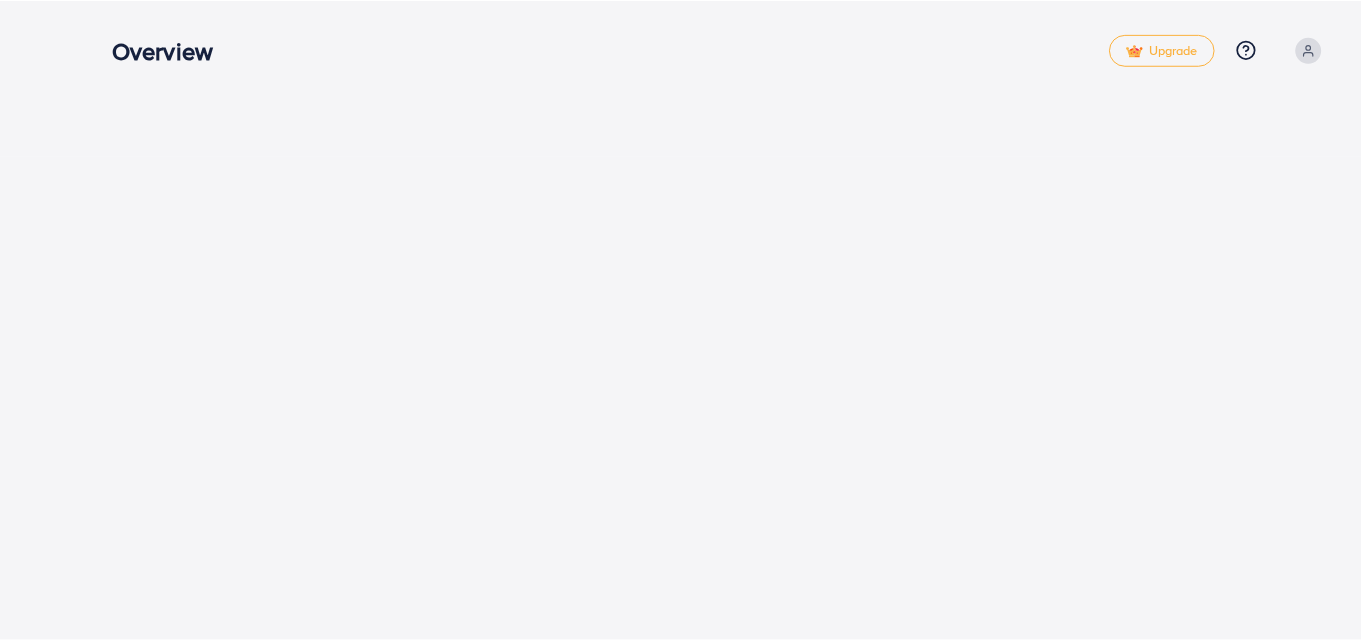 scroll, scrollTop: 0, scrollLeft: 0, axis: both 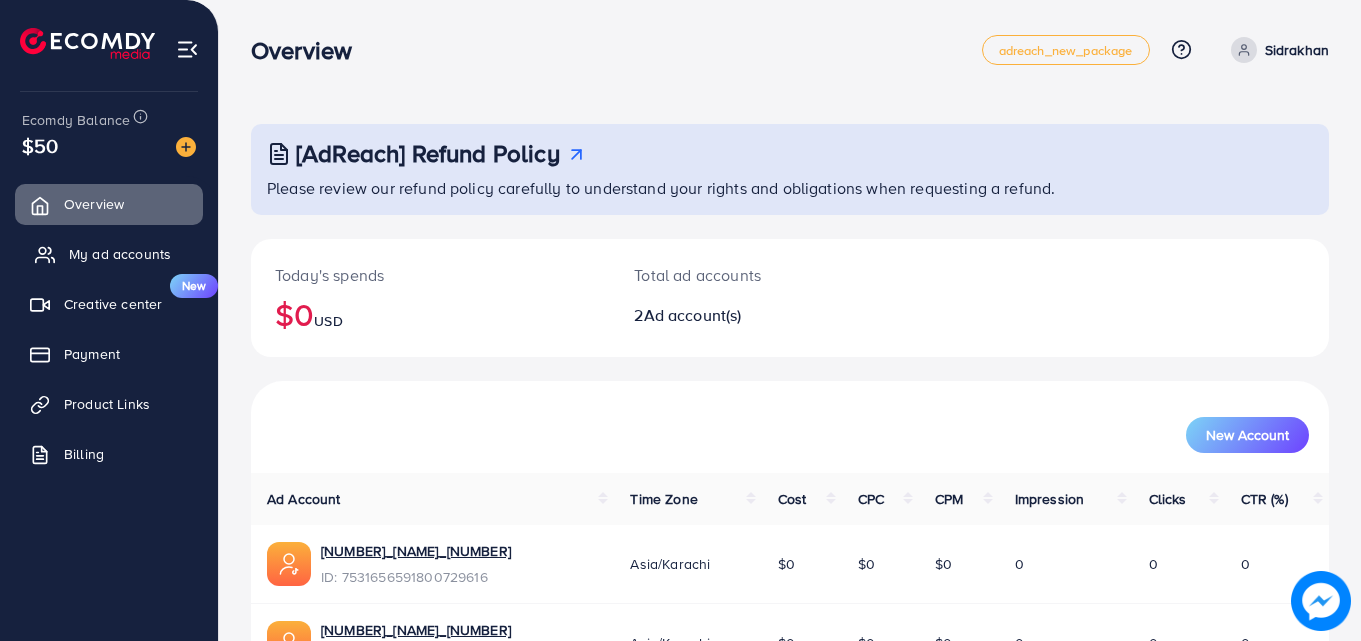 click on "My ad accounts" at bounding box center (109, 254) 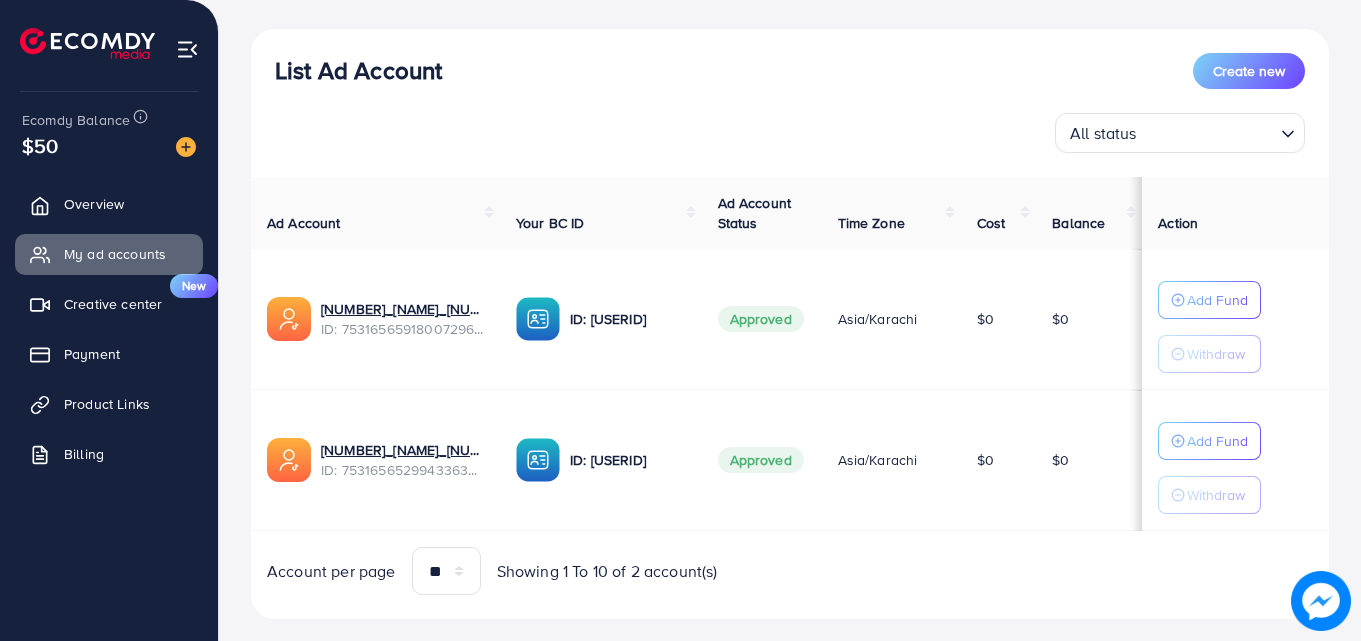 scroll, scrollTop: 217, scrollLeft: 0, axis: vertical 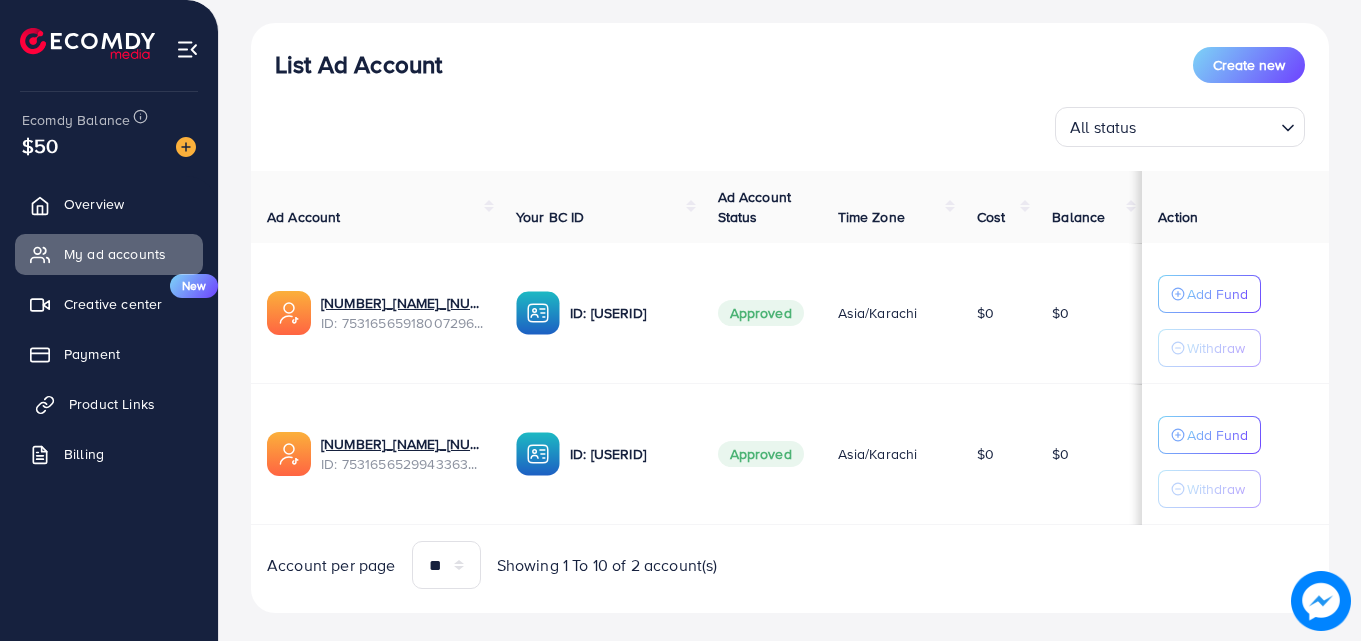 click on "Product Links" at bounding box center (112, 404) 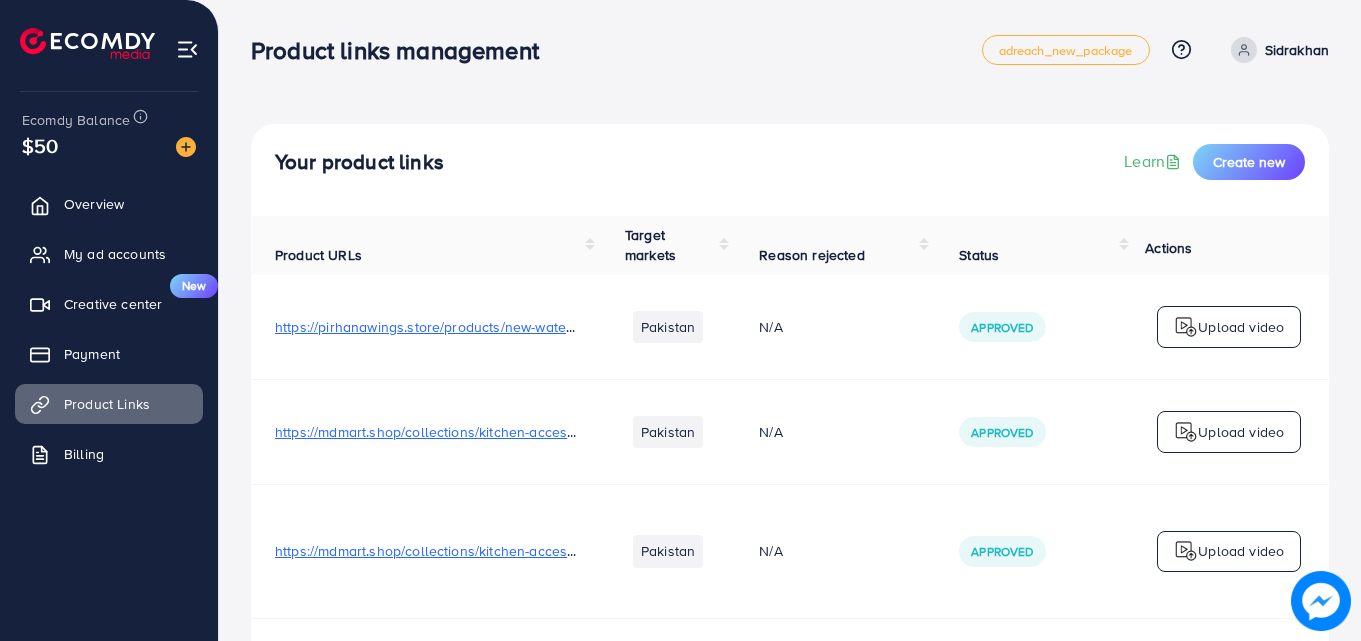scroll, scrollTop: 389, scrollLeft: 0, axis: vertical 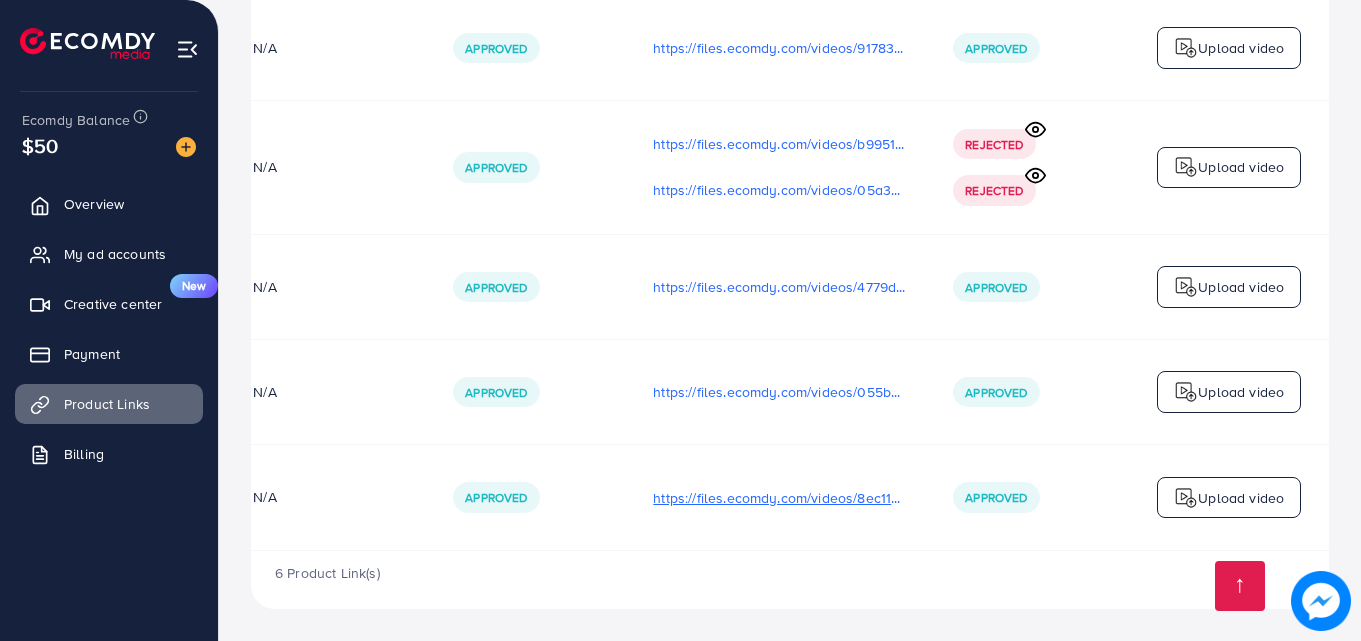 click on "https://files.ecomdy.com/videos/8ec116b9-9ec1-4eae-a446-8ebb149561b8-1754205536977.mp4" at bounding box center [779, 498] 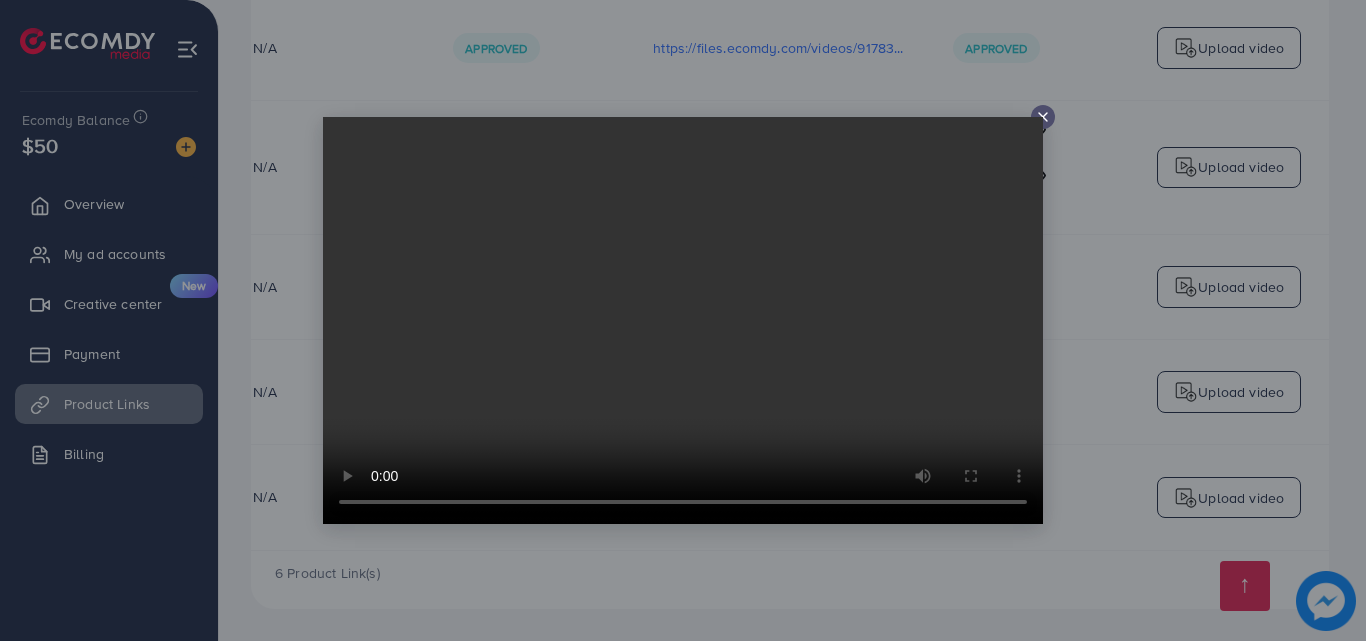 click at bounding box center [683, 320] 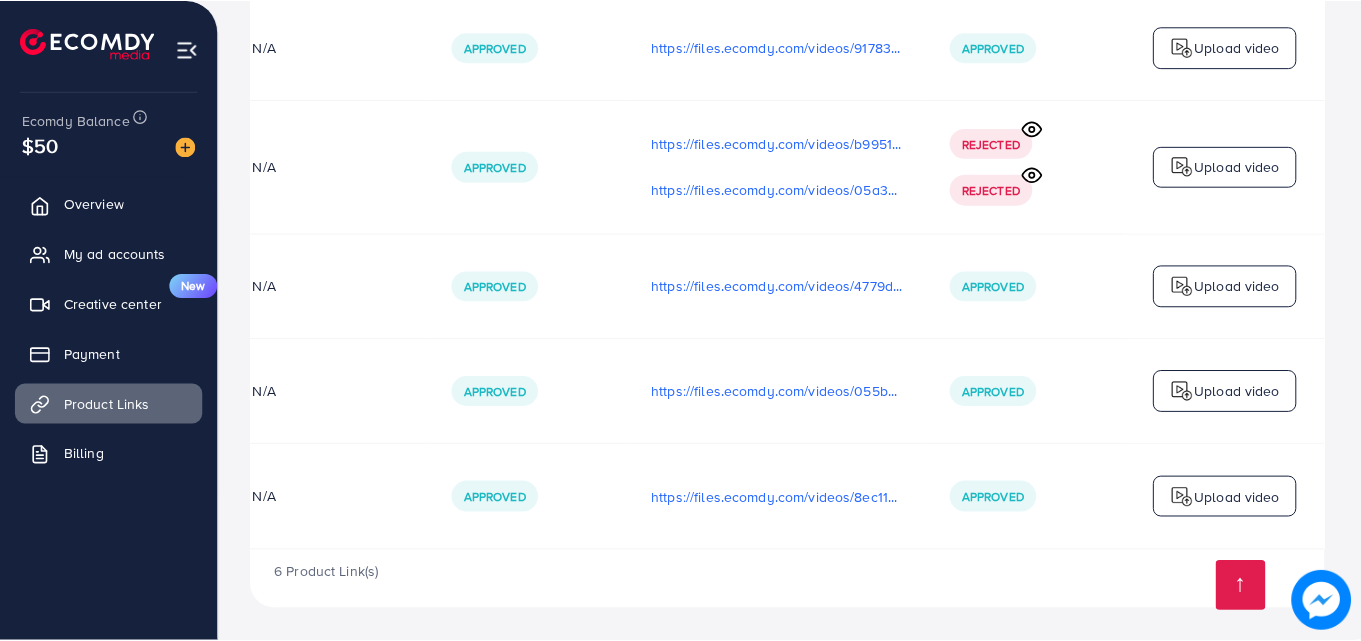 scroll, scrollTop: 0, scrollLeft: 501, axis: horizontal 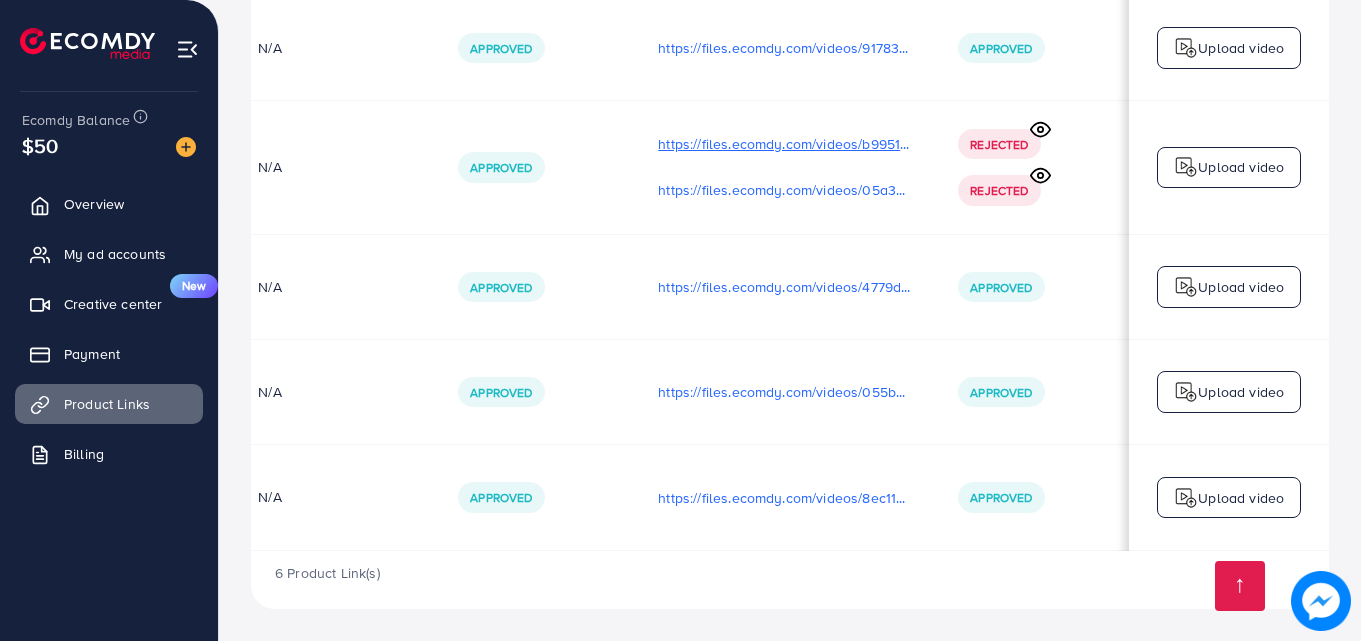 click on "Approved" at bounding box center (534, 168) 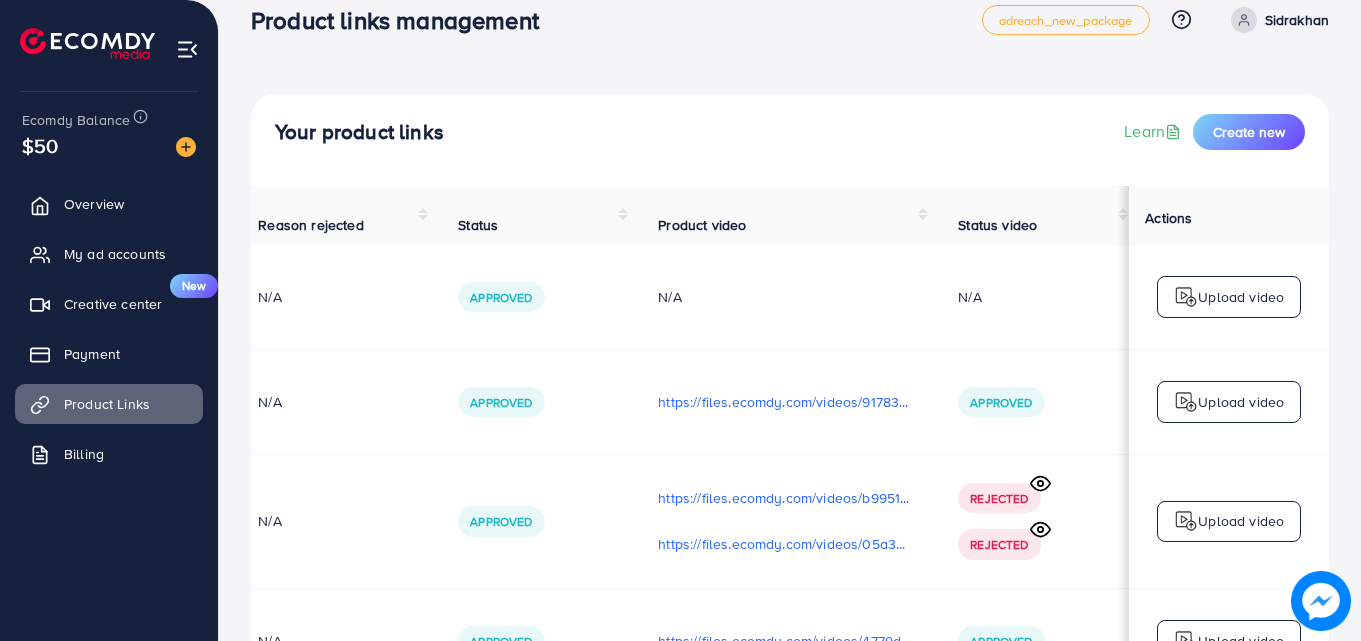 scroll, scrollTop: 0, scrollLeft: 0, axis: both 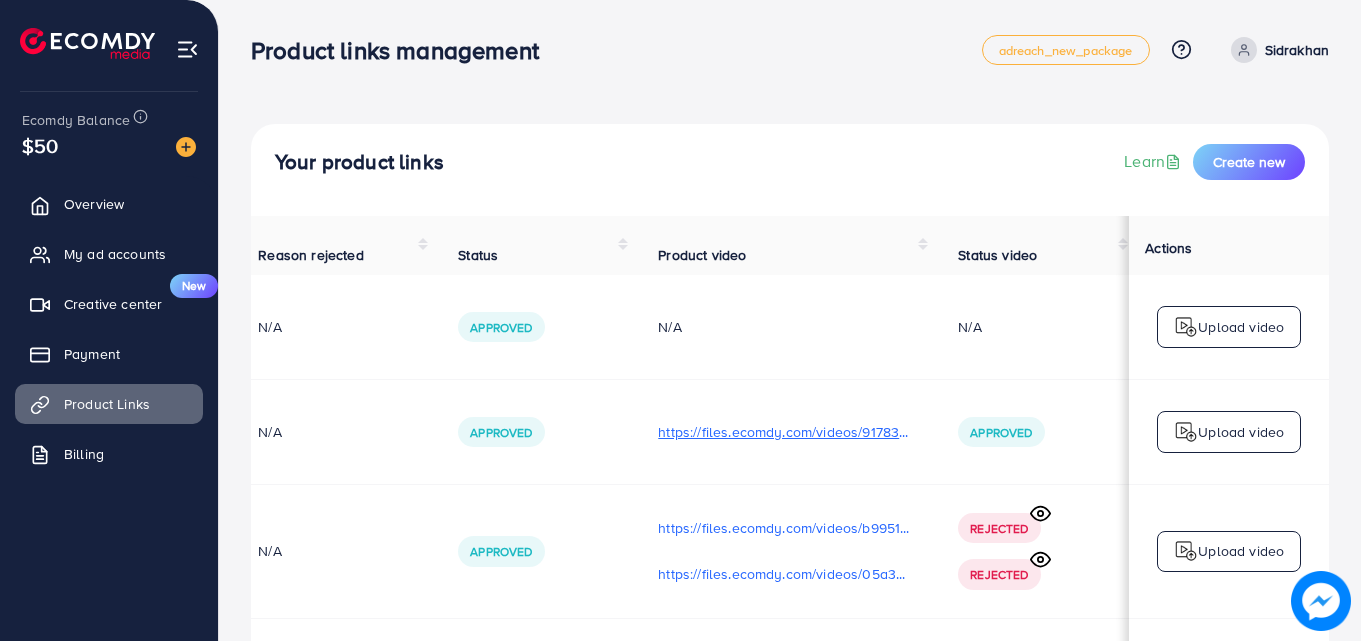 click on "https://files.ecomdy.com/videos/91783dfa-57f7-4de2-a13b-54073d2f2d89-1754113737444.mp4" at bounding box center [784, 432] 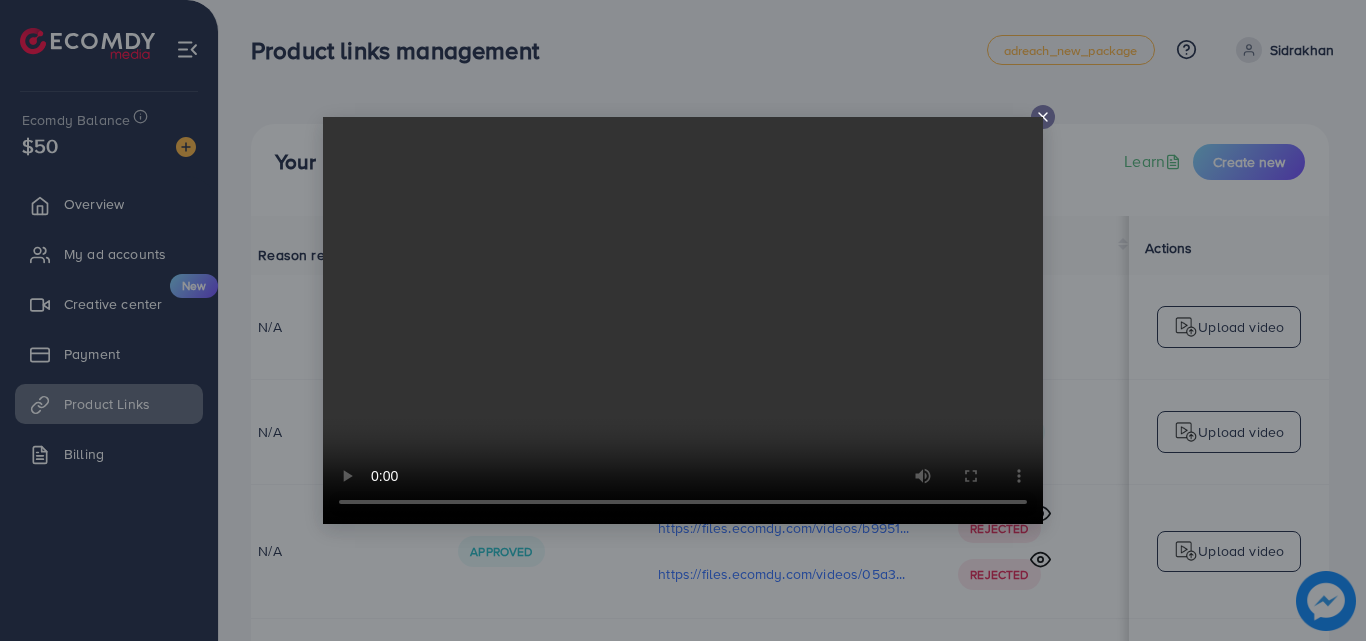 click 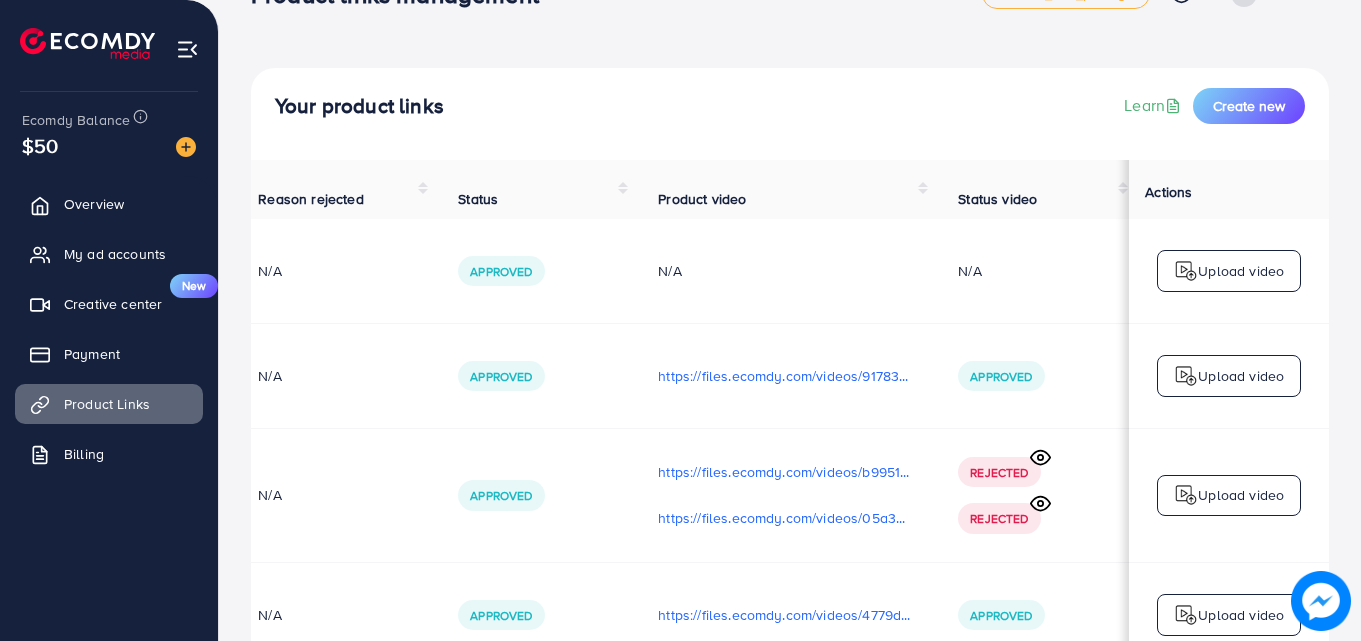 scroll, scrollTop: 233, scrollLeft: 0, axis: vertical 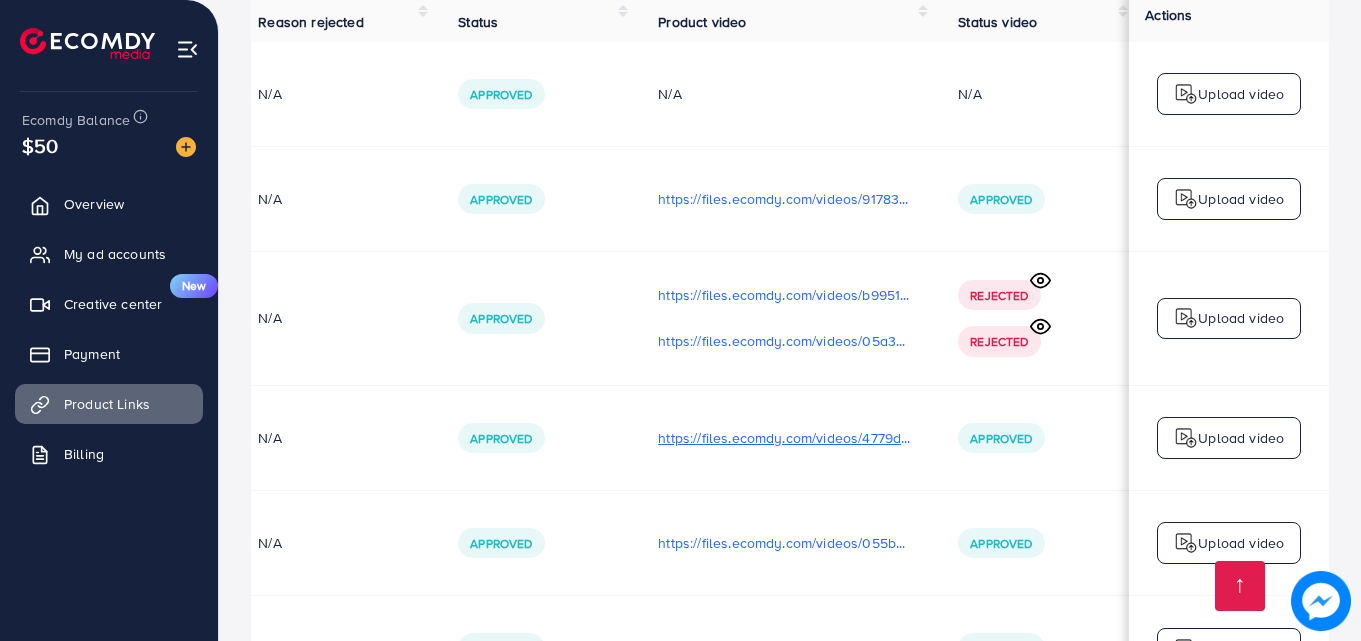 click on "https://files.ecomdy.com/videos/4779d897-388a-408c-9473-4acebec28cb0-1754114243164.mp4" at bounding box center (784, 438) 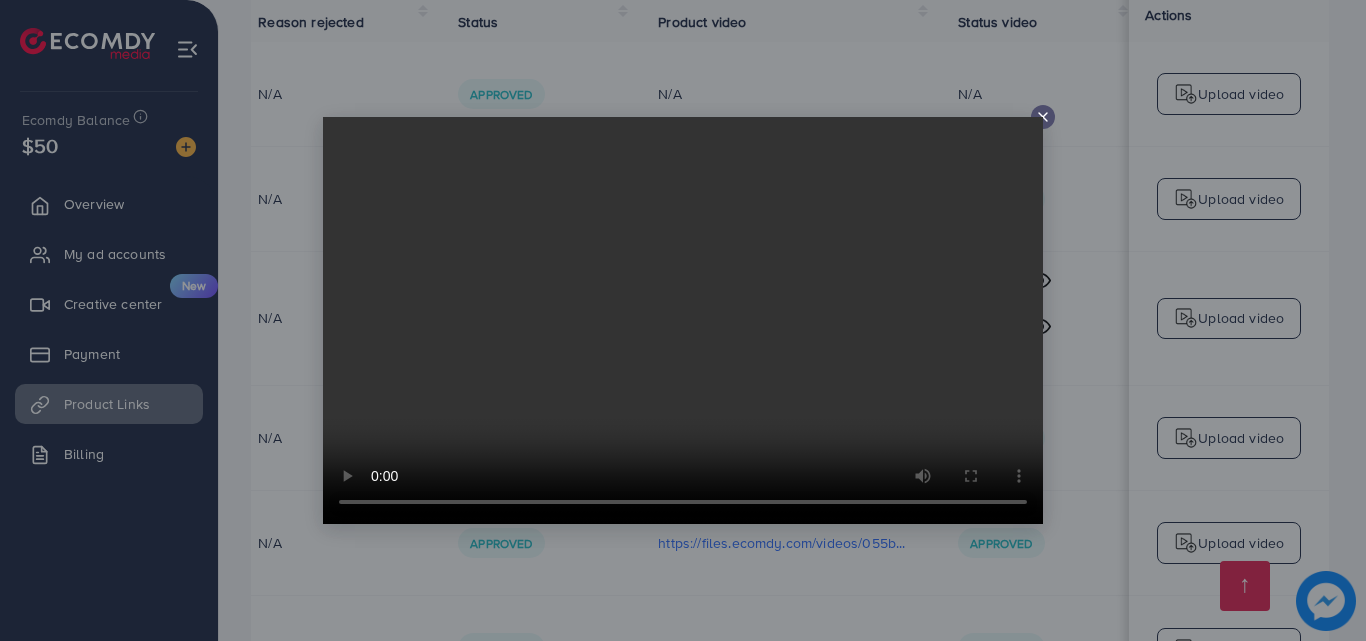 click at bounding box center (1043, 117) 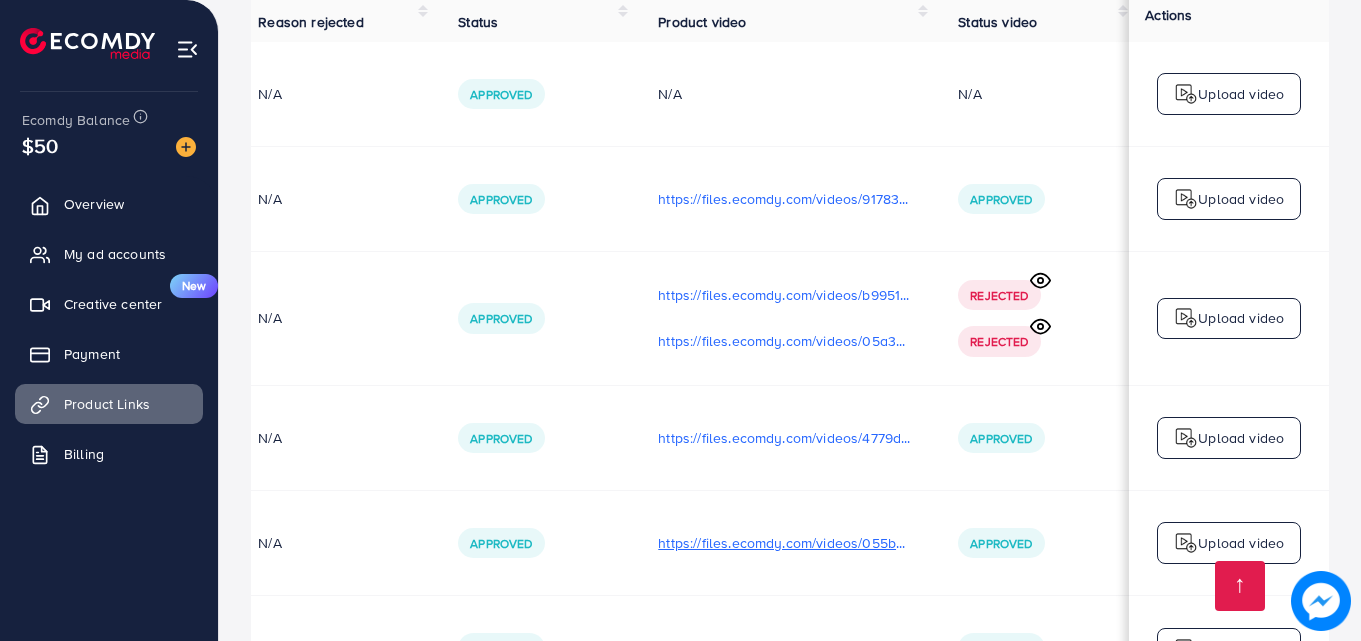 click on "https://files.ecomdy.com/videos/055bb9e2-099b-4e89-a8c2-1c0414efe5e3-1754205187856.mp4" at bounding box center (784, 543) 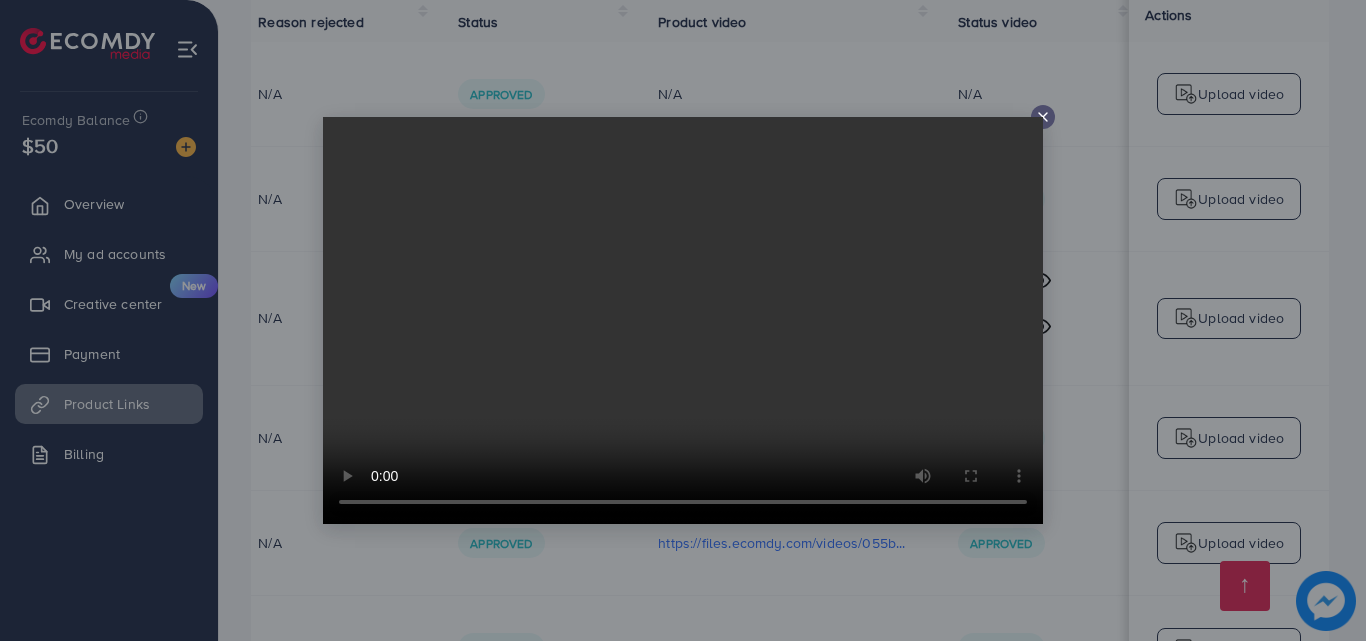 click at bounding box center [683, 320] 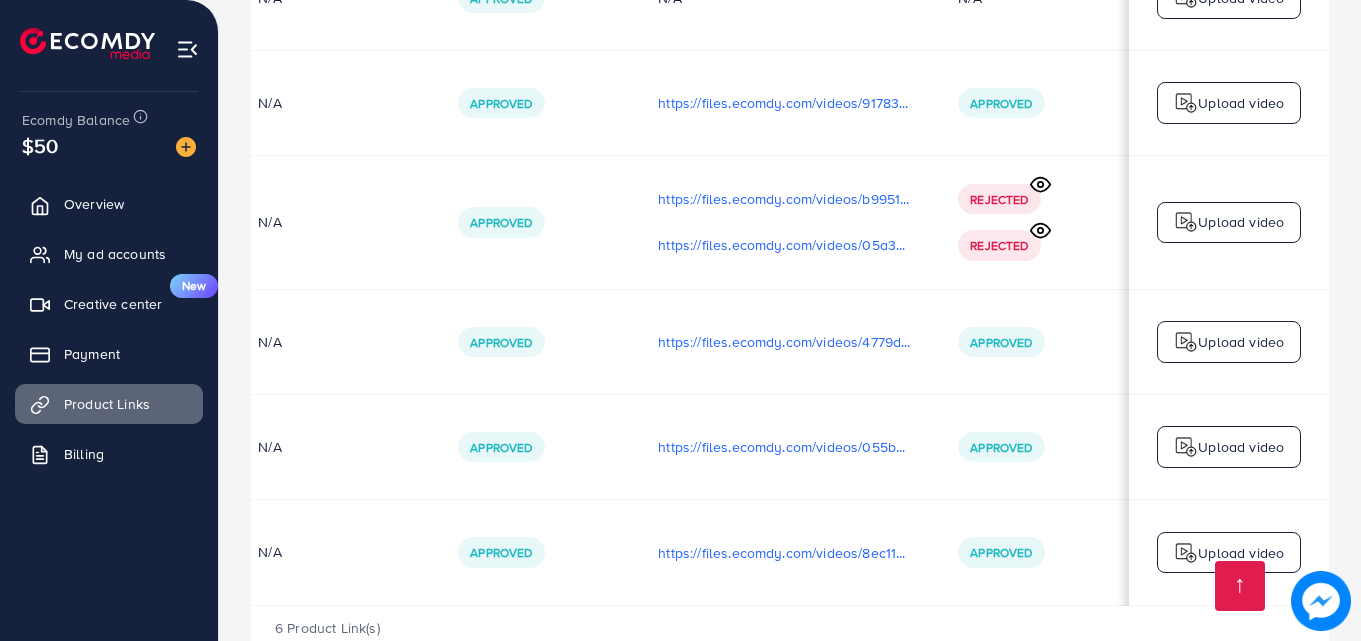 scroll, scrollTop: 389, scrollLeft: 0, axis: vertical 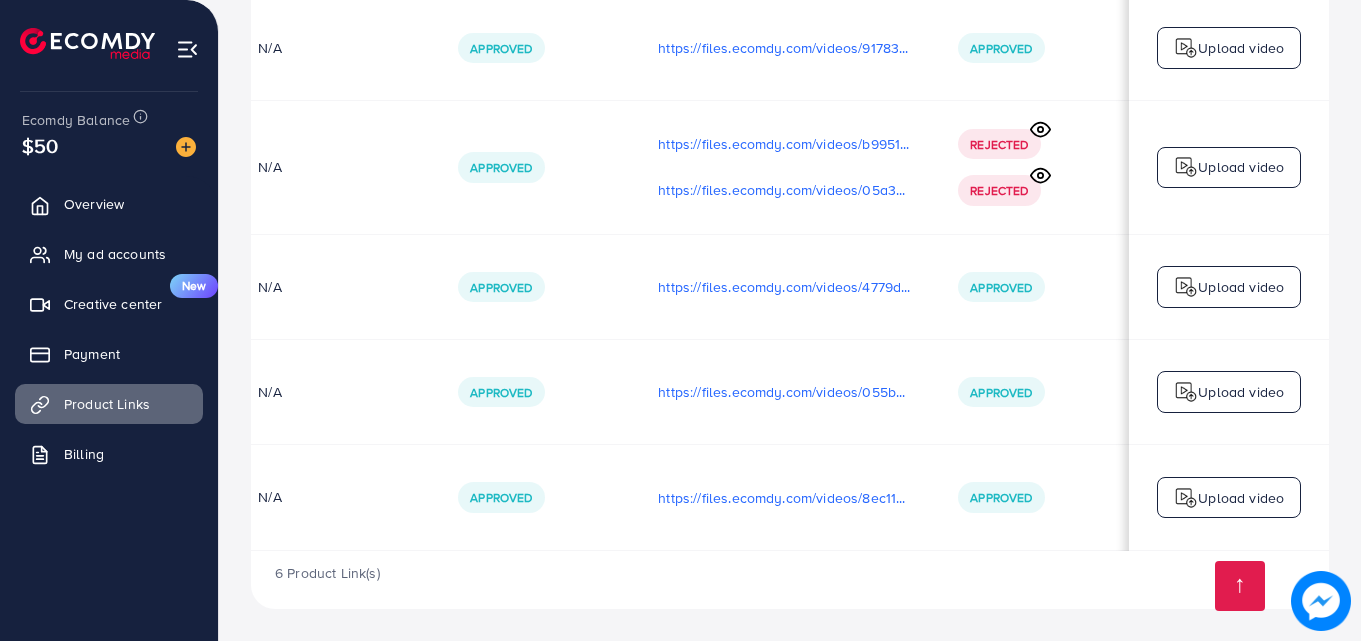 click on "https://files.ecomdy.com/videos/8ec116b9-9ec1-4eae-a446-8ebb149561b8-1754205536977.mp4" at bounding box center [784, 498] 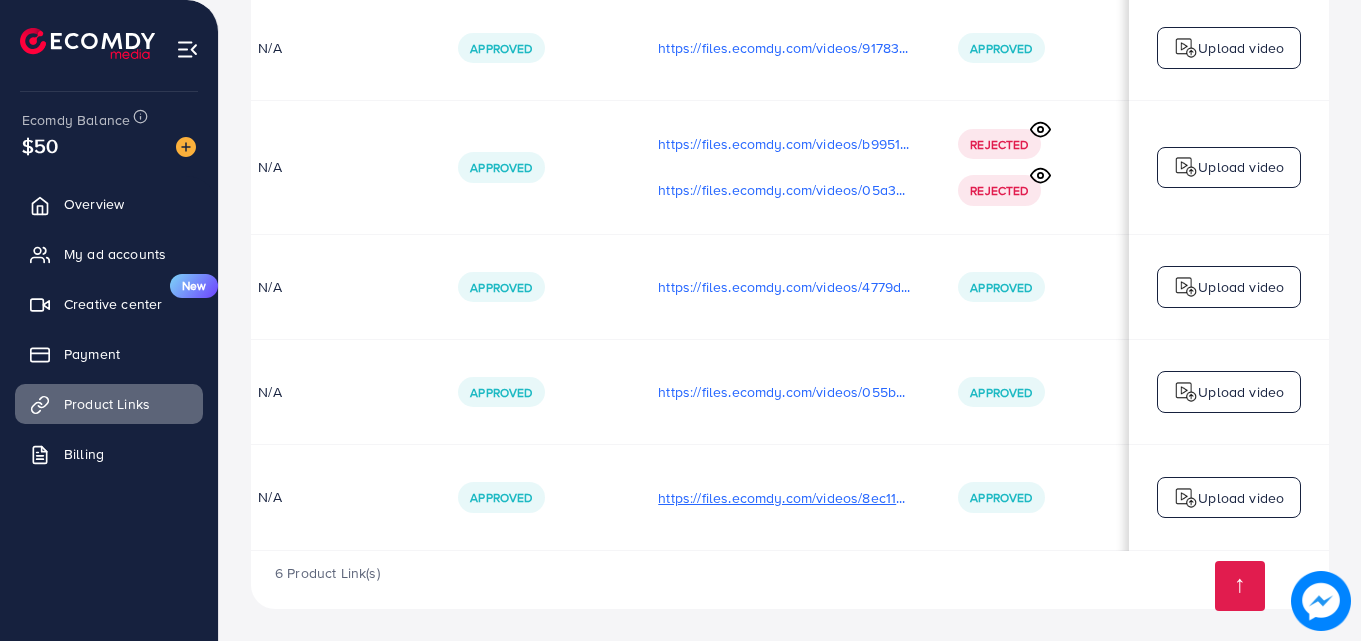 click on "https://files.ecomdy.com/videos/8ec116b9-9ec1-4eae-a446-8ebb149561b8-1754205536977.mp4" at bounding box center (784, 498) 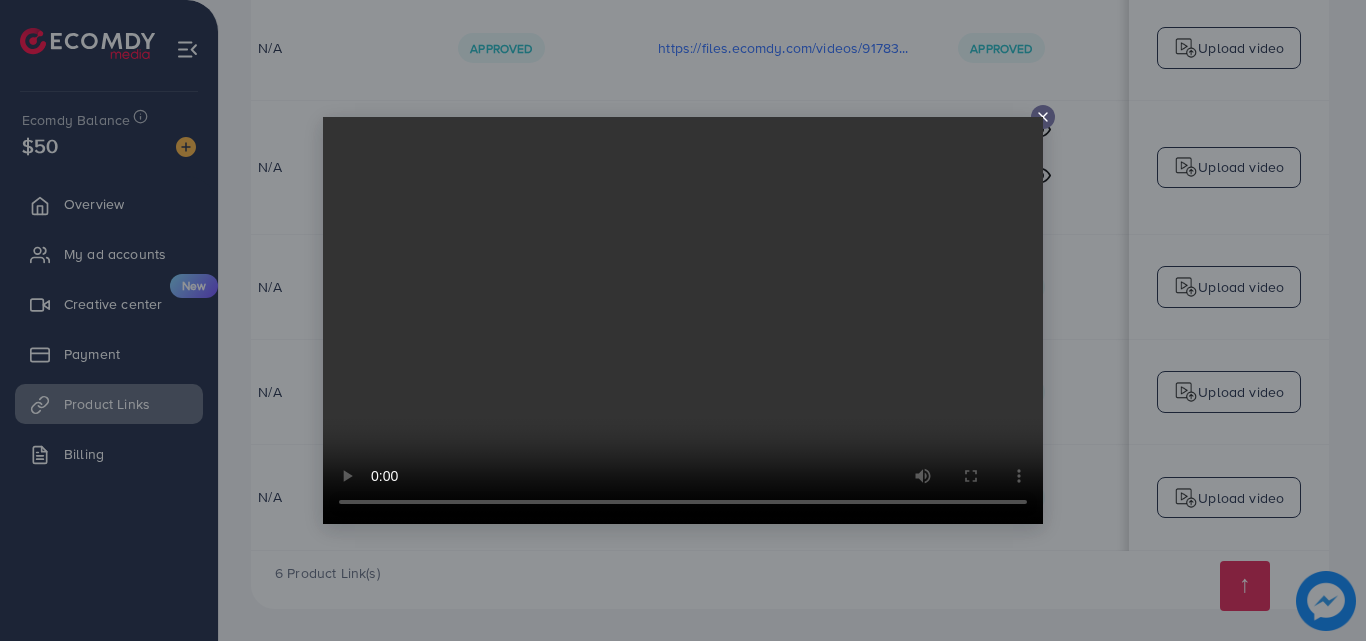 click 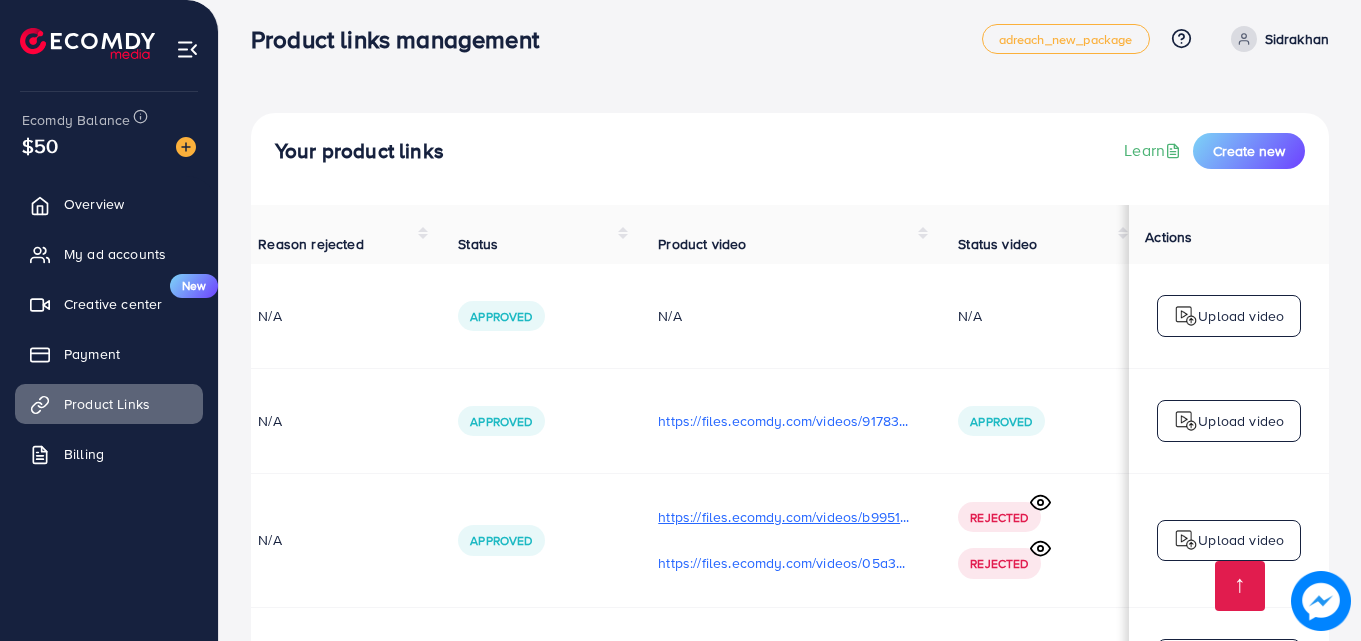 scroll, scrollTop: 0, scrollLeft: 0, axis: both 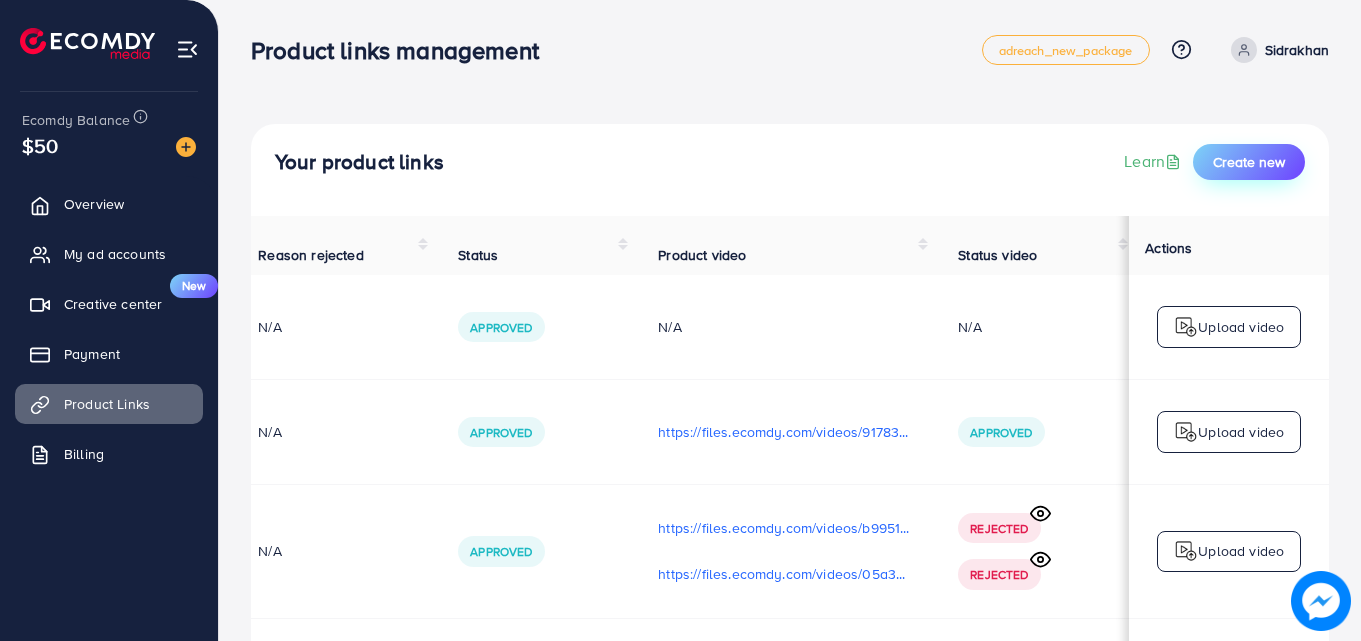 click on "Create new" at bounding box center [1249, 162] 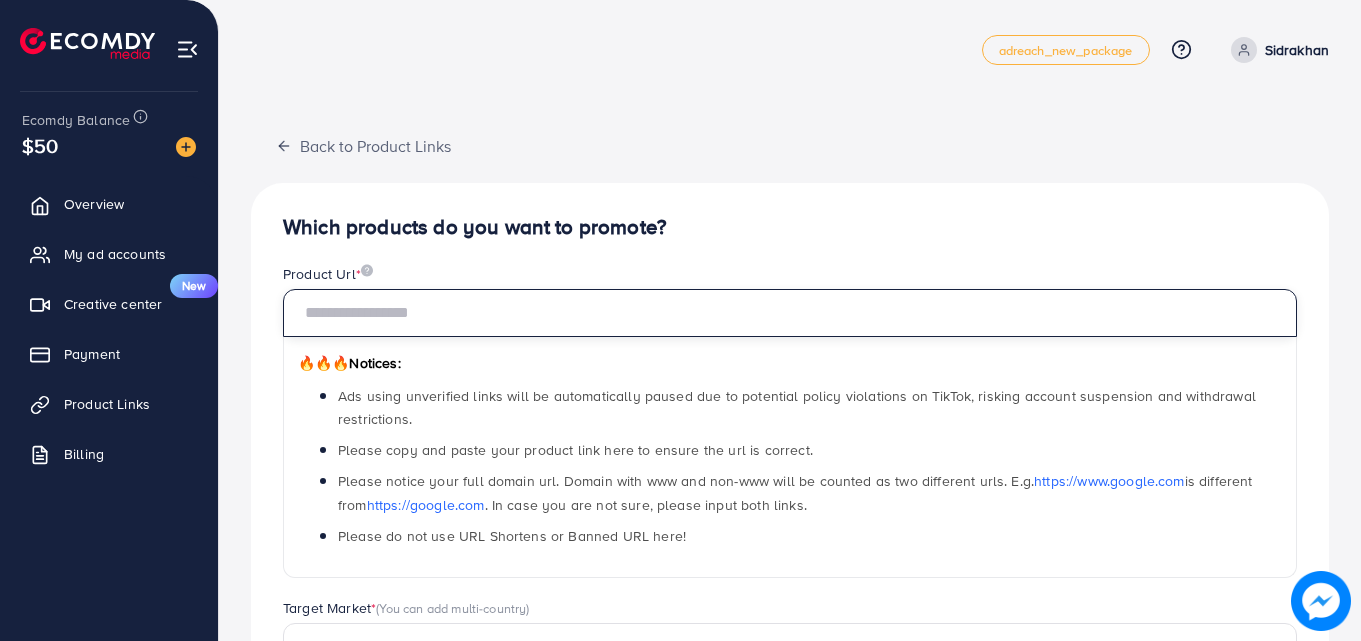 click at bounding box center (790, 313) 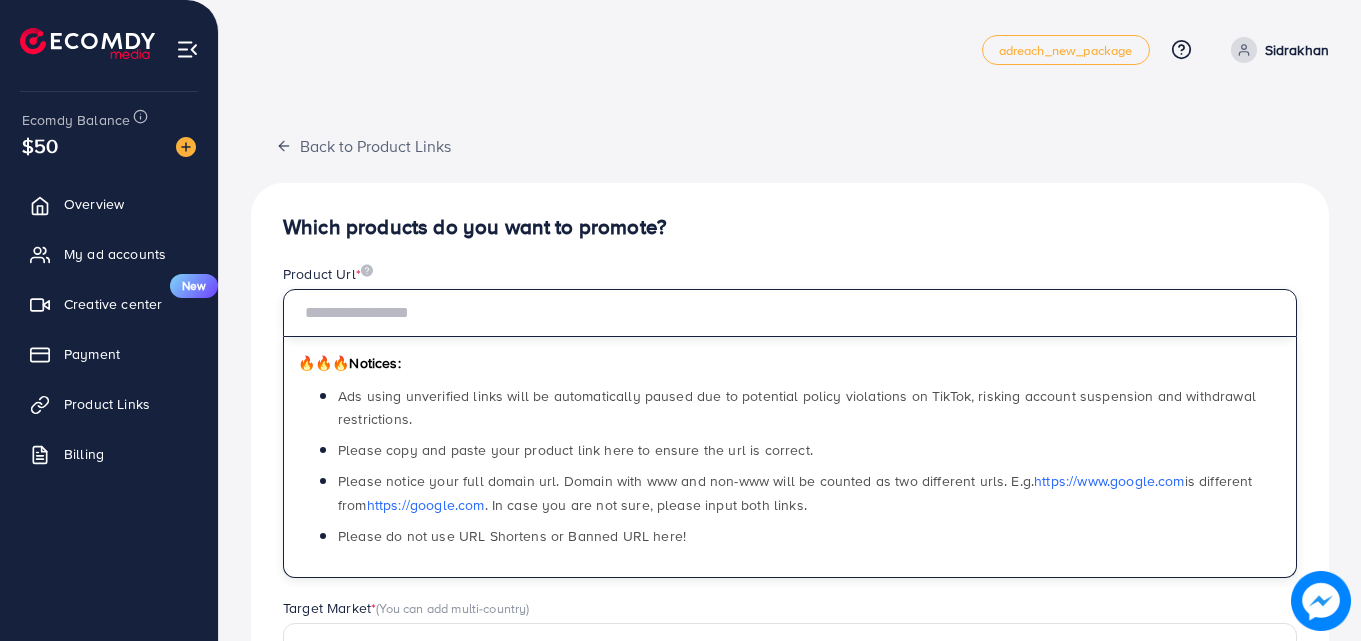 paste on "**********" 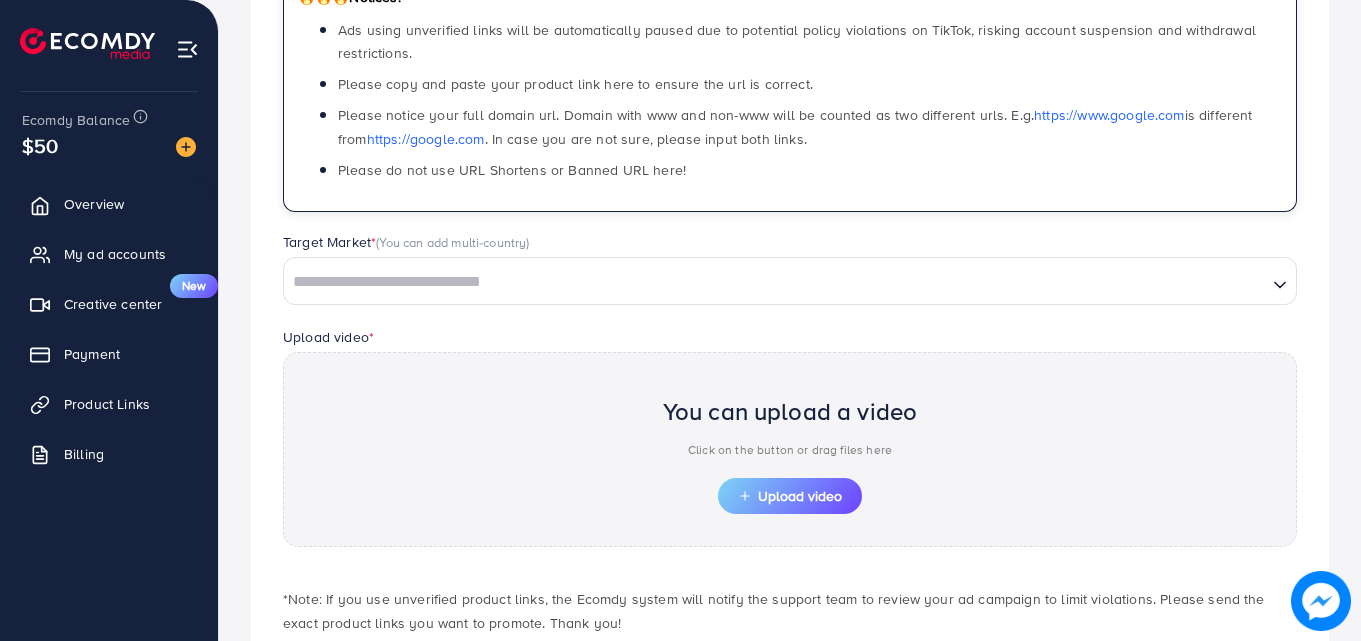 scroll, scrollTop: 367, scrollLeft: 0, axis: vertical 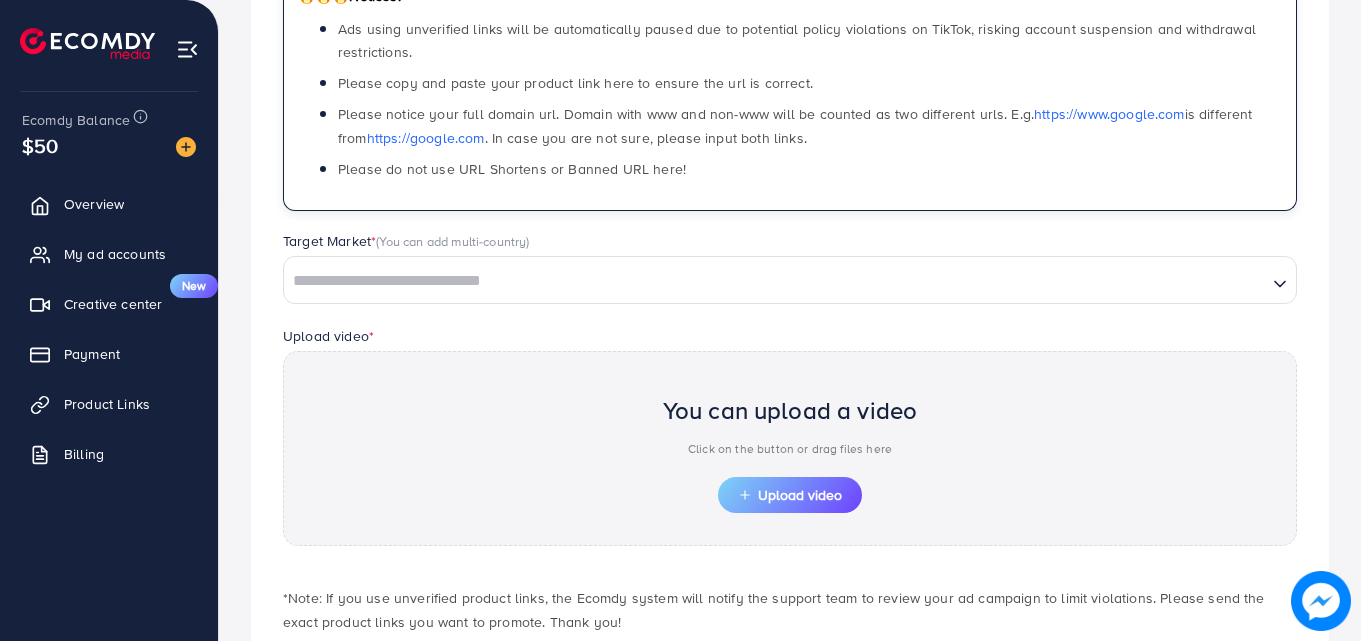 type on "**********" 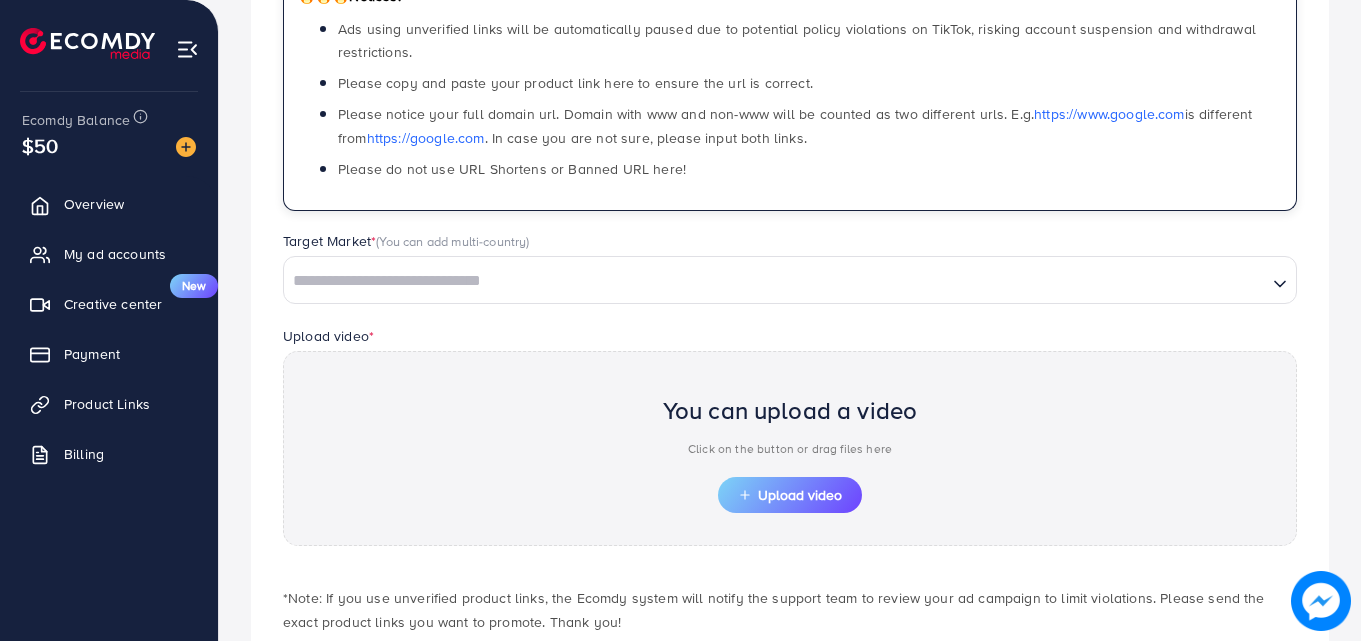 click at bounding box center (775, 281) 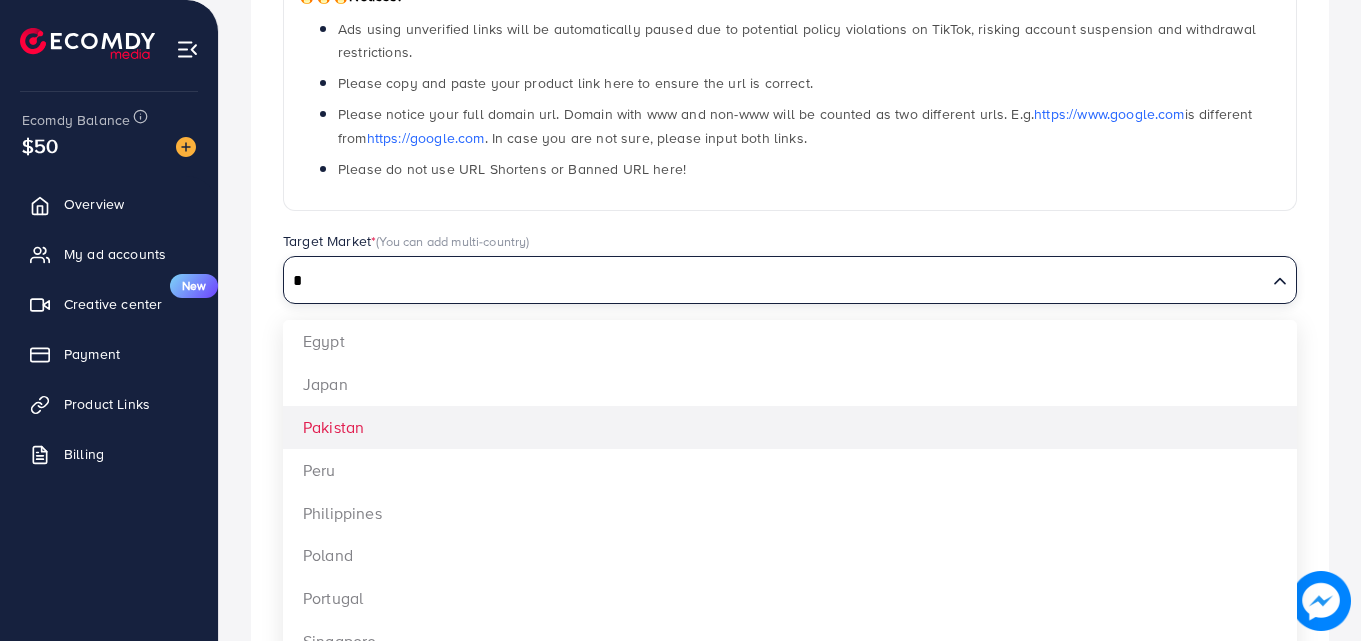 type on "*" 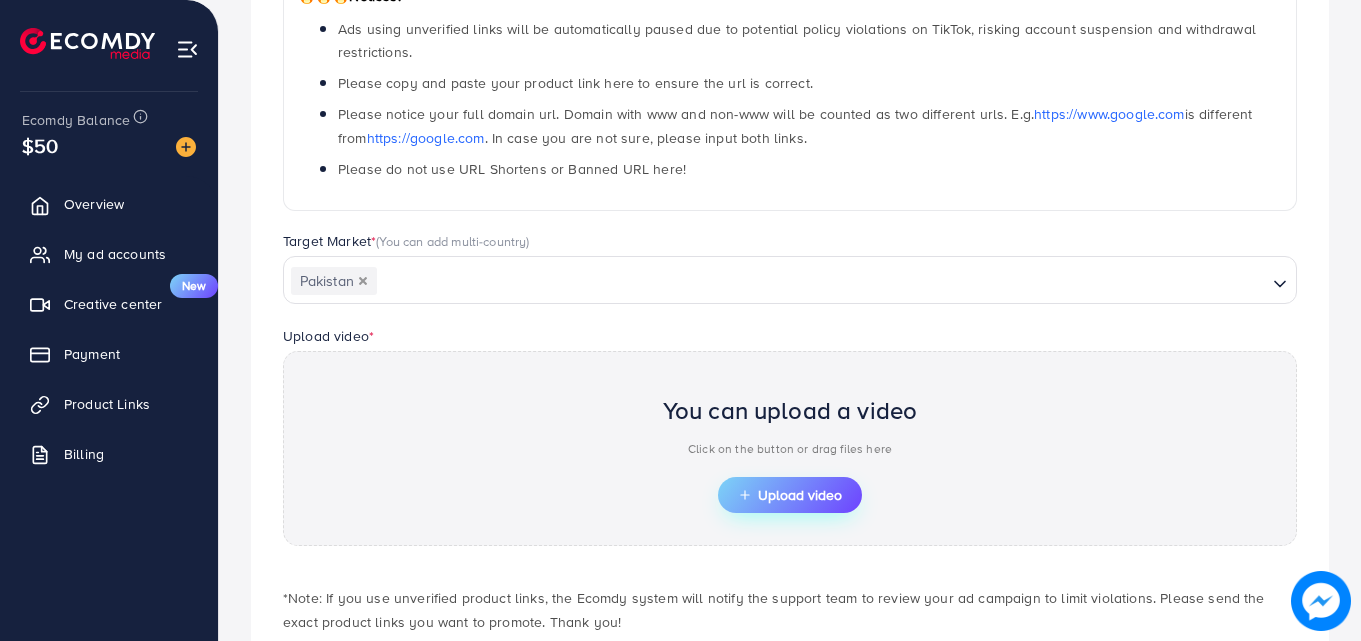 click on "Upload video" at bounding box center [790, 495] 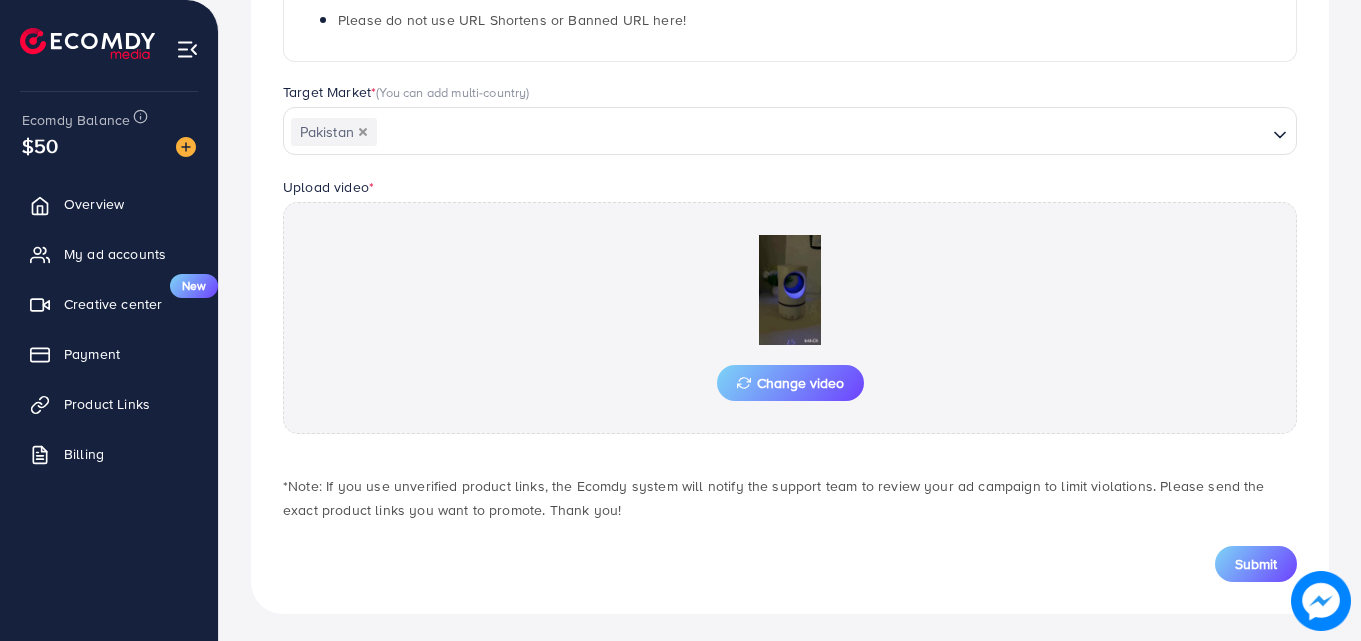 scroll, scrollTop: 521, scrollLeft: 0, axis: vertical 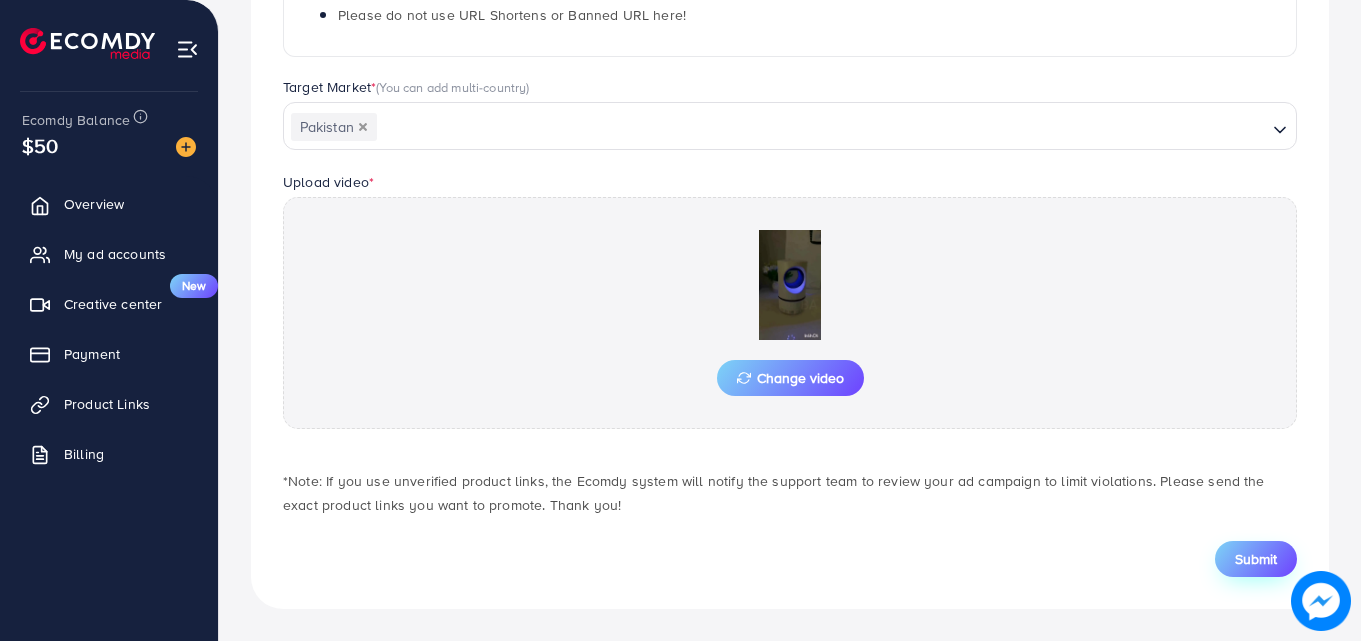 click on "Submit" at bounding box center (1256, 559) 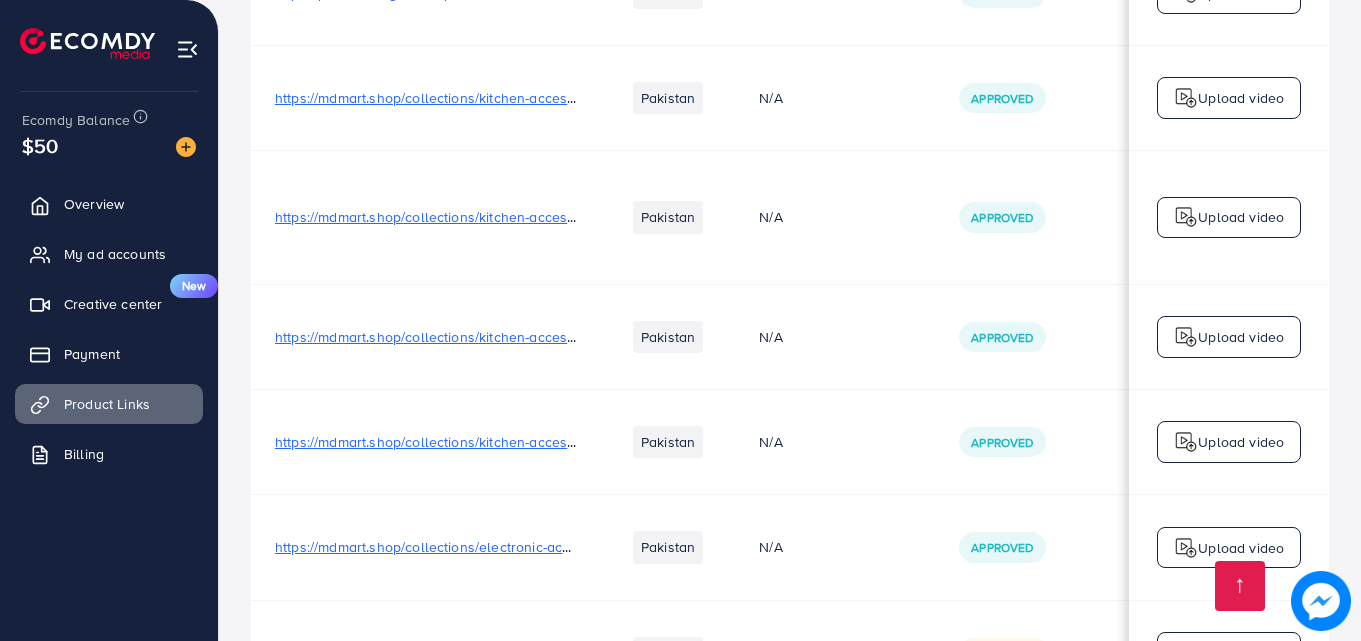 scroll, scrollTop: 494, scrollLeft: 0, axis: vertical 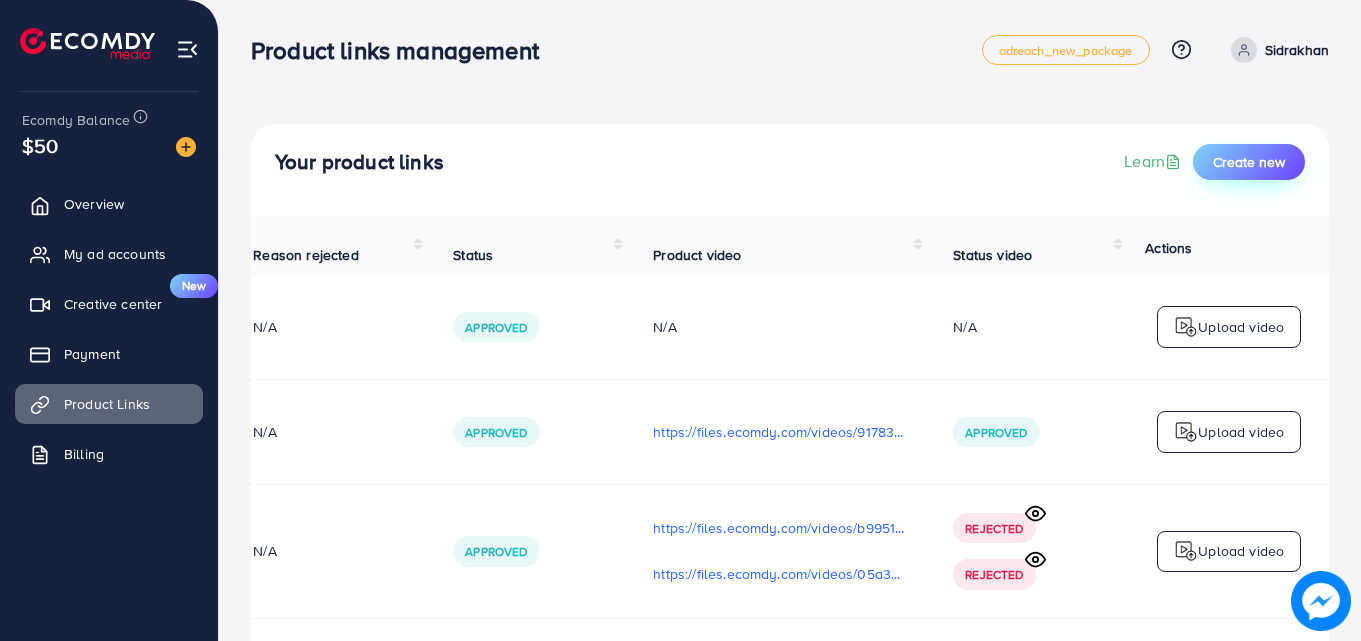 click on "Create new" at bounding box center [1249, 162] 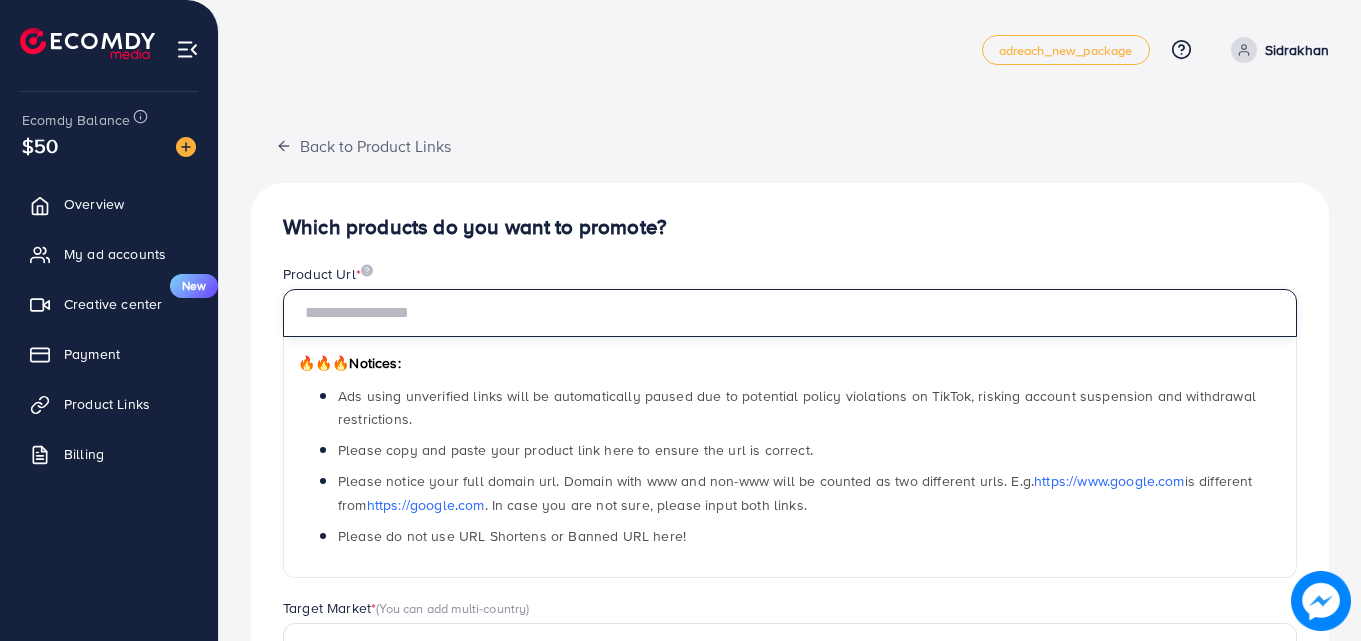 click at bounding box center (790, 313) 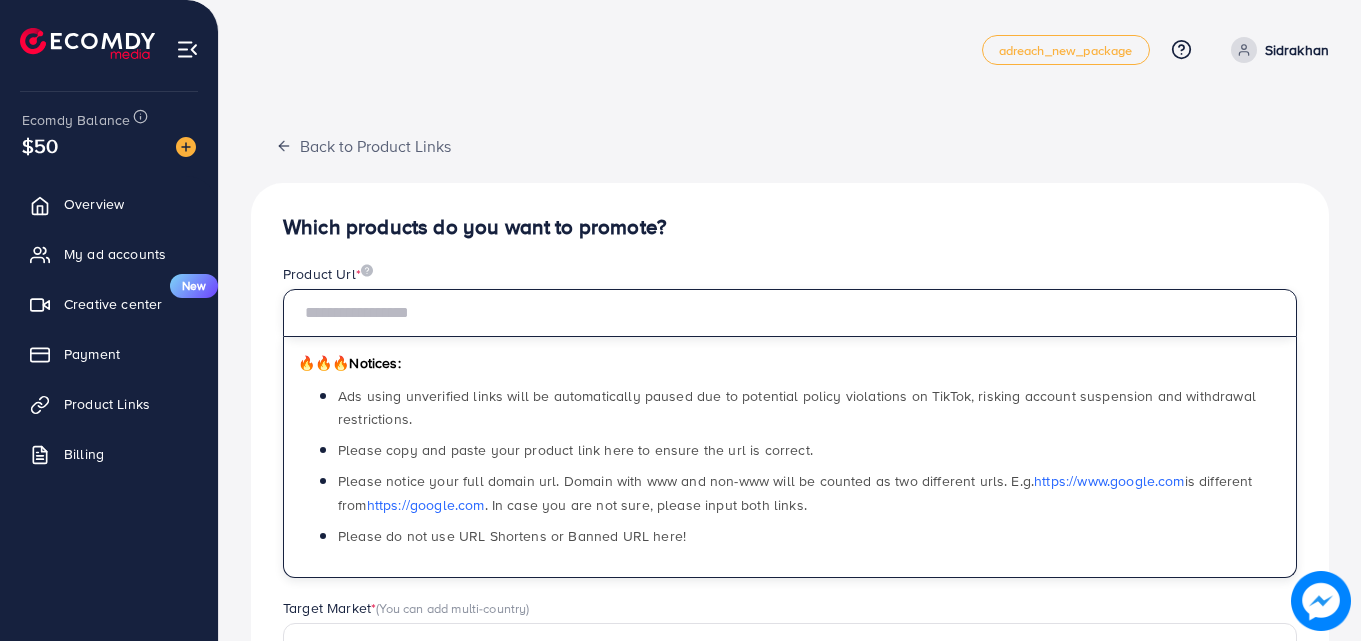 paste on "**********" 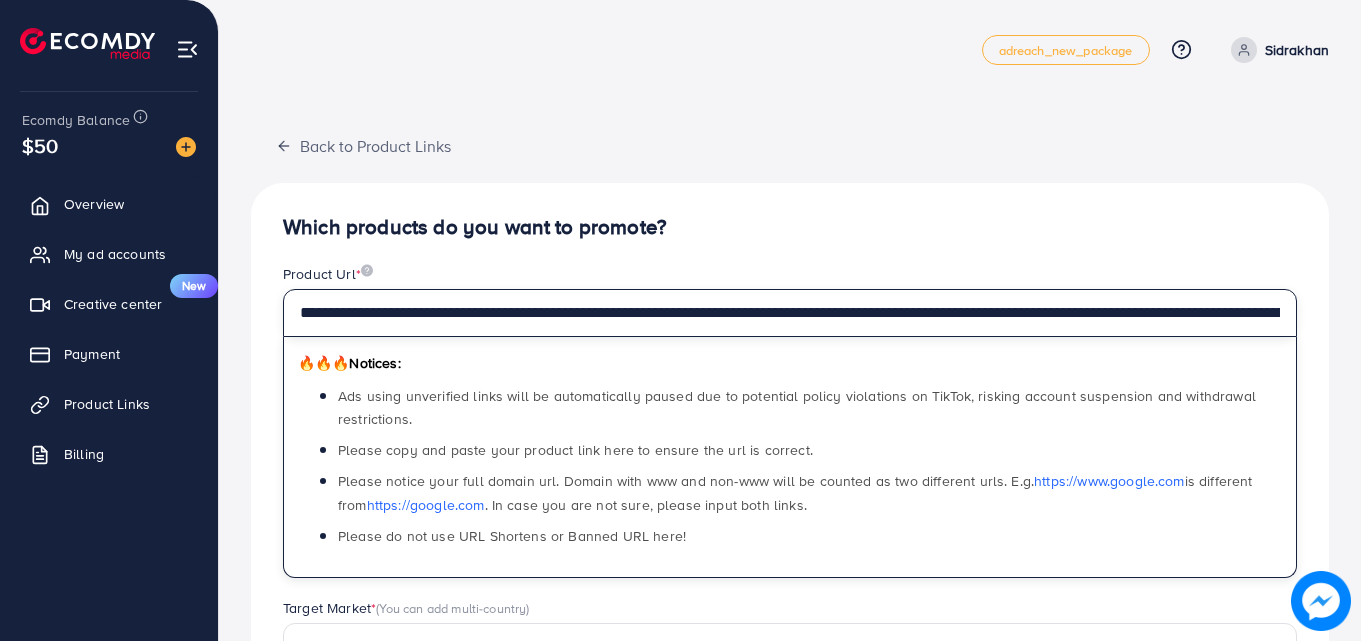scroll, scrollTop: 0, scrollLeft: 711, axis: horizontal 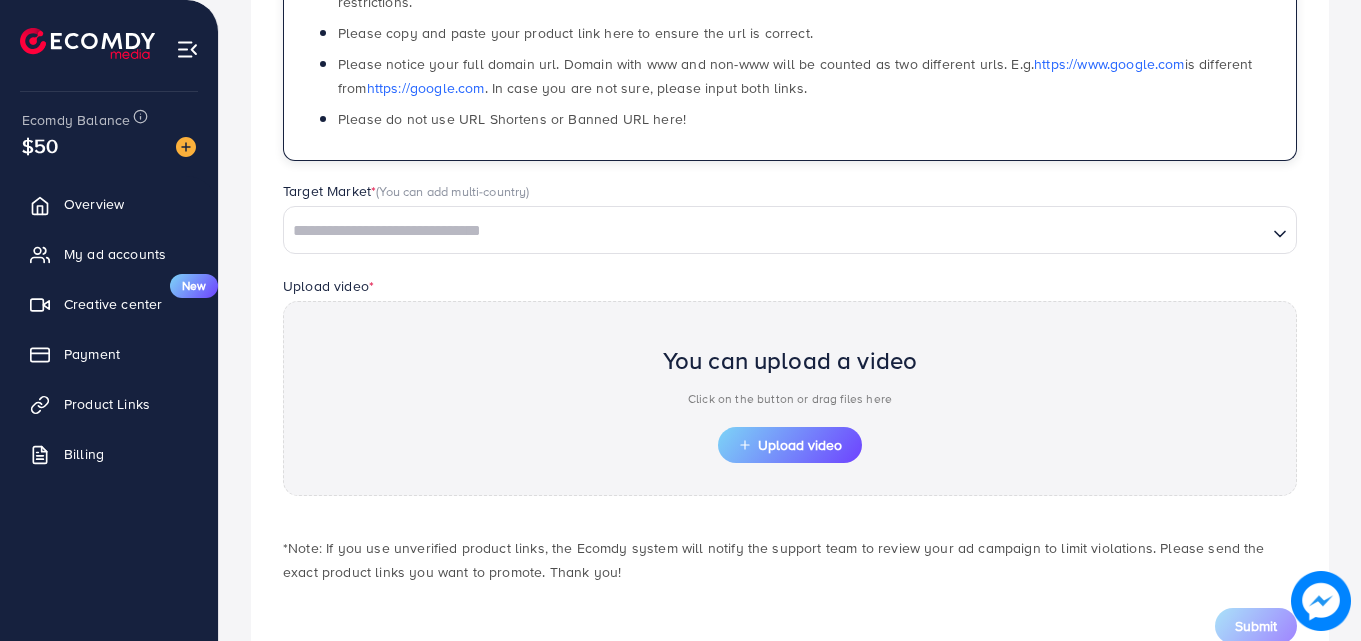 type on "**********" 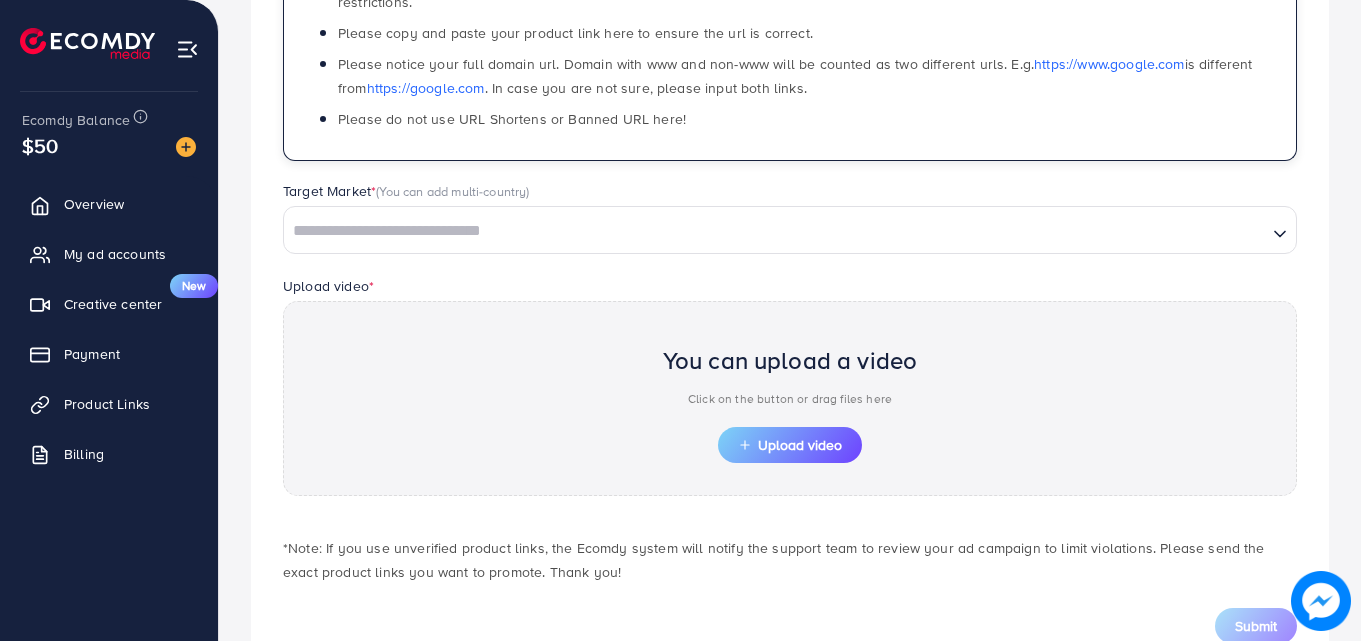 click at bounding box center [775, 231] 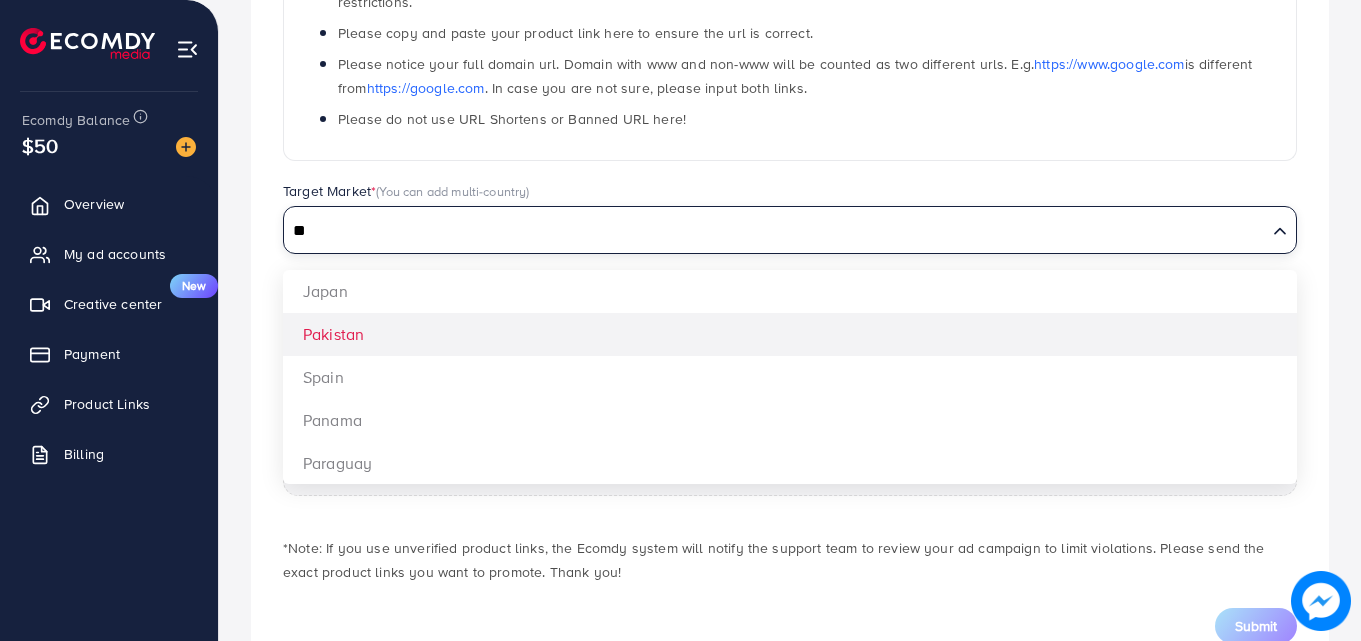 type on "**" 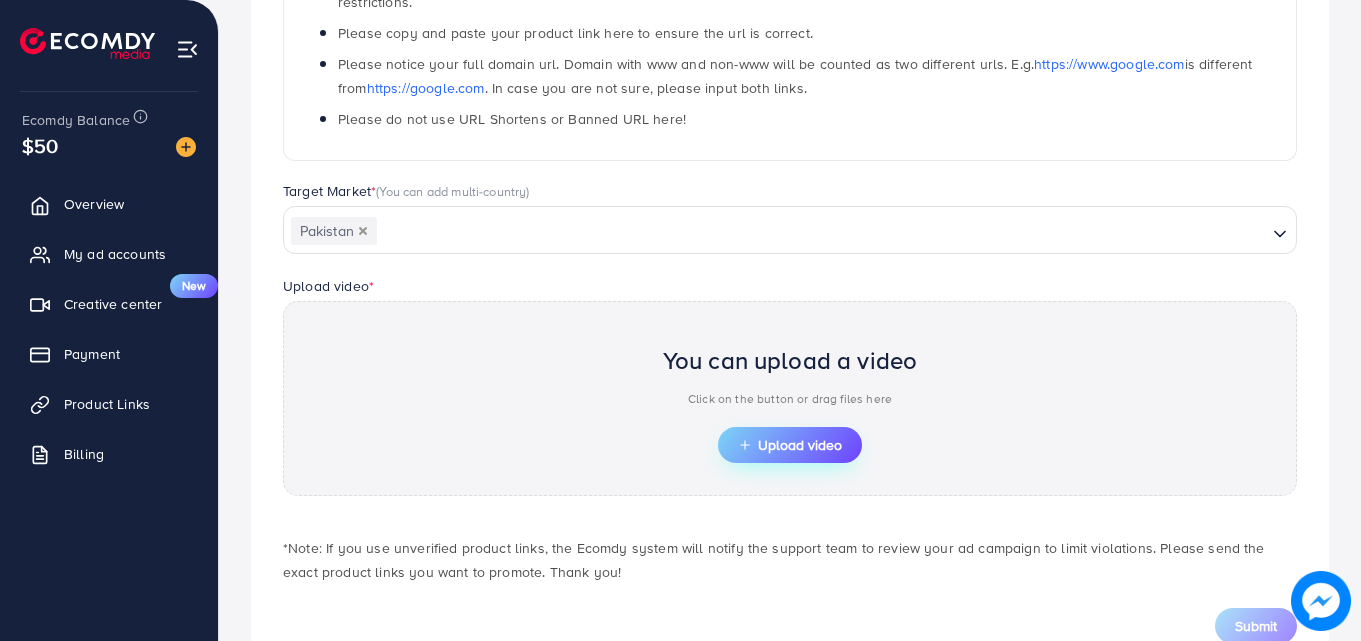 click on "Upload video" at bounding box center (790, 445) 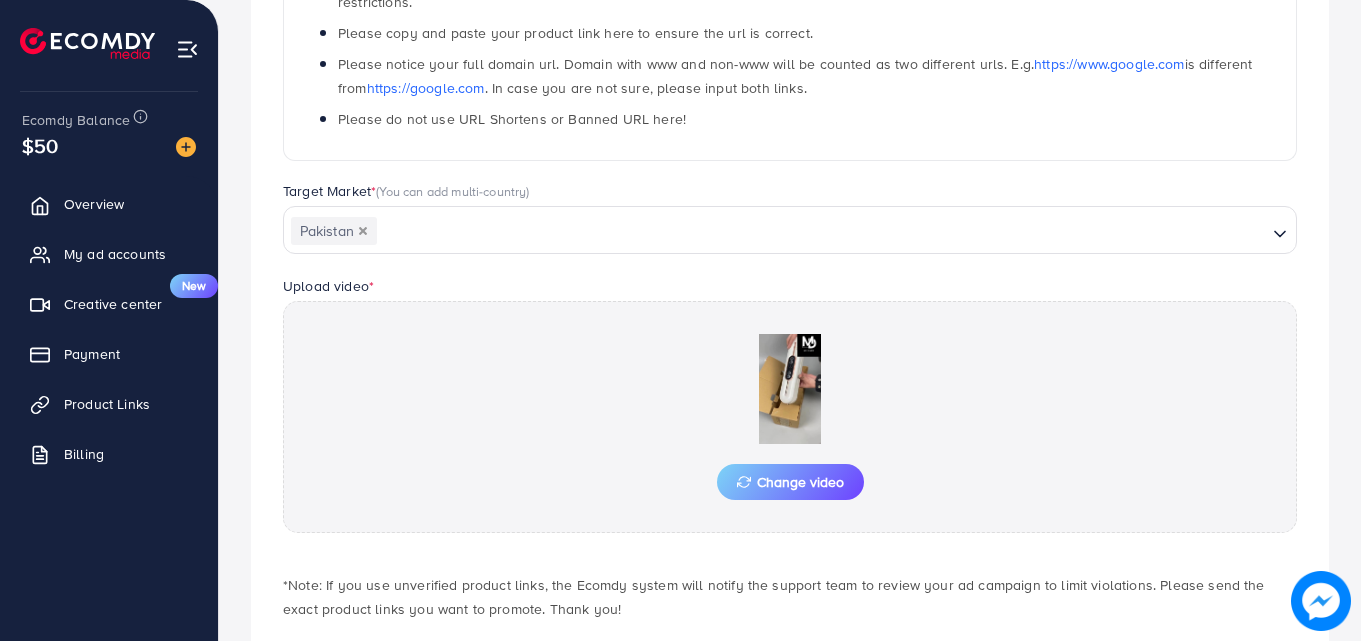 scroll, scrollTop: 521, scrollLeft: 0, axis: vertical 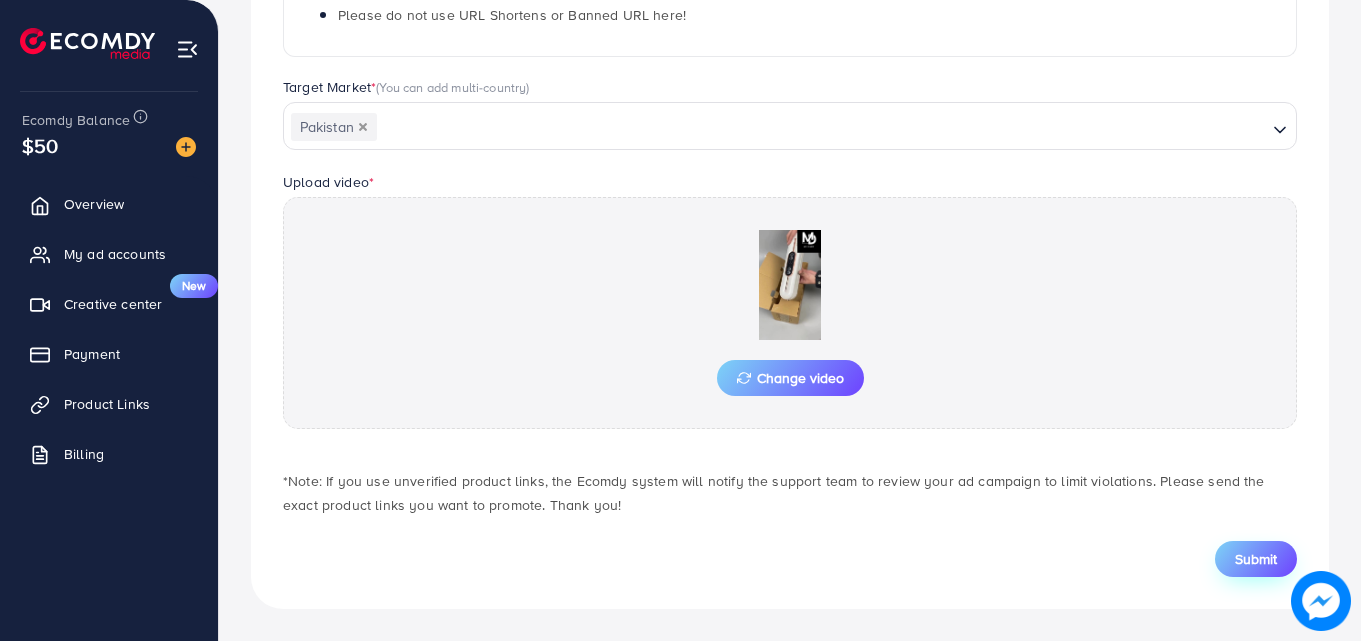 click on "Submit" at bounding box center (1256, 559) 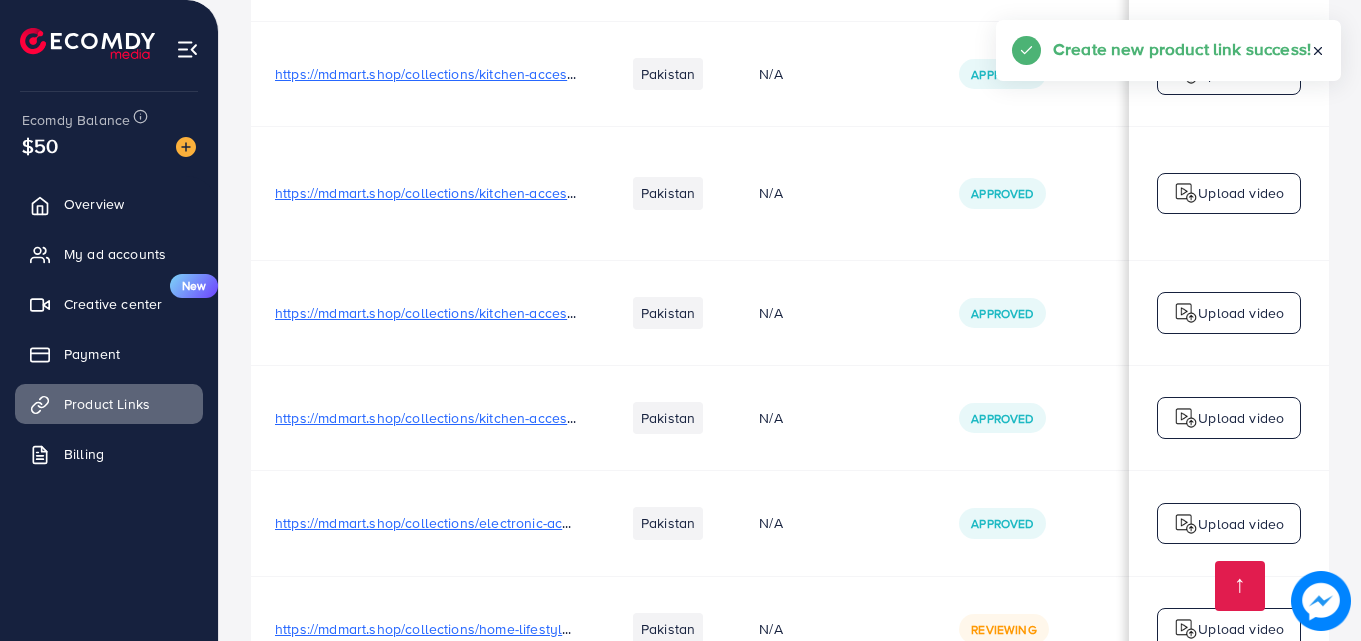 scroll, scrollTop: 599, scrollLeft: 0, axis: vertical 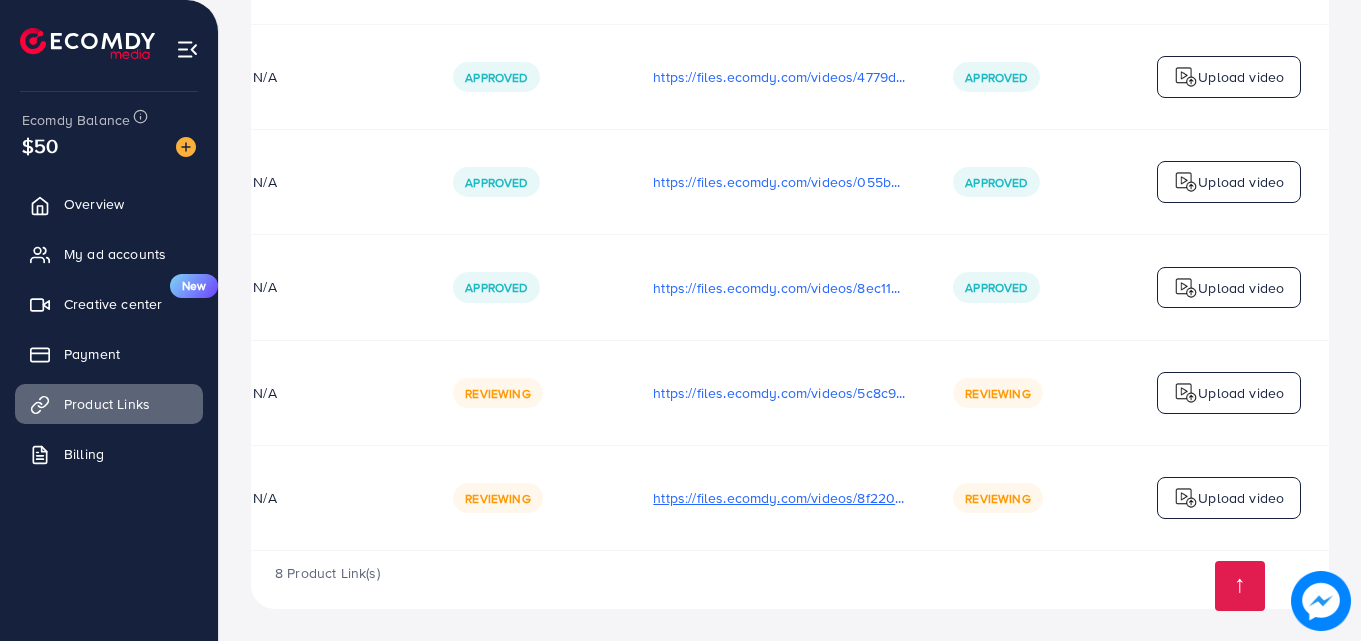 click on "[URL]" at bounding box center [779, 498] 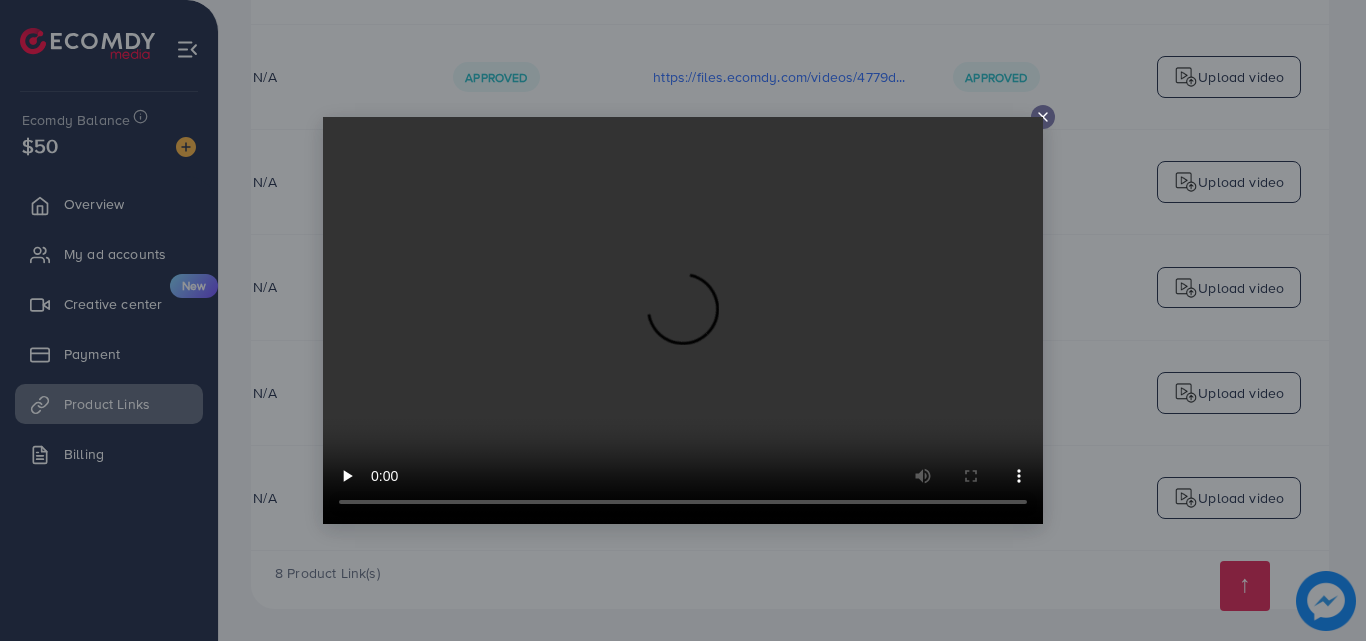 click 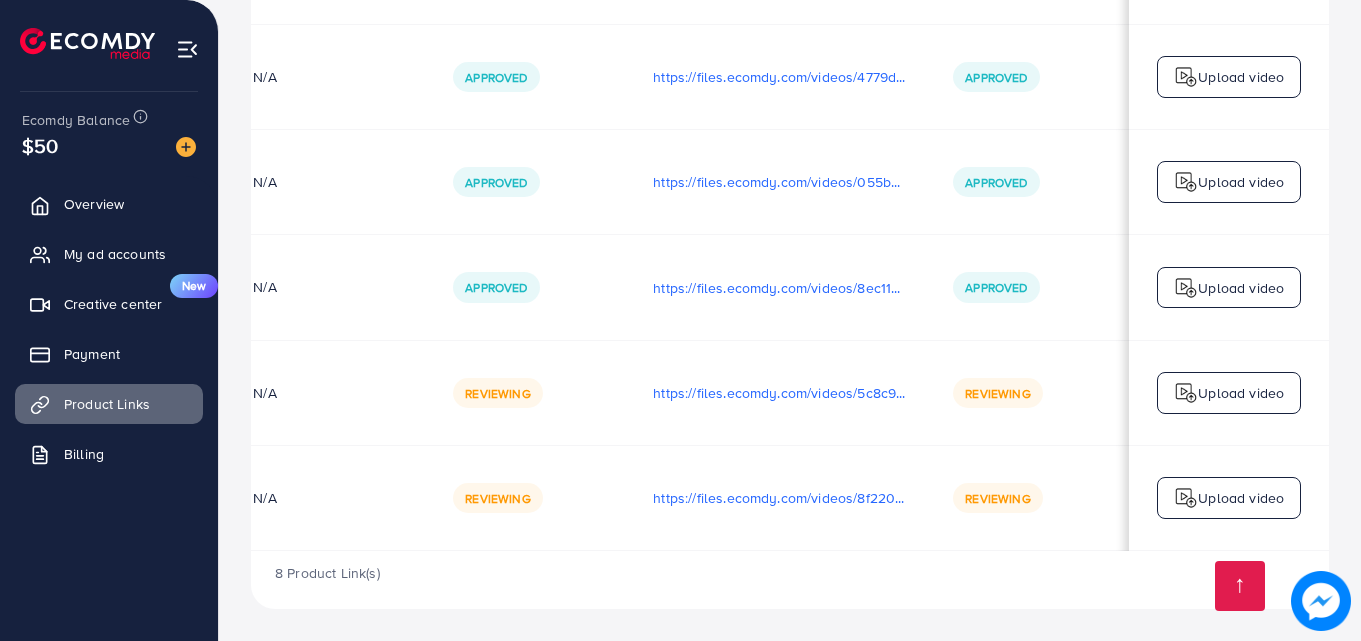 scroll, scrollTop: 0, scrollLeft: 501, axis: horizontal 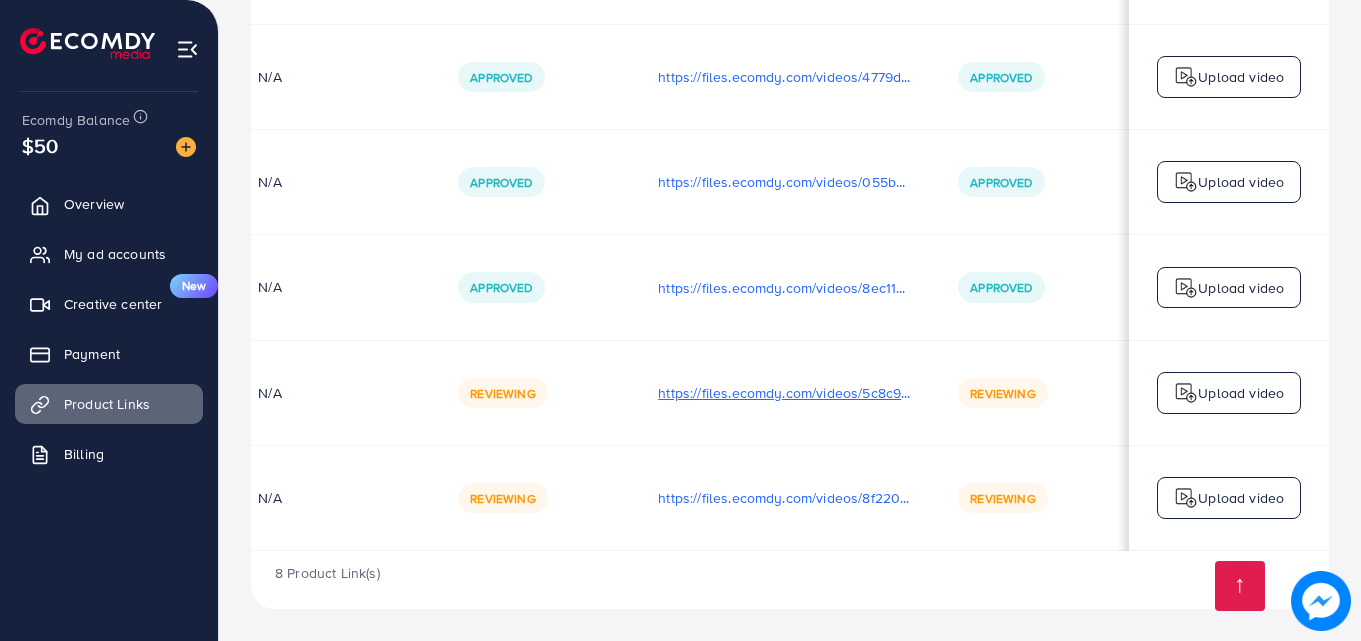 click on "[URL]" at bounding box center [784, 393] 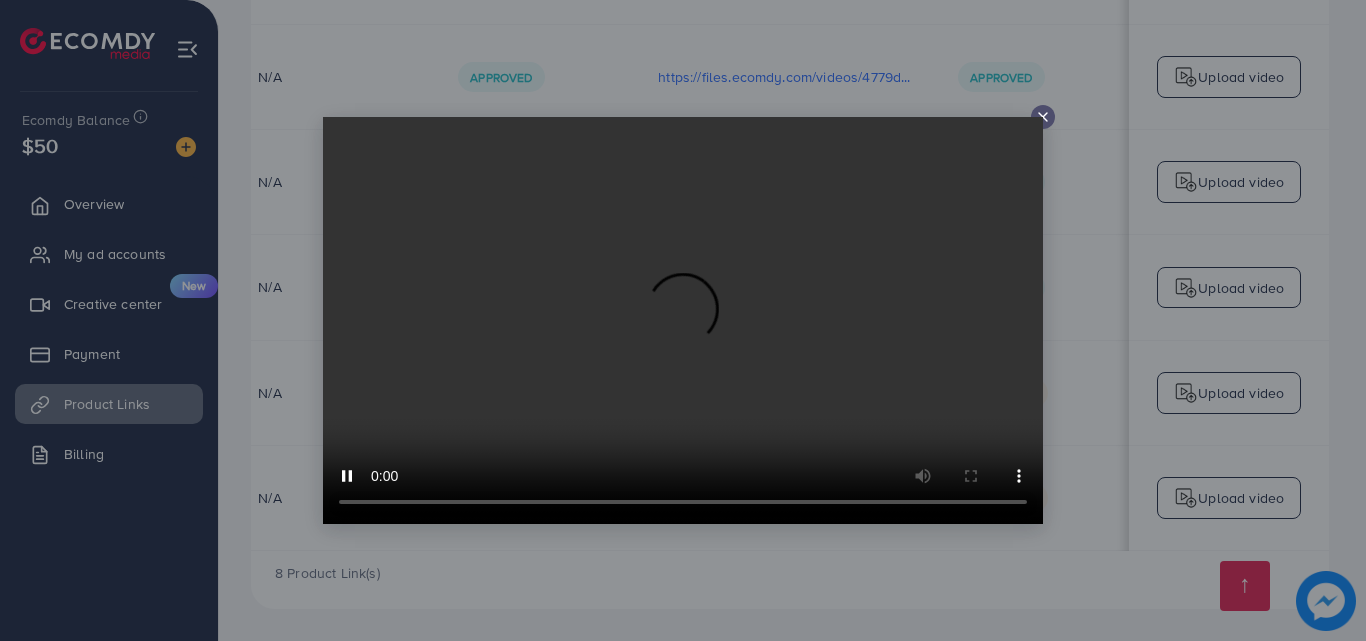 click 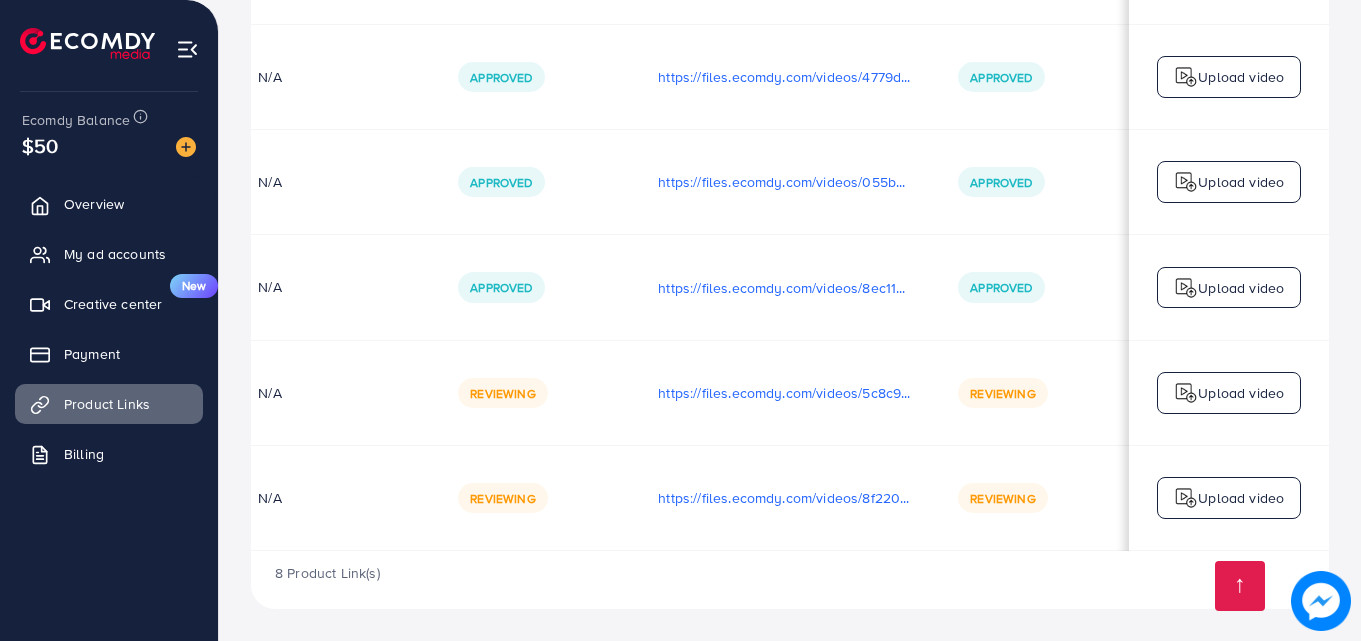click on "Upload video" at bounding box center [1241, 498] 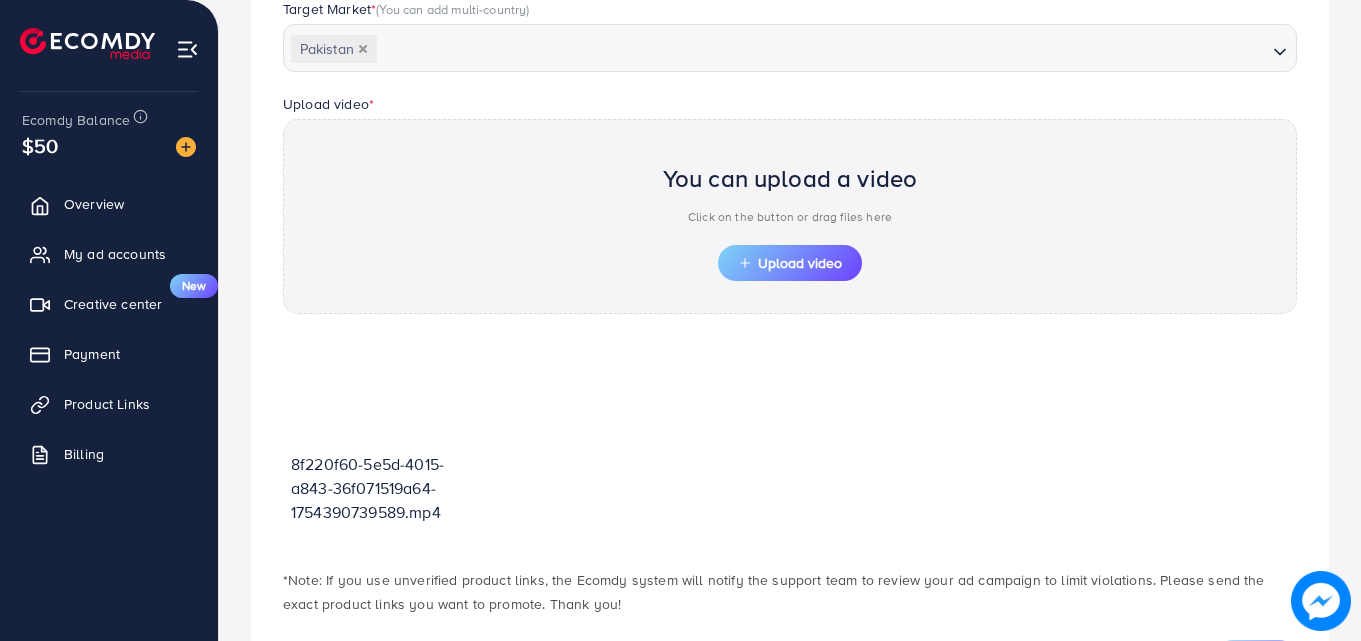 scroll, scrollTop: 698, scrollLeft: 0, axis: vertical 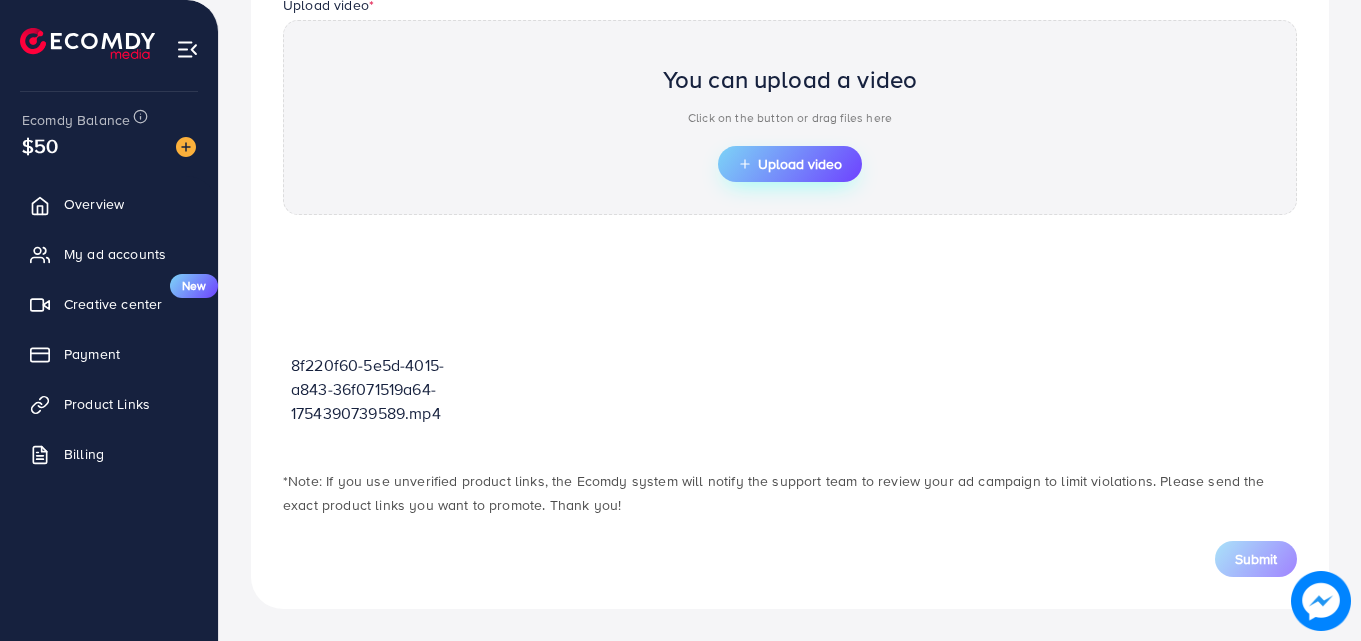 click on "Upload video" at bounding box center [790, 164] 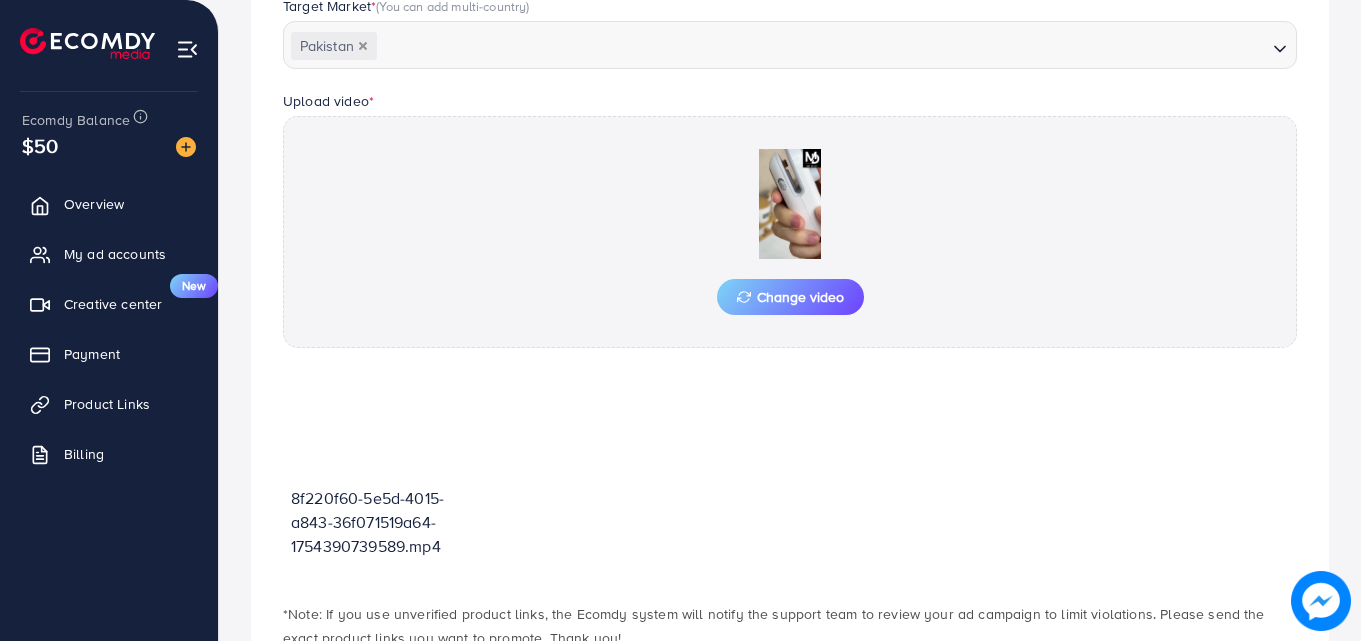scroll, scrollTop: 698, scrollLeft: 0, axis: vertical 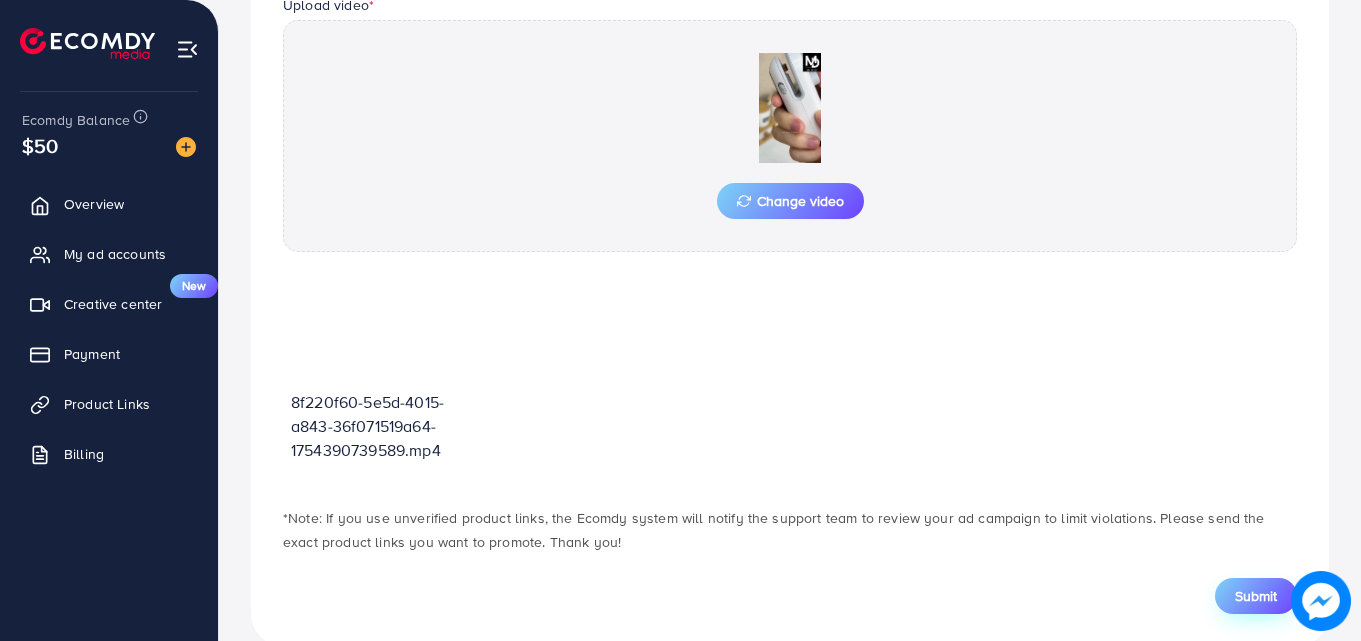 click on "Submit" at bounding box center (1256, 596) 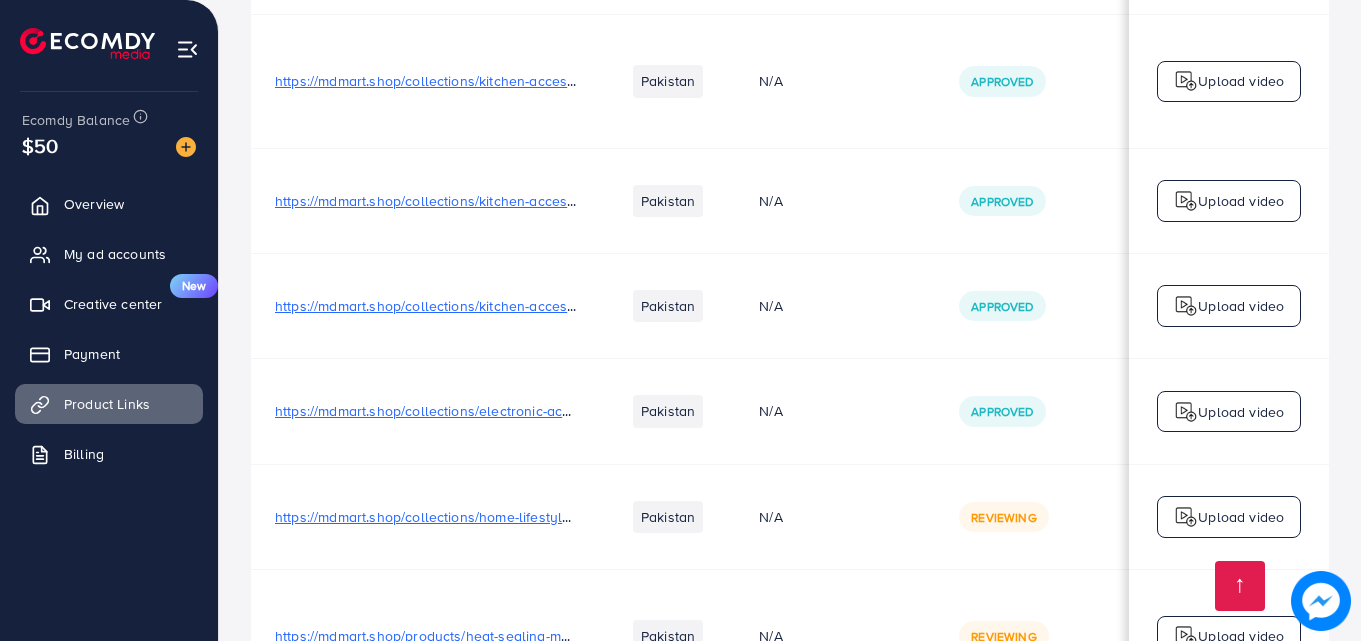 scroll, scrollTop: 628, scrollLeft: 0, axis: vertical 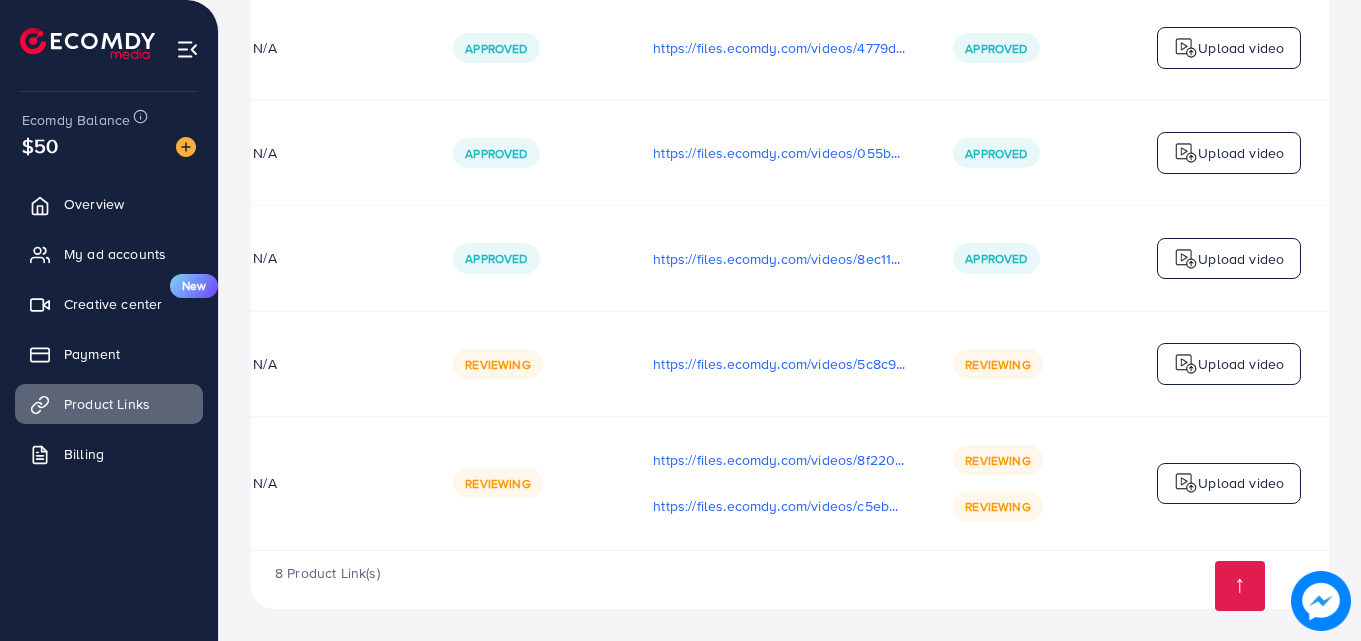 click at bounding box center (1186, 483) 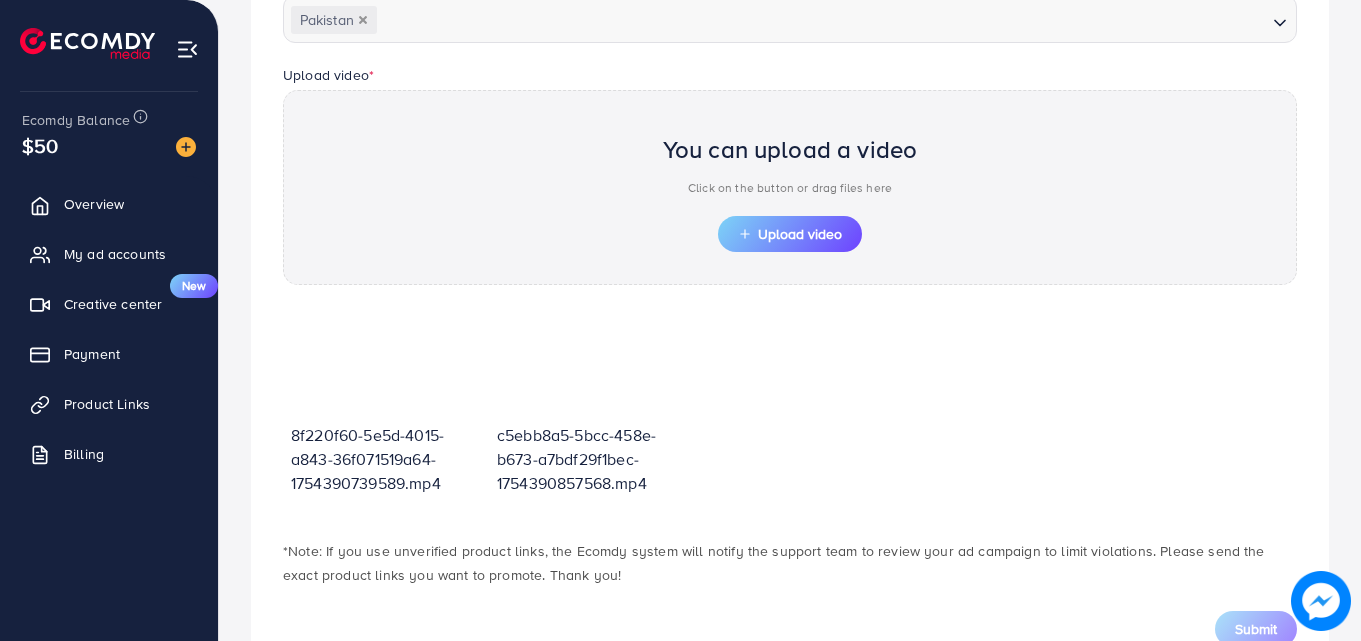 scroll, scrollTop: 698, scrollLeft: 0, axis: vertical 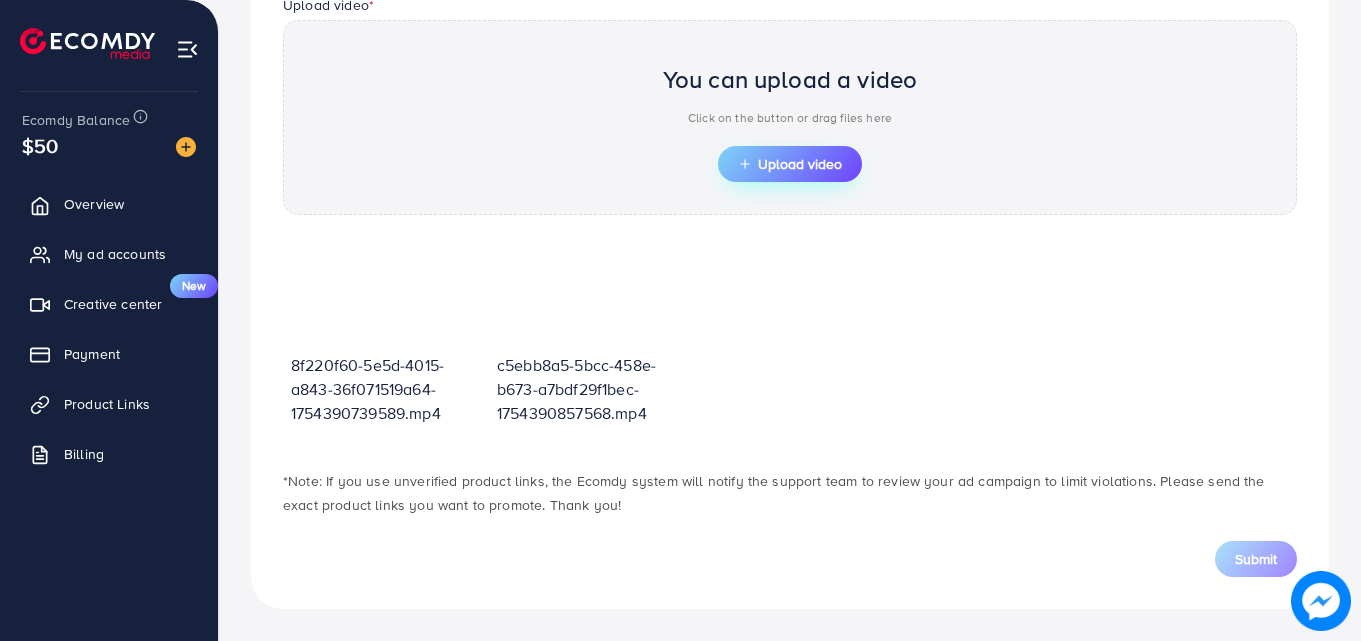 click on "Upload video" at bounding box center [790, 164] 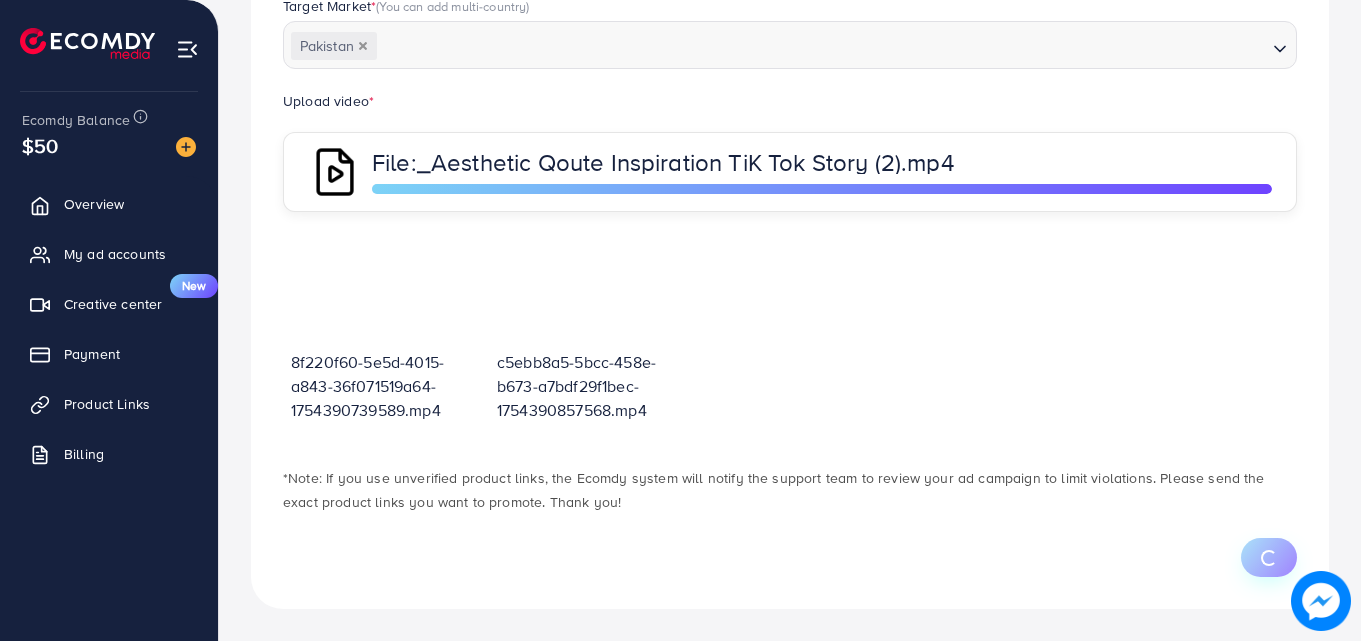 scroll, scrollTop: 698, scrollLeft: 0, axis: vertical 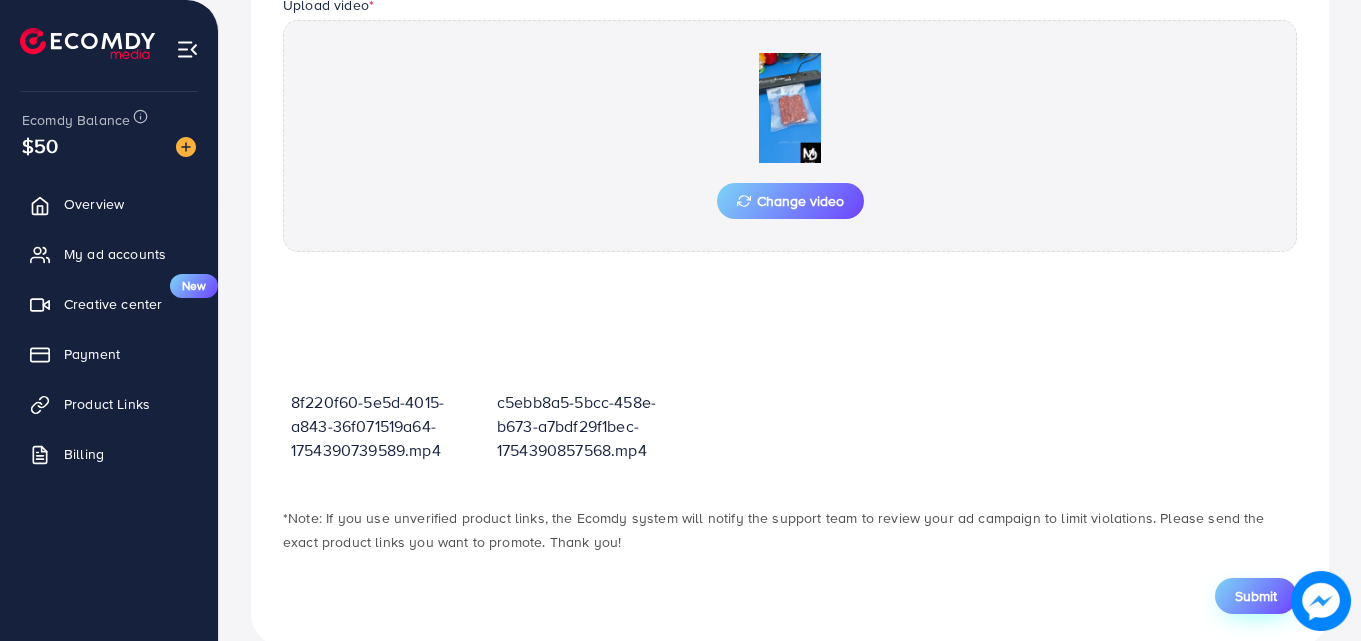 click on "Submit" at bounding box center [1256, 596] 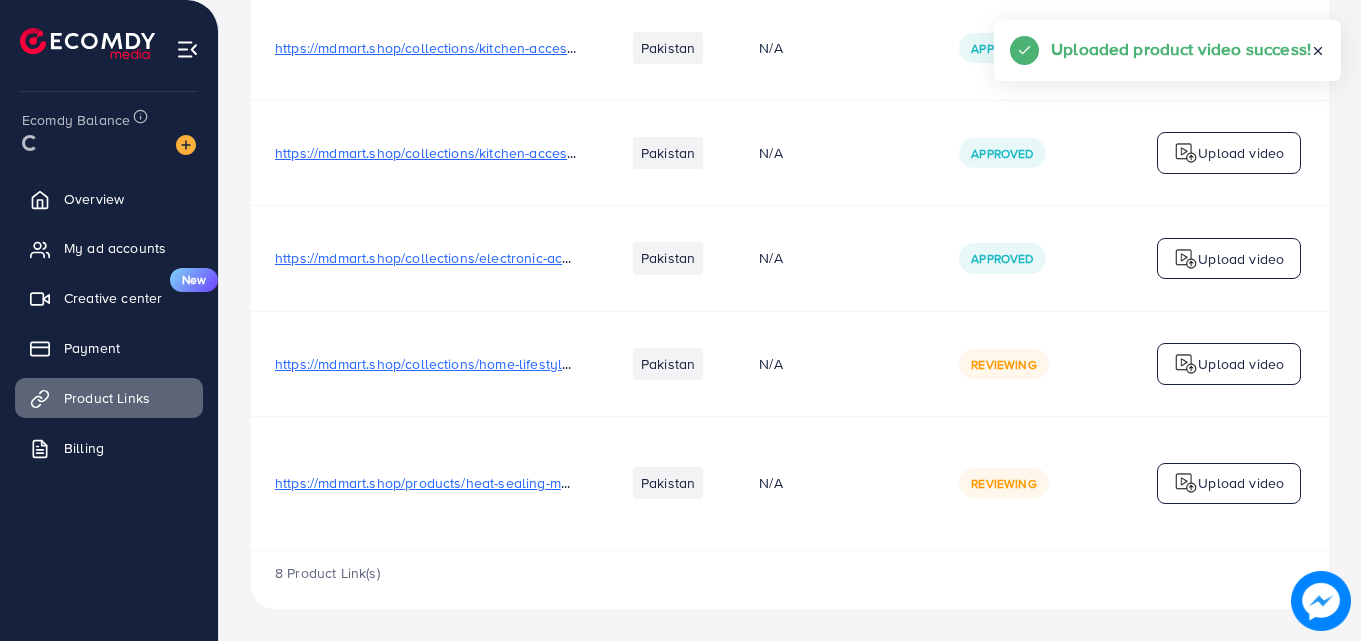 scroll, scrollTop: 0, scrollLeft: 0, axis: both 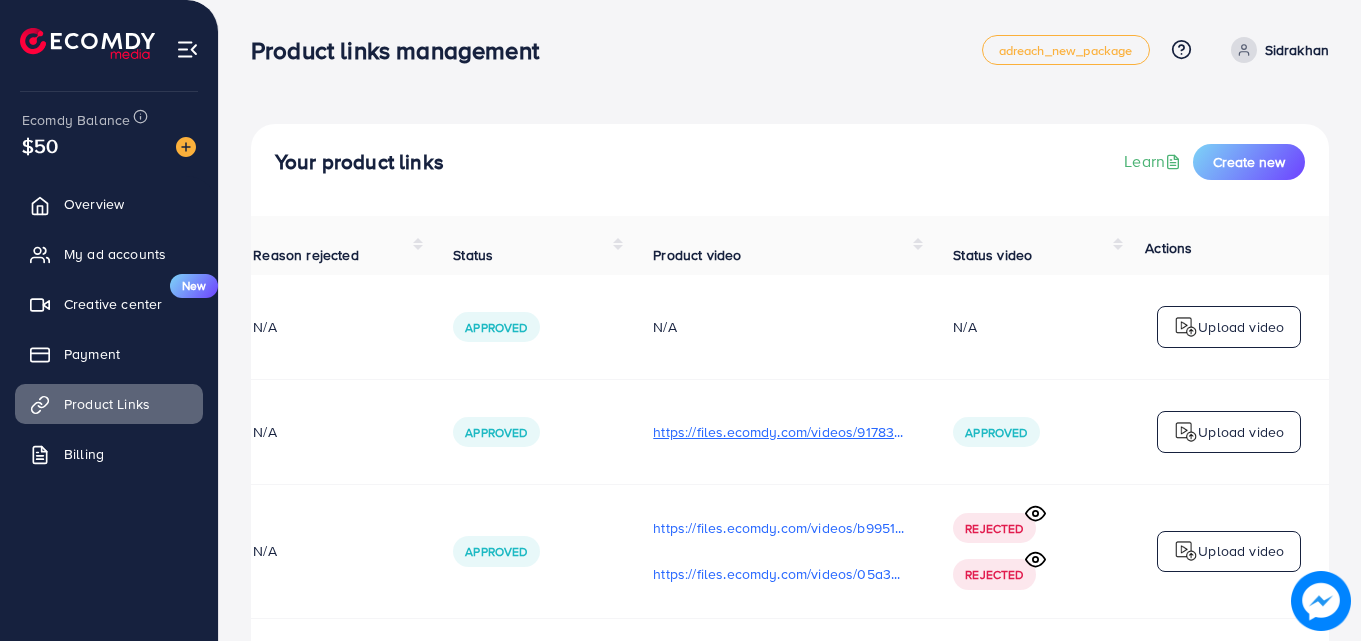 click on "https://files.ecomdy.com/videos/91783dfa-57f7-4de2-a13b-54073d2f2d89-1754113737444.mp4" at bounding box center [779, 432] 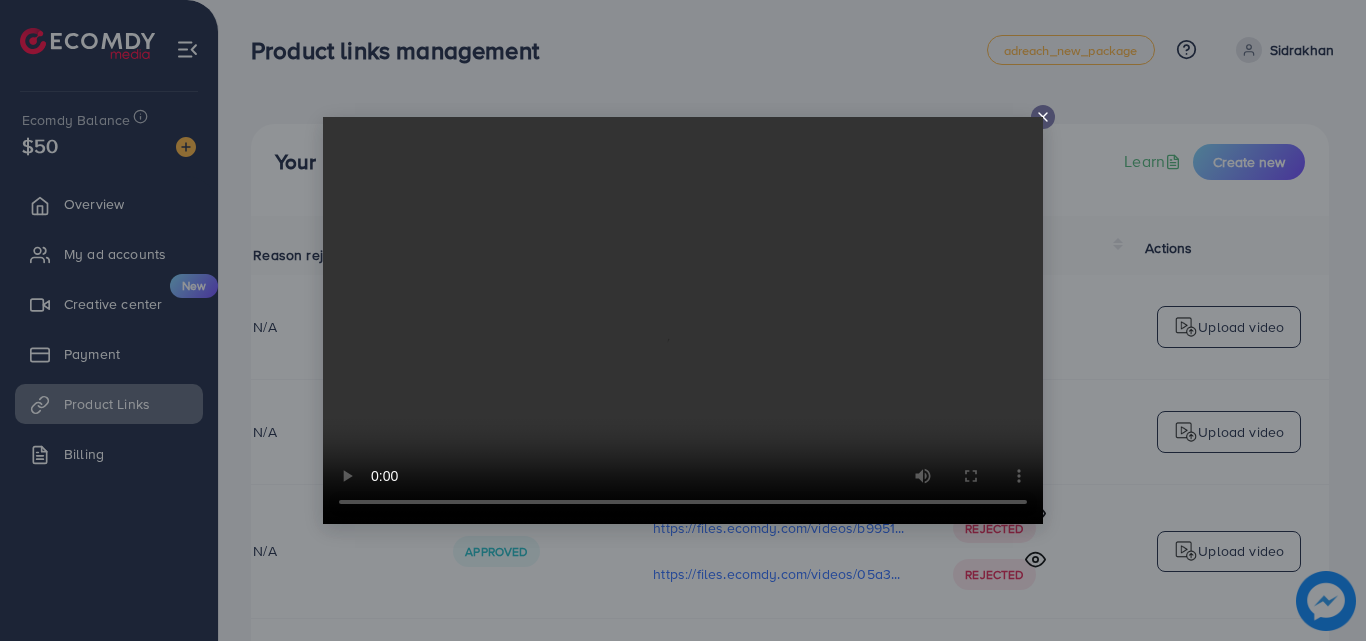 click 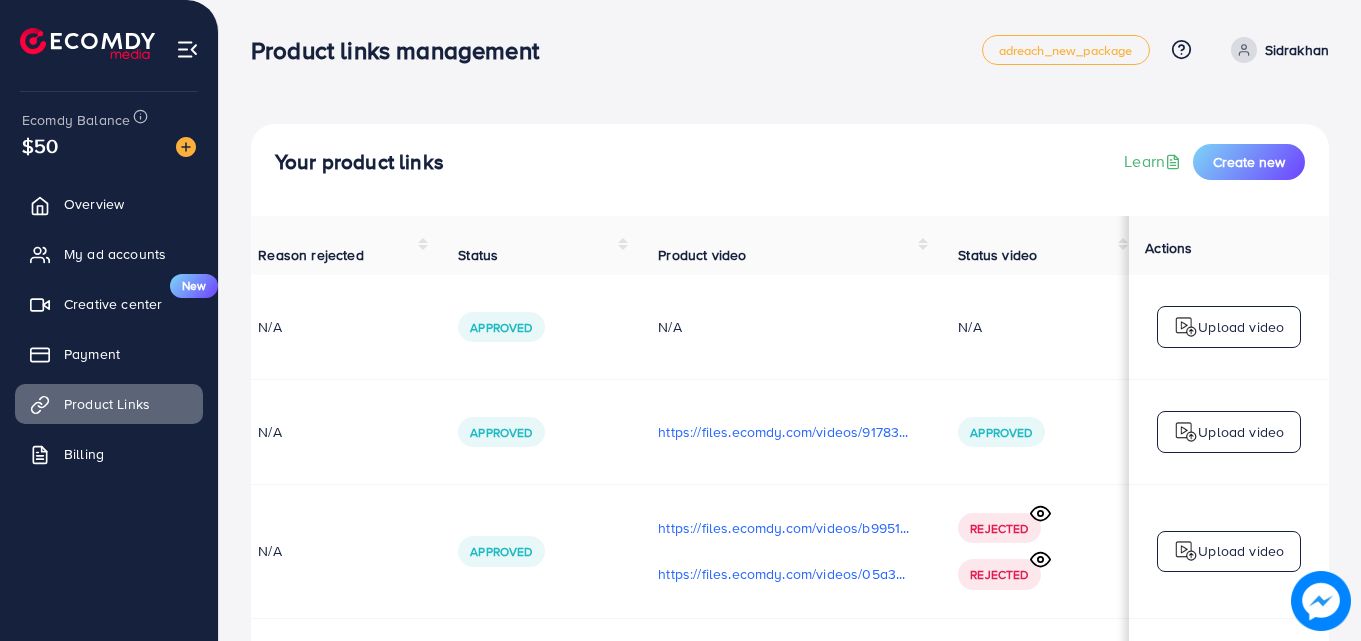 scroll, scrollTop: 1, scrollLeft: 501, axis: both 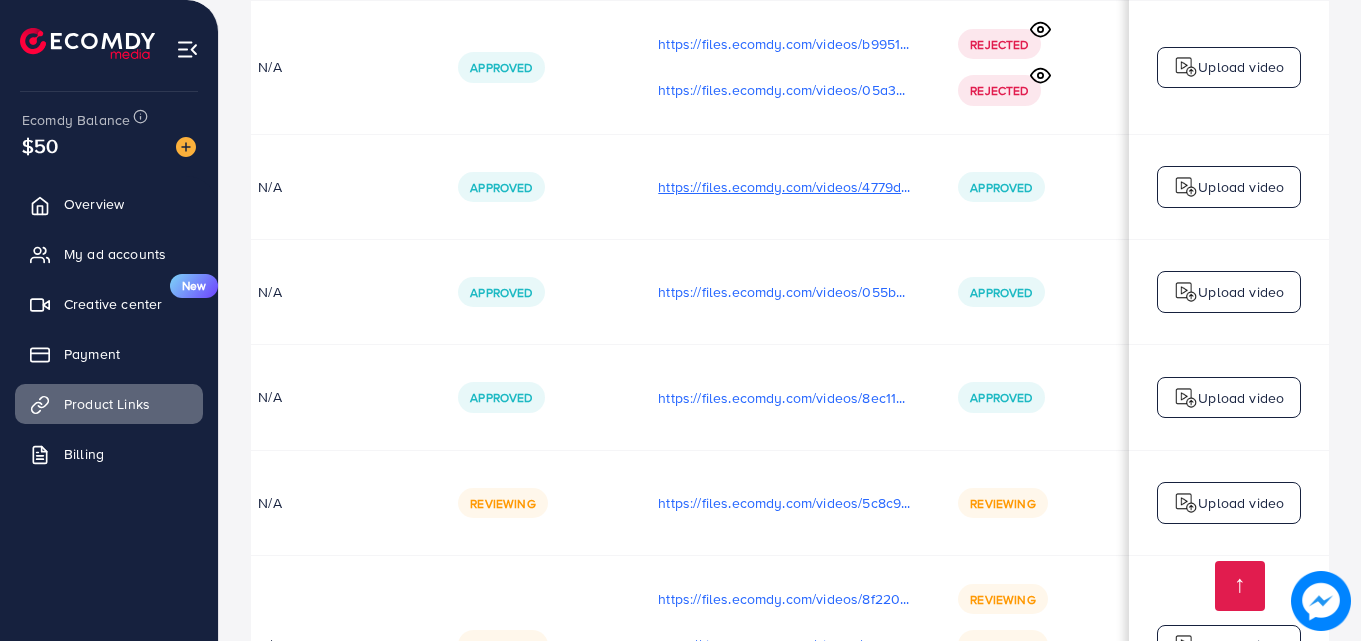 click on "https://files.ecomdy.com/videos/4779d897-388a-408c-9473-4acebec28cb0-1754114243164.mp4" at bounding box center [784, 187] 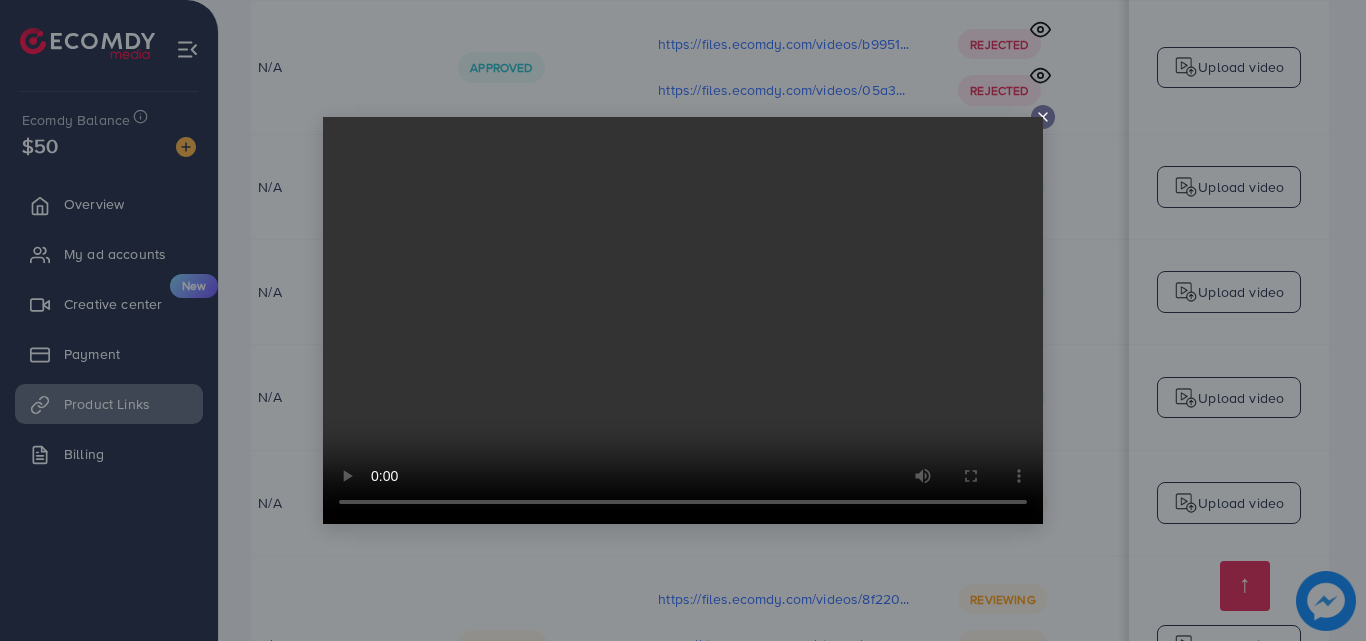 click at bounding box center (1043, 117) 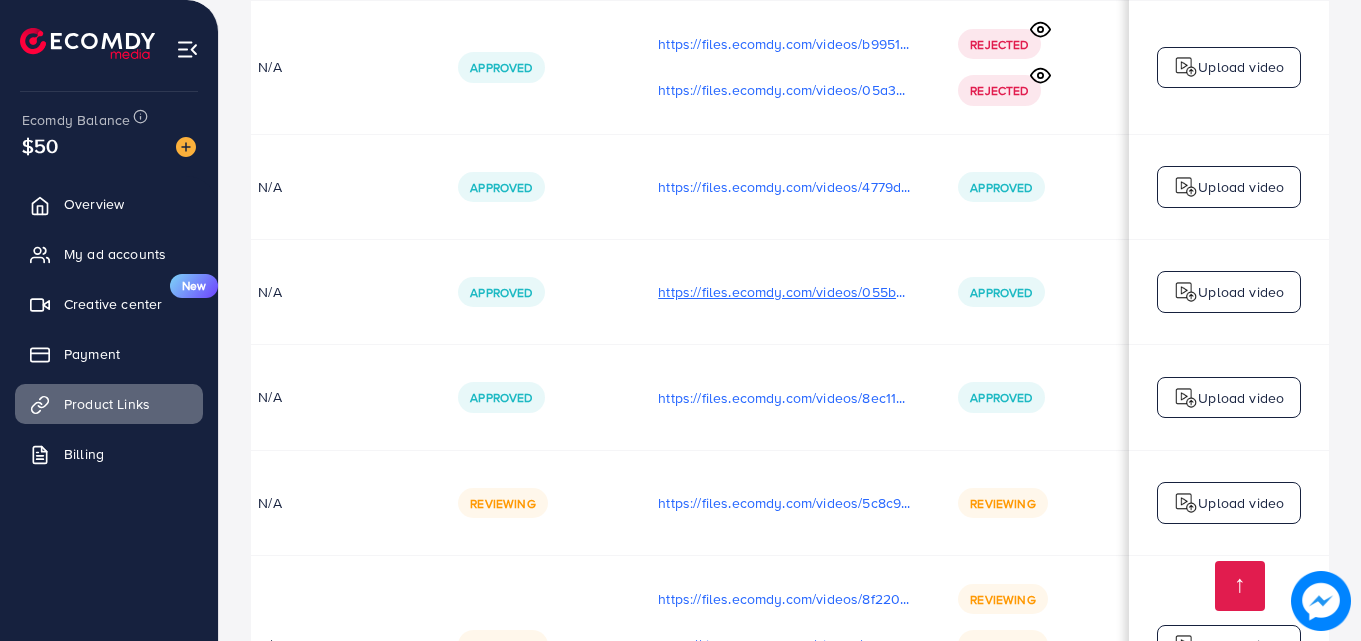 click on "https://files.ecomdy.com/videos/055bb9e2-099b-4e89-a8c2-1c0414efe5e3-1754205187856.mp4" at bounding box center (784, 292) 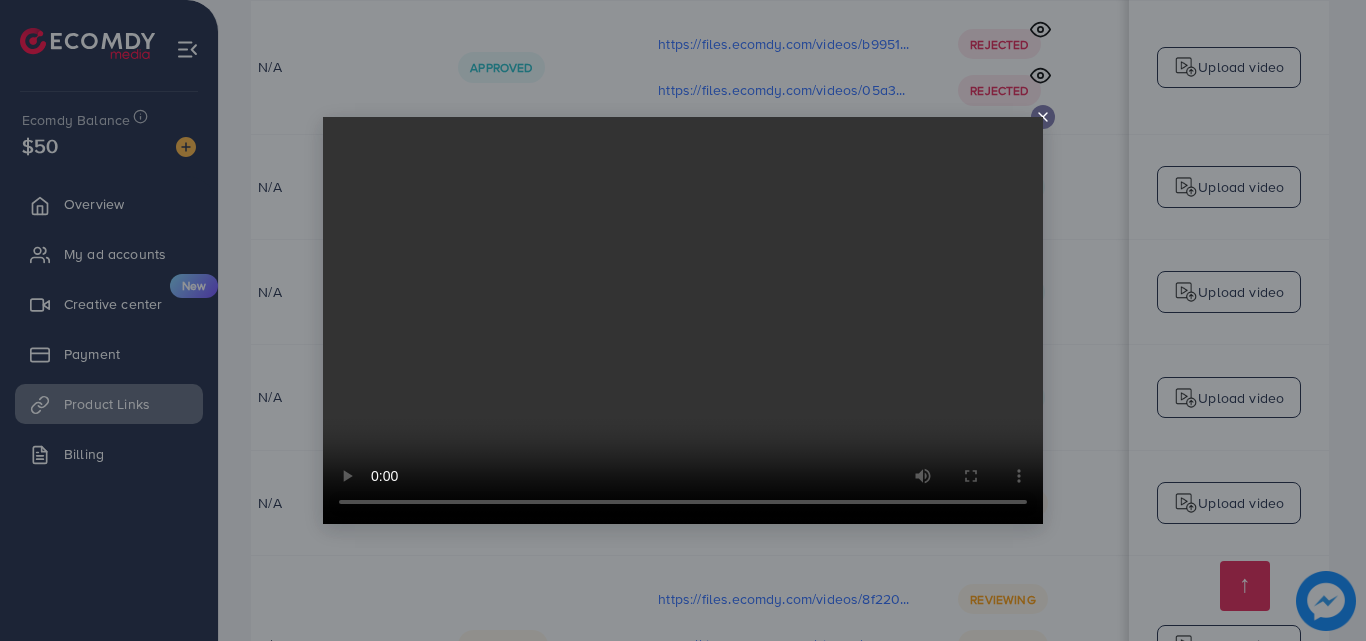 click 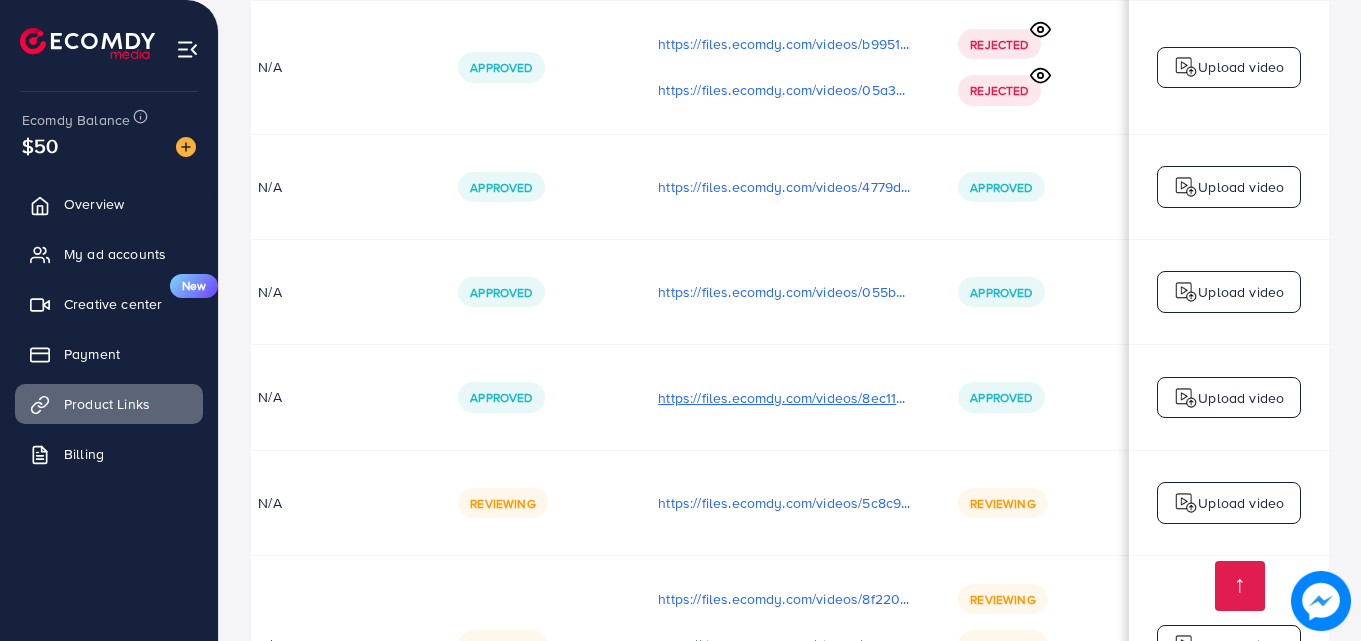 click on "https://files.ecomdy.com/videos/8ec116b9-9ec1-4eae-a446-8ebb149561b8-1754205536977.mp4" at bounding box center [784, 398] 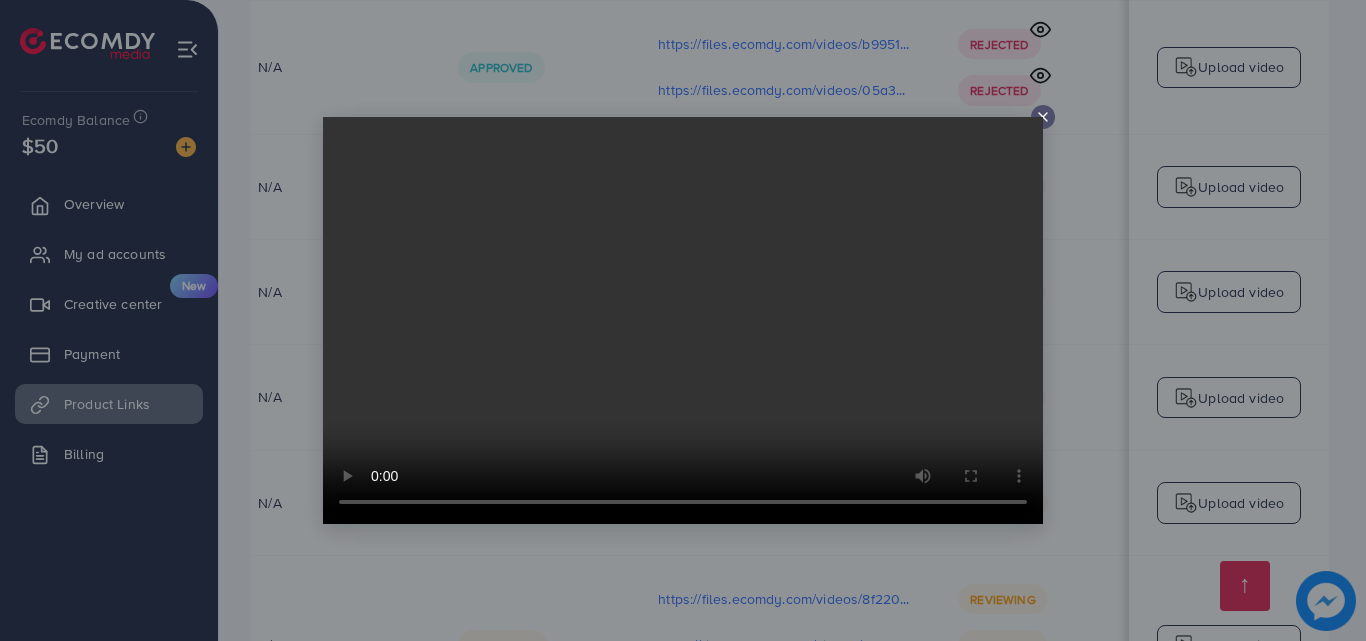 click 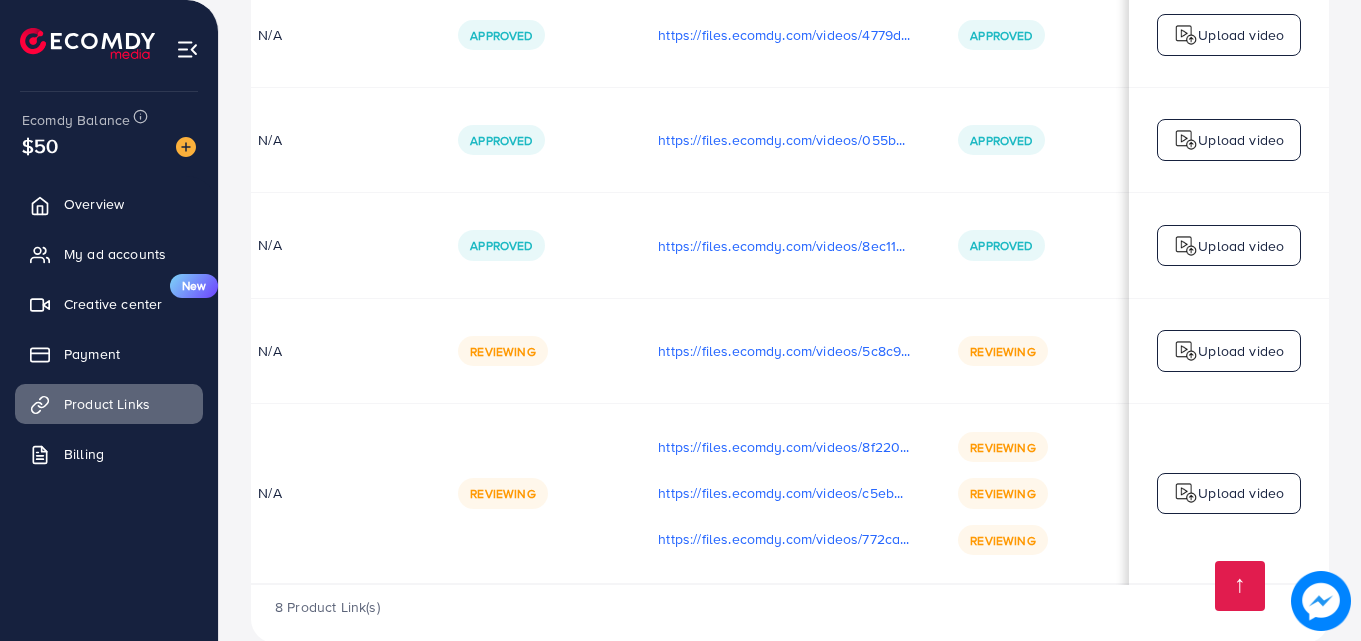 scroll, scrollTop: 674, scrollLeft: 0, axis: vertical 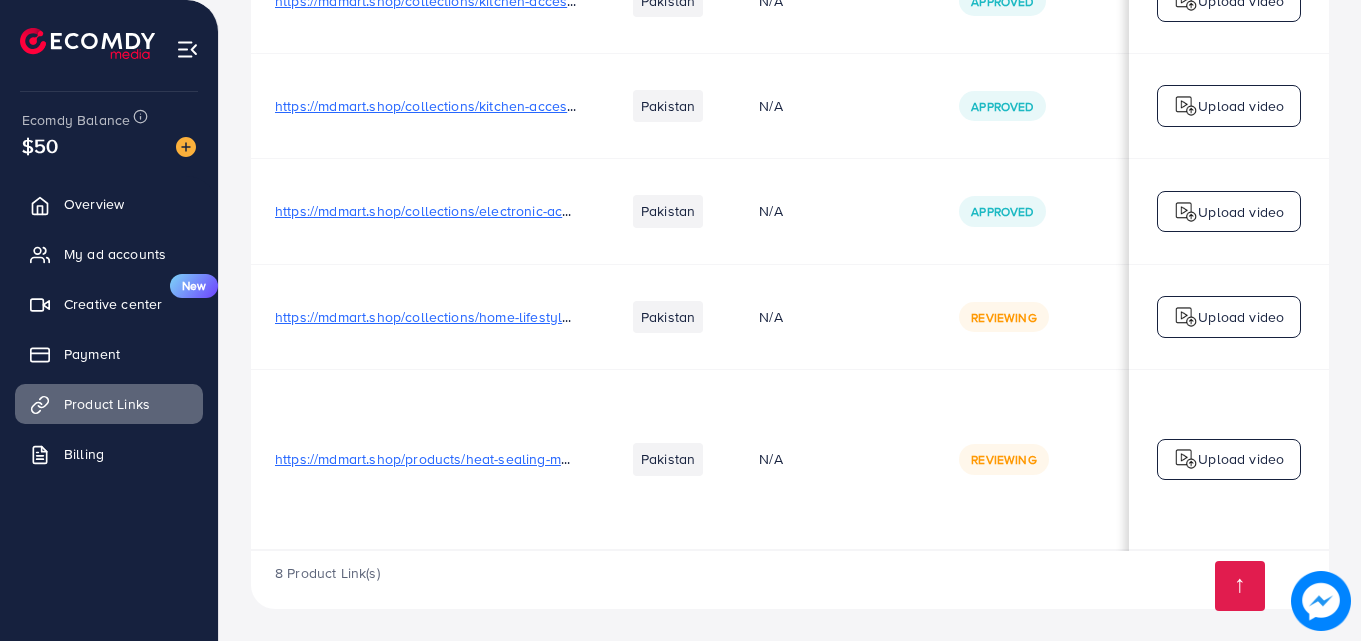 click on "8 Product Link(s)" at bounding box center (790, 580) 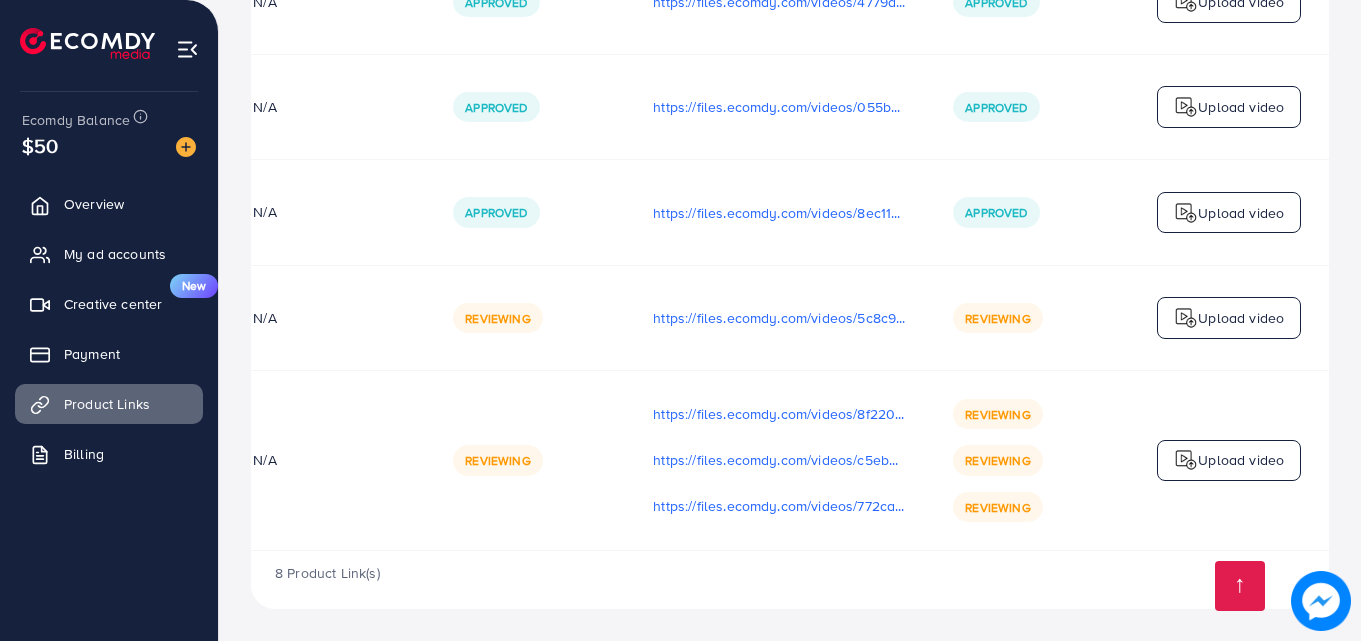 scroll, scrollTop: 0, scrollLeft: 506, axis: horizontal 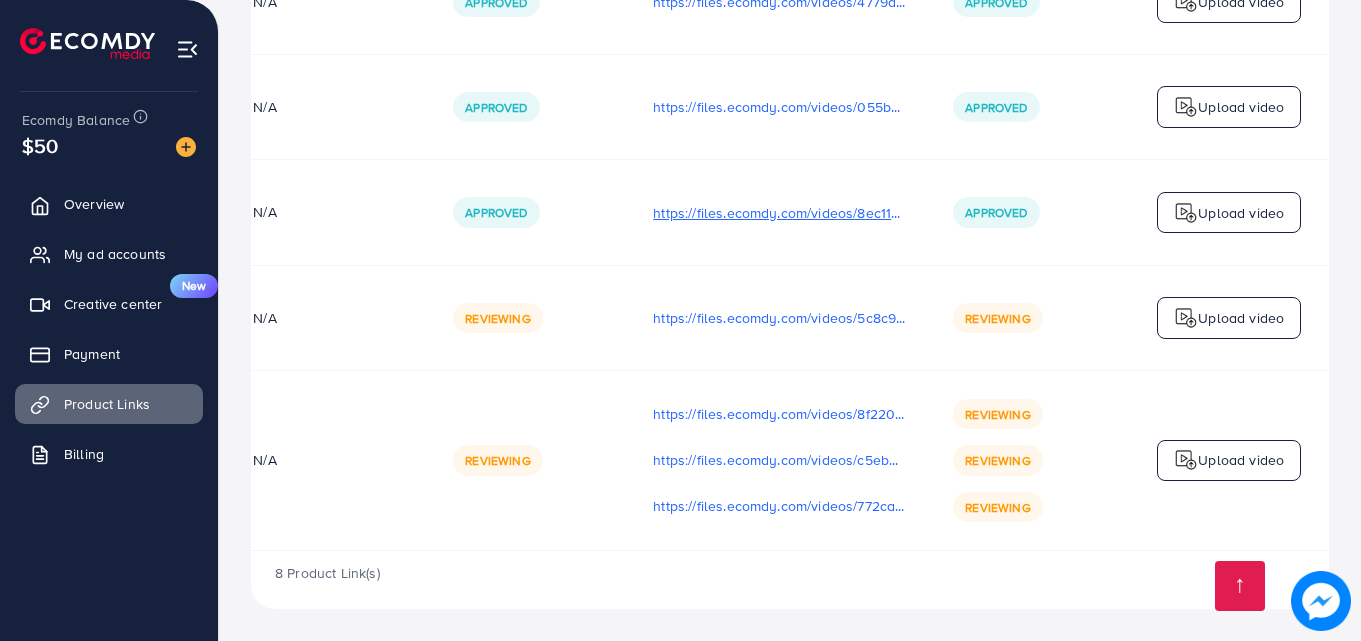 click on "https://files.ecomdy.com/videos/8ec116b9-9ec1-4eae-a446-8ebb149561b8-1754205536977.mp4" at bounding box center [779, 213] 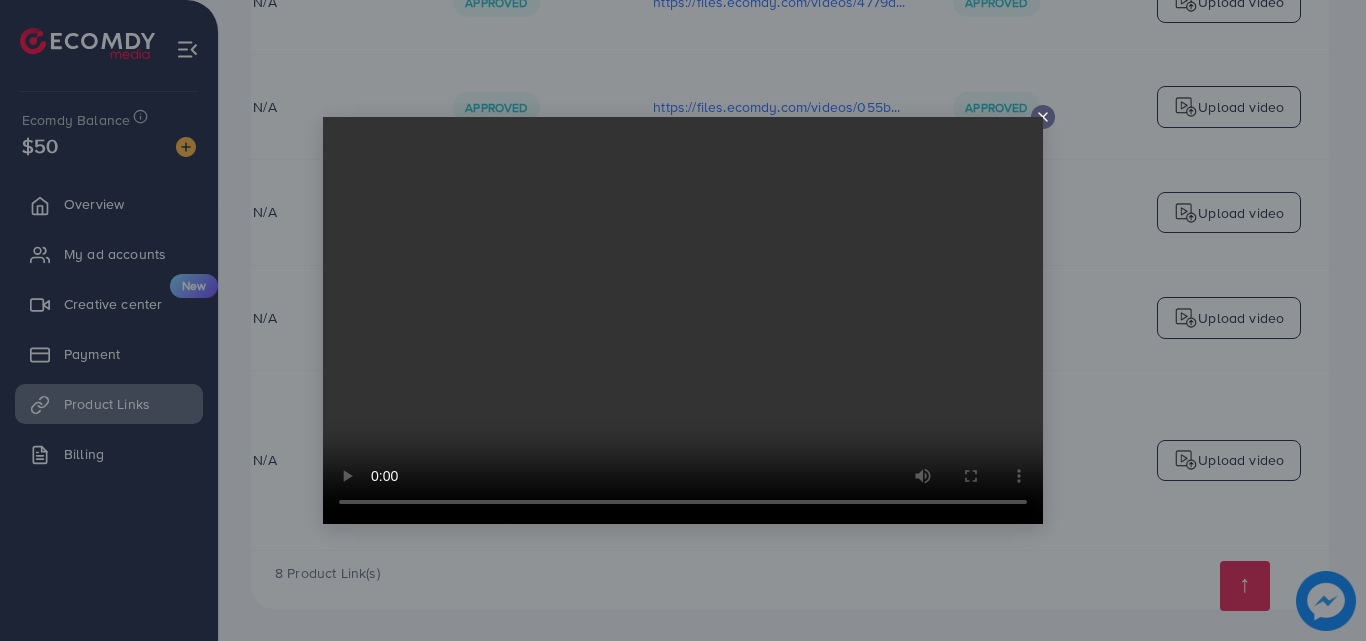 click 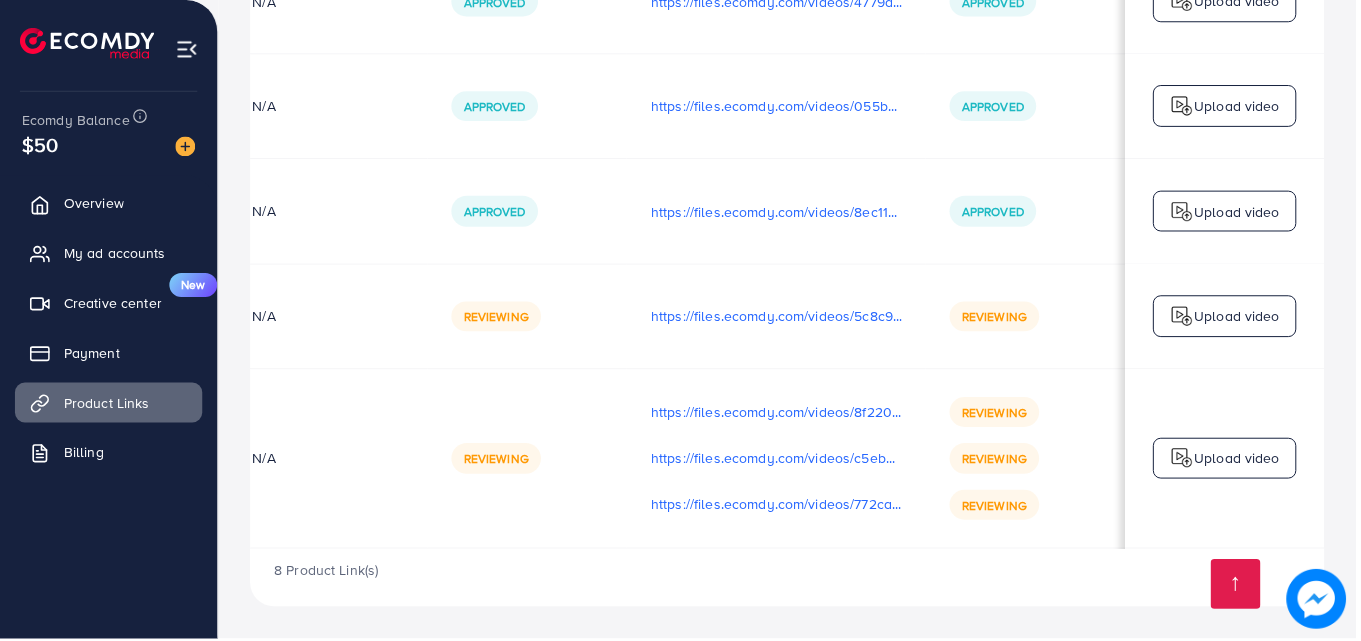 scroll, scrollTop: 0, scrollLeft: 501, axis: horizontal 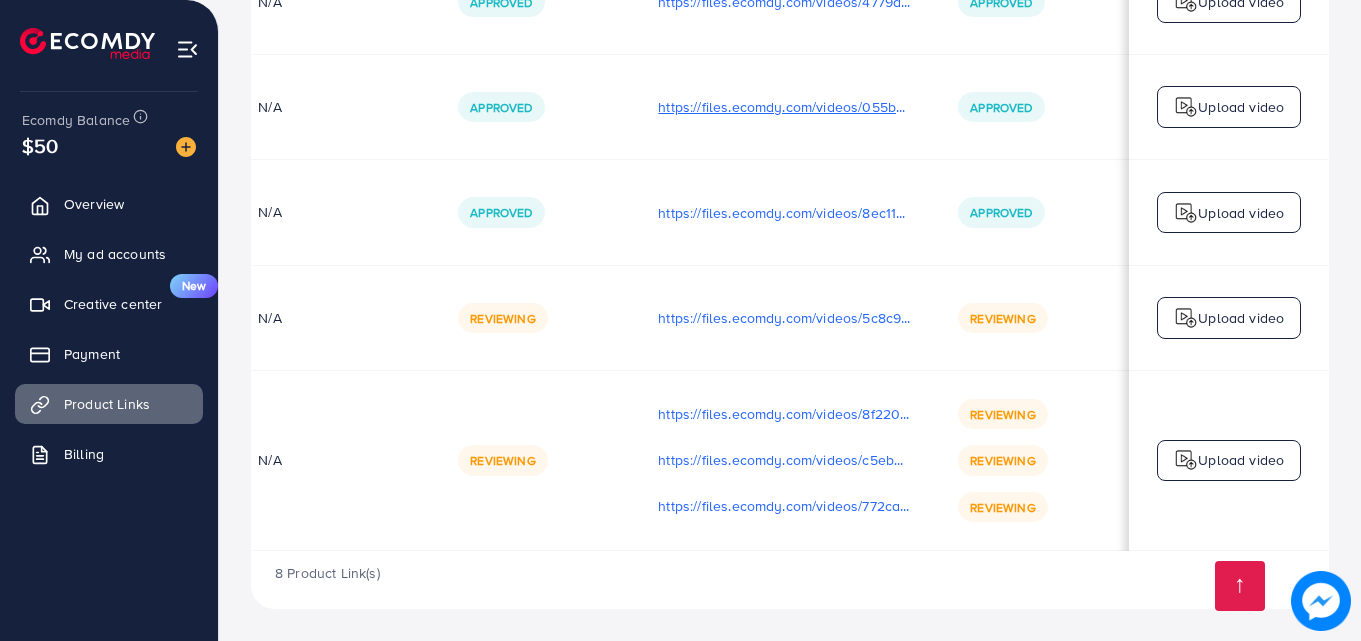 click on "https://files.ecomdy.com/videos/055bb9e2-099b-4e89-a8c2-1c0414efe5e3-1754205187856.mp4" at bounding box center (784, 107) 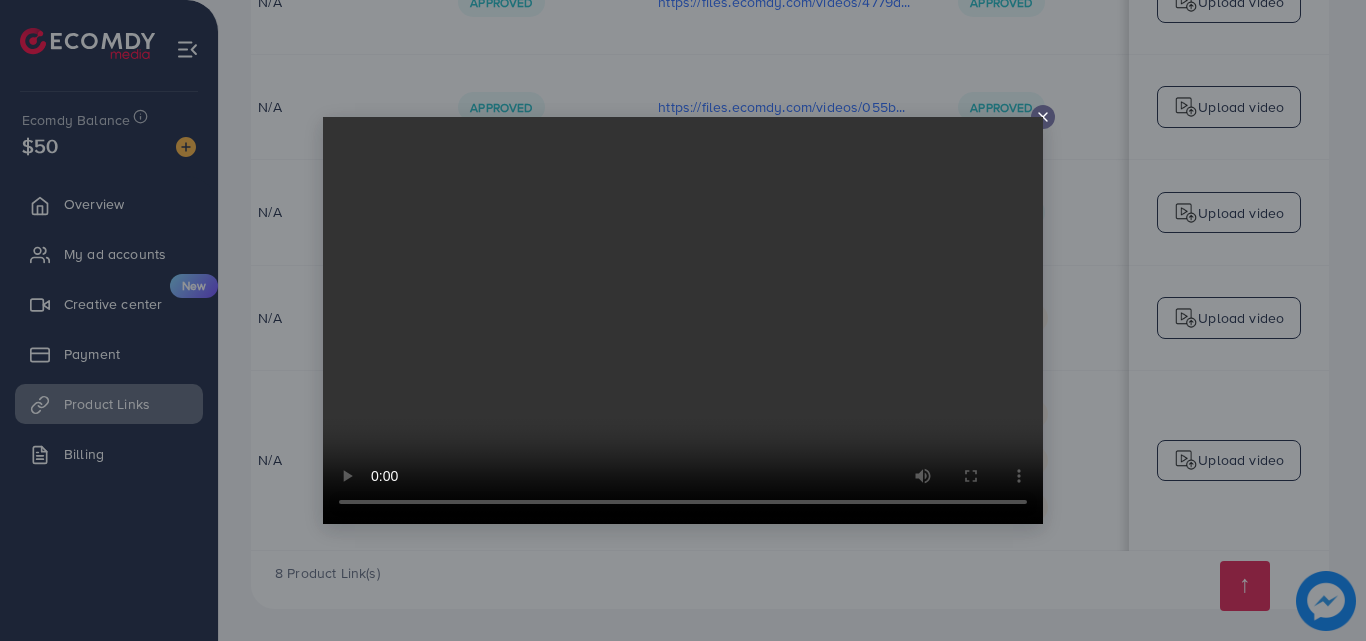 click 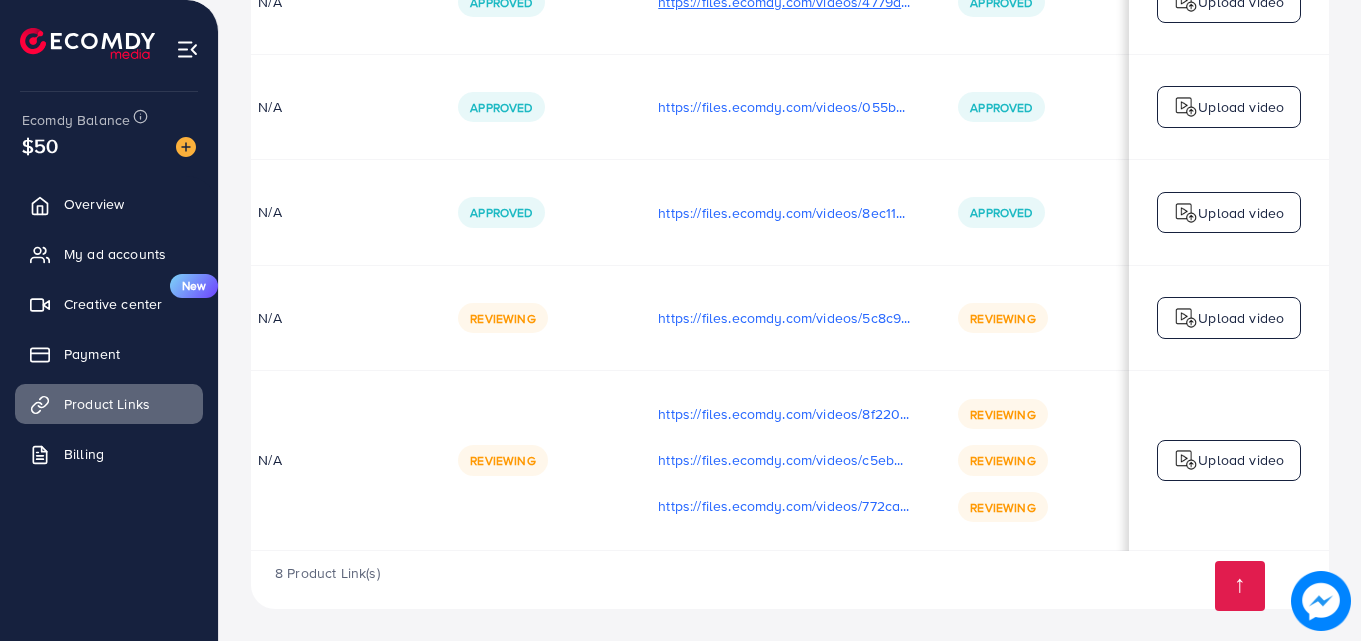 click on "https://files.ecomdy.com/videos/4779d897-388a-408c-9473-4acebec28cb0-1754114243164.mp4" at bounding box center (784, 2) 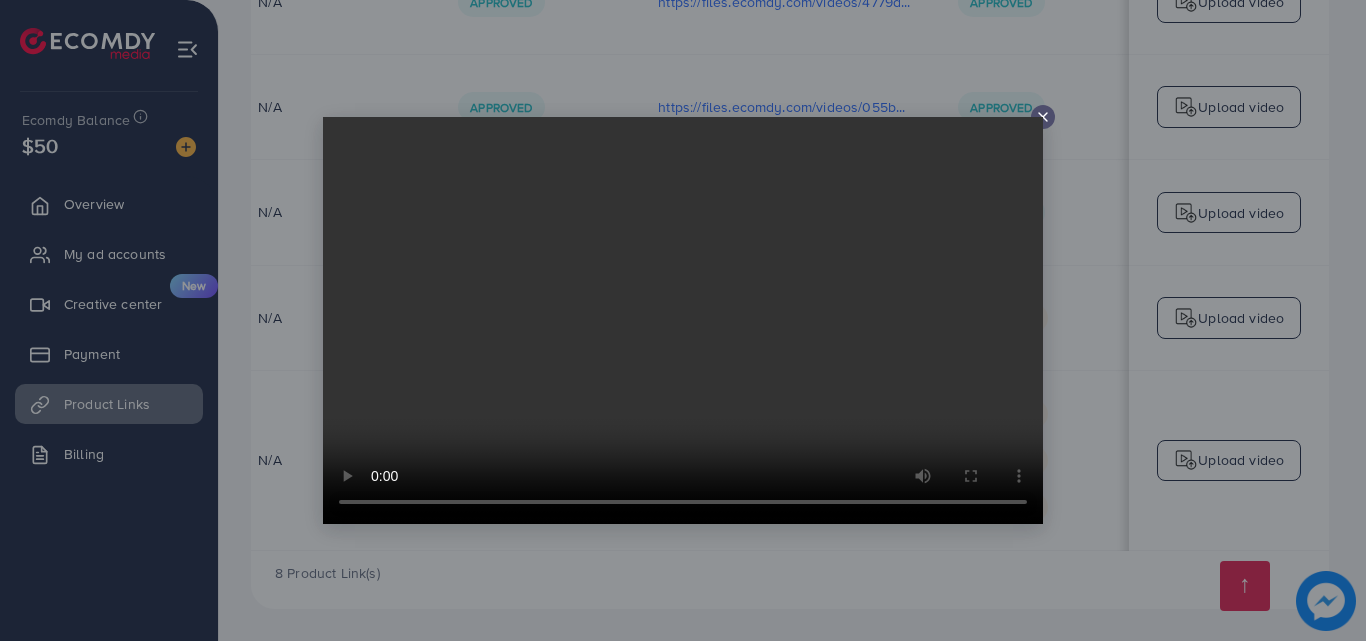 click 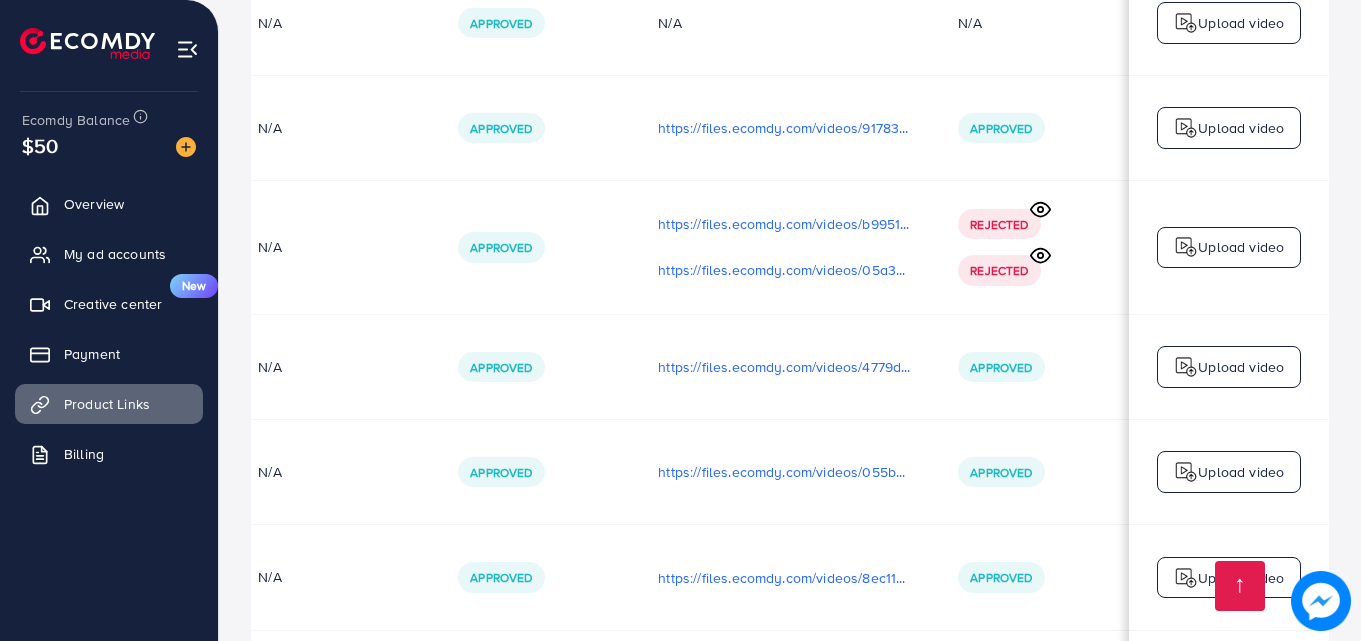 scroll, scrollTop: 241, scrollLeft: 0, axis: vertical 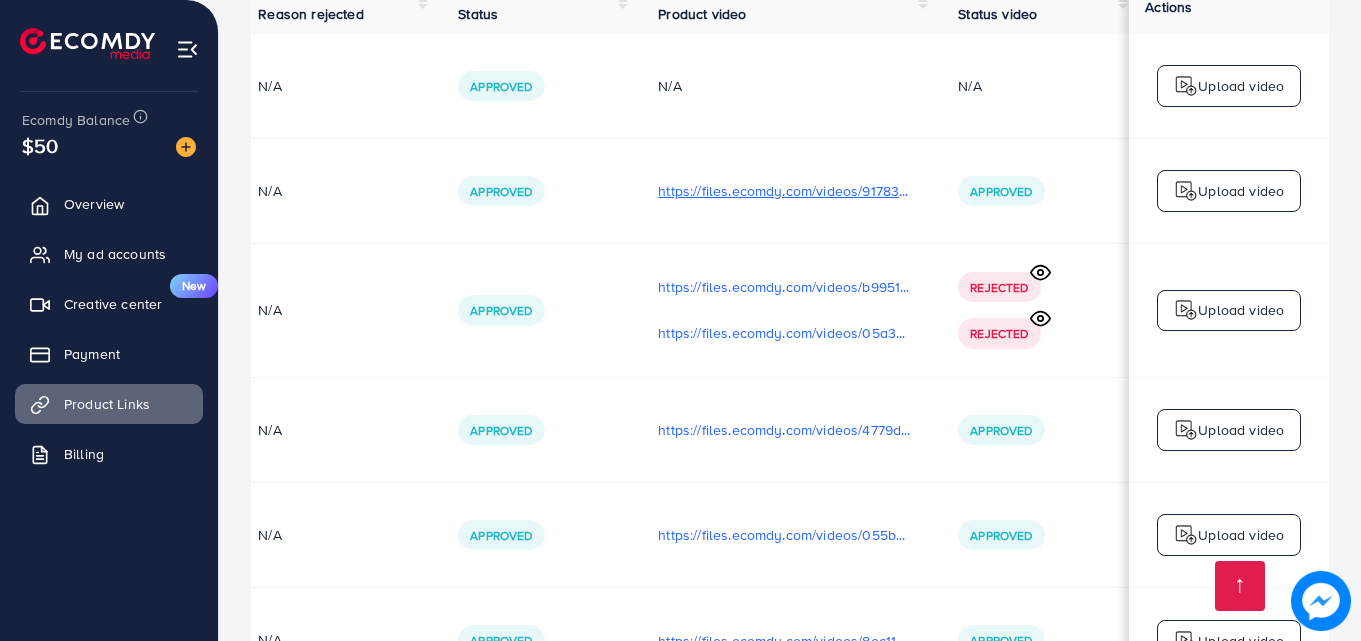 click on "https://files.ecomdy.com/videos/91783dfa-57f7-4de2-a13b-54073d2f2d89-1754113737444.mp4" at bounding box center (784, 191) 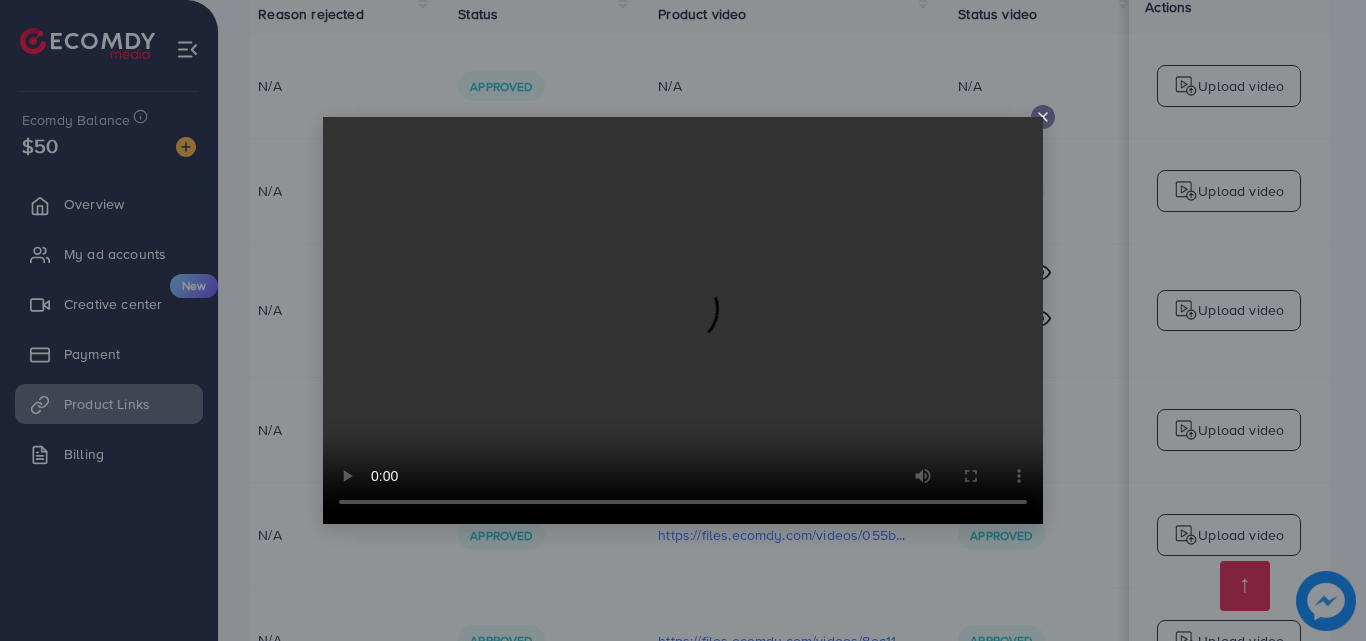 click 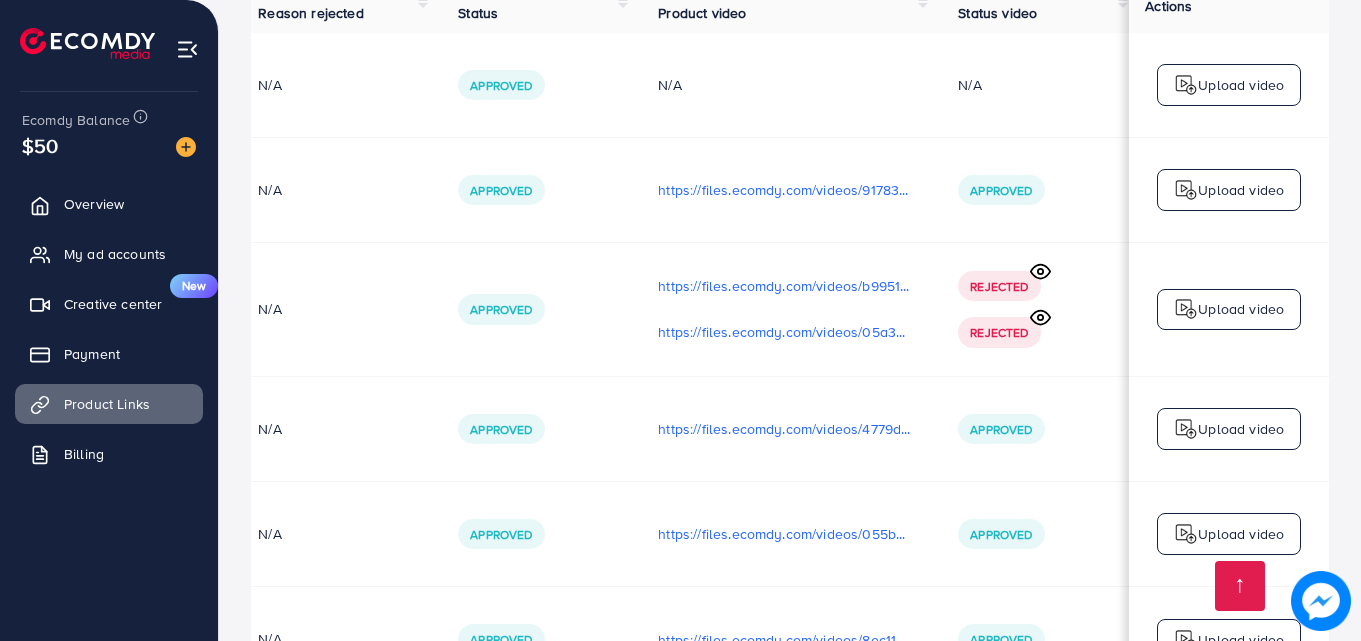 scroll, scrollTop: 0, scrollLeft: 501, axis: horizontal 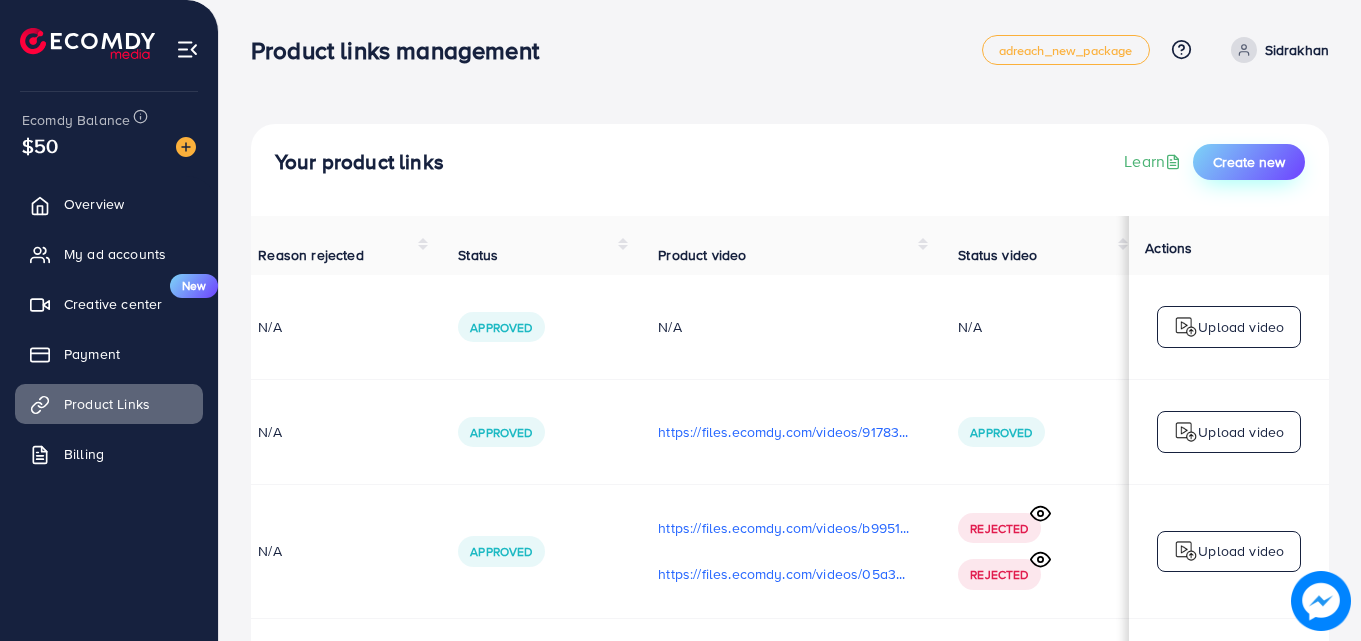 click on "Create new" at bounding box center [1249, 162] 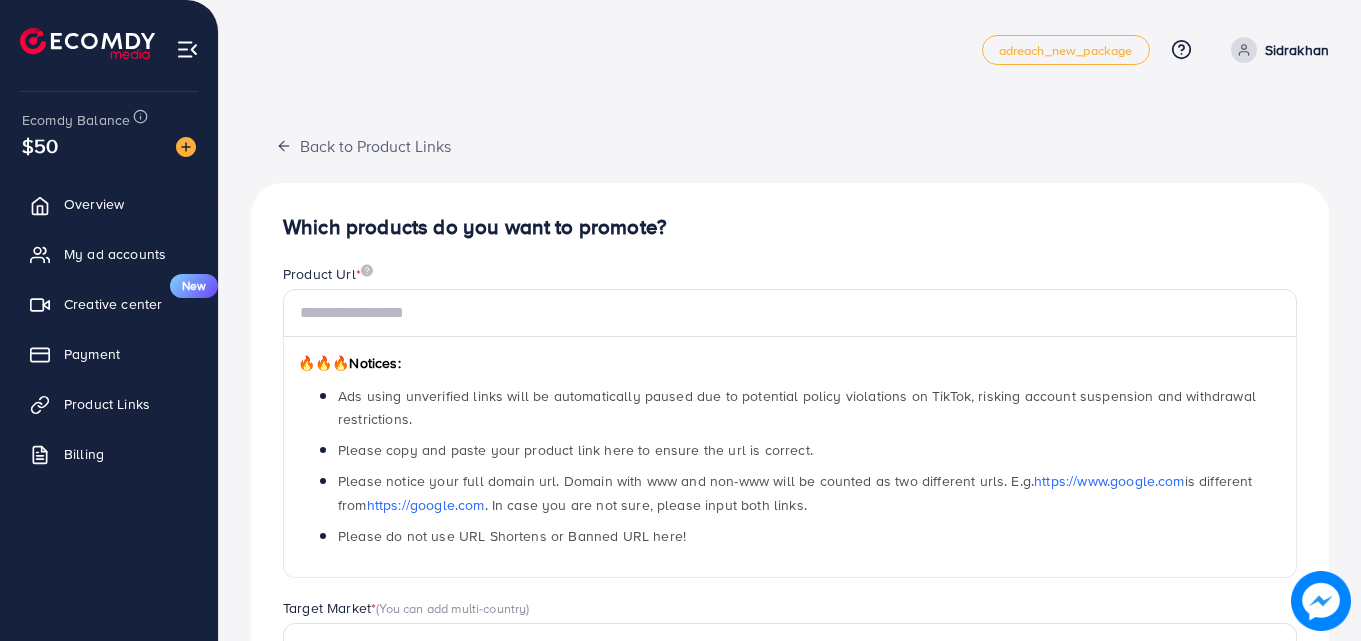 click on "Product Url  *" at bounding box center (790, 276) 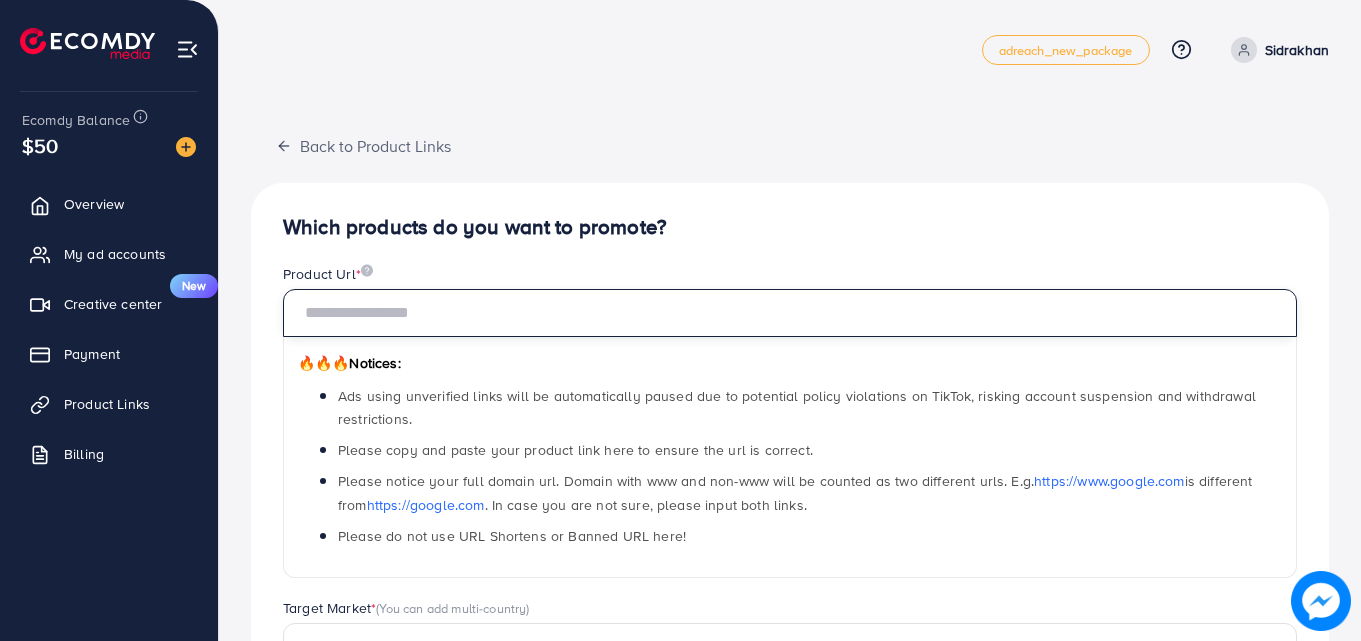 click at bounding box center (790, 313) 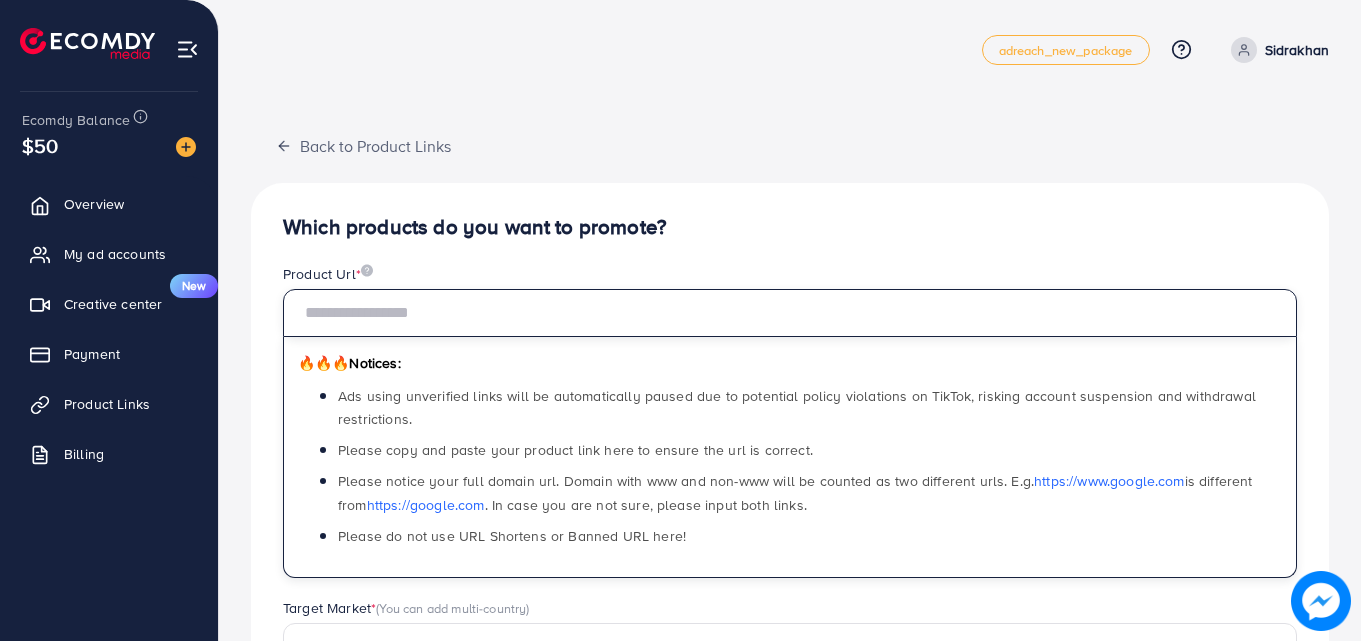 paste on "**********" 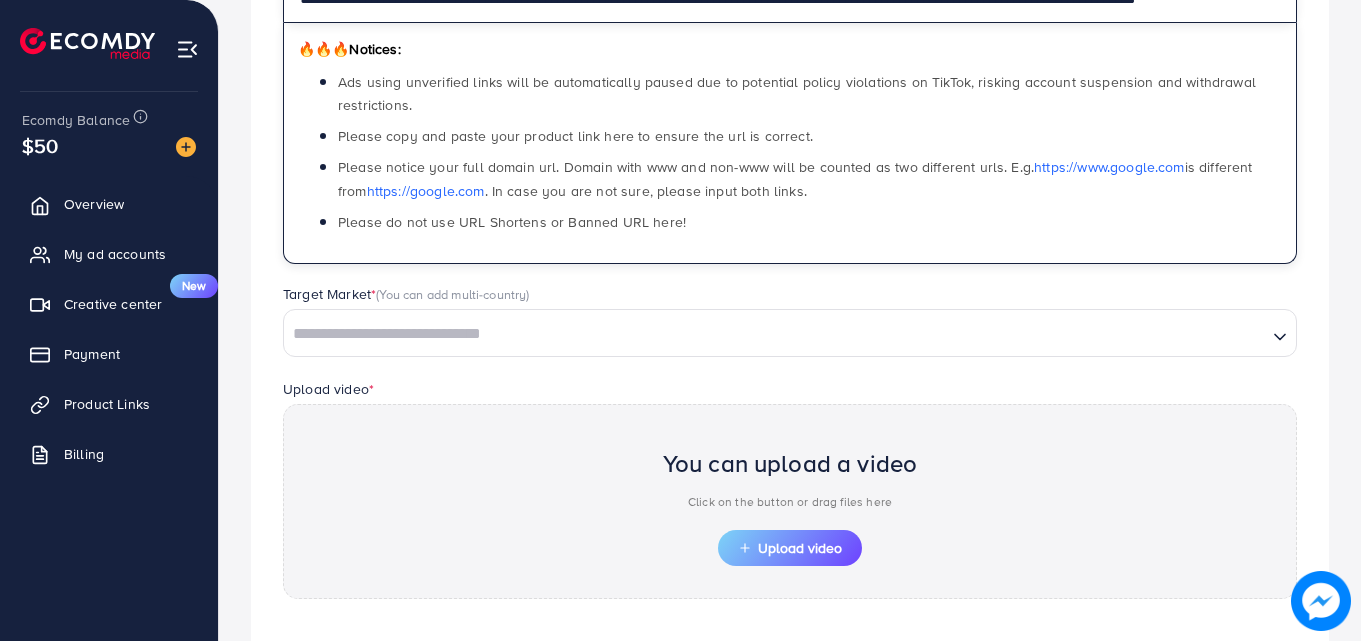 scroll, scrollTop: 317, scrollLeft: 0, axis: vertical 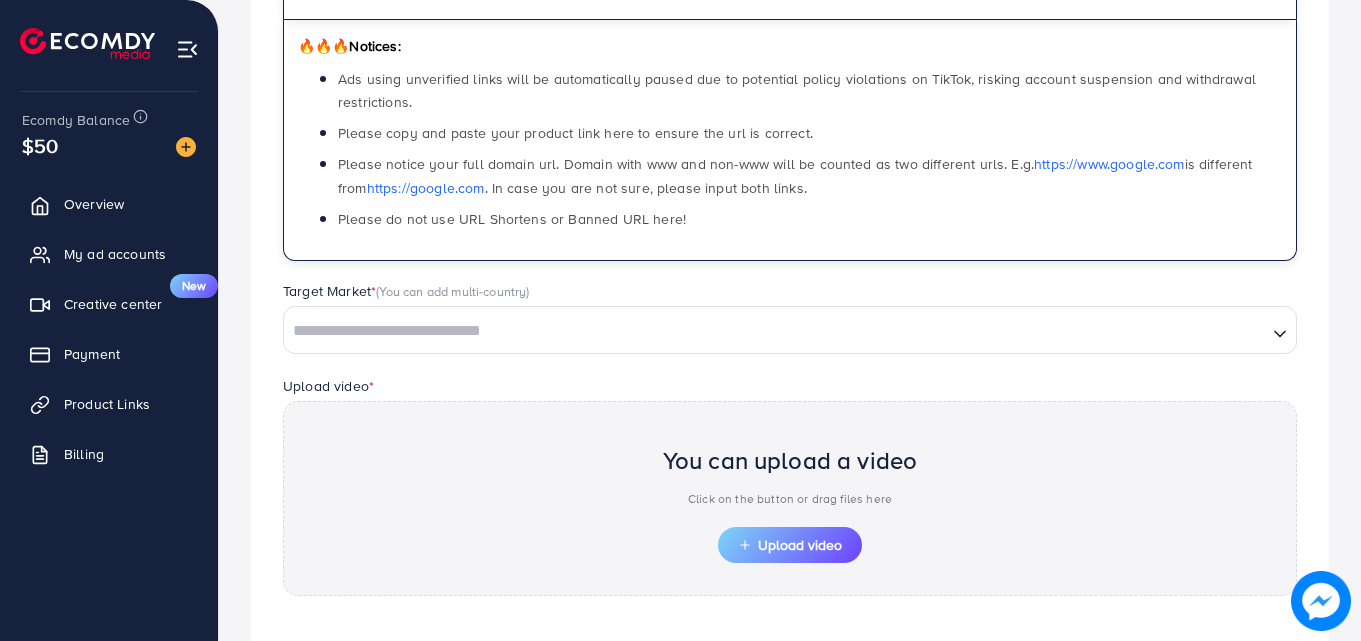 type on "**********" 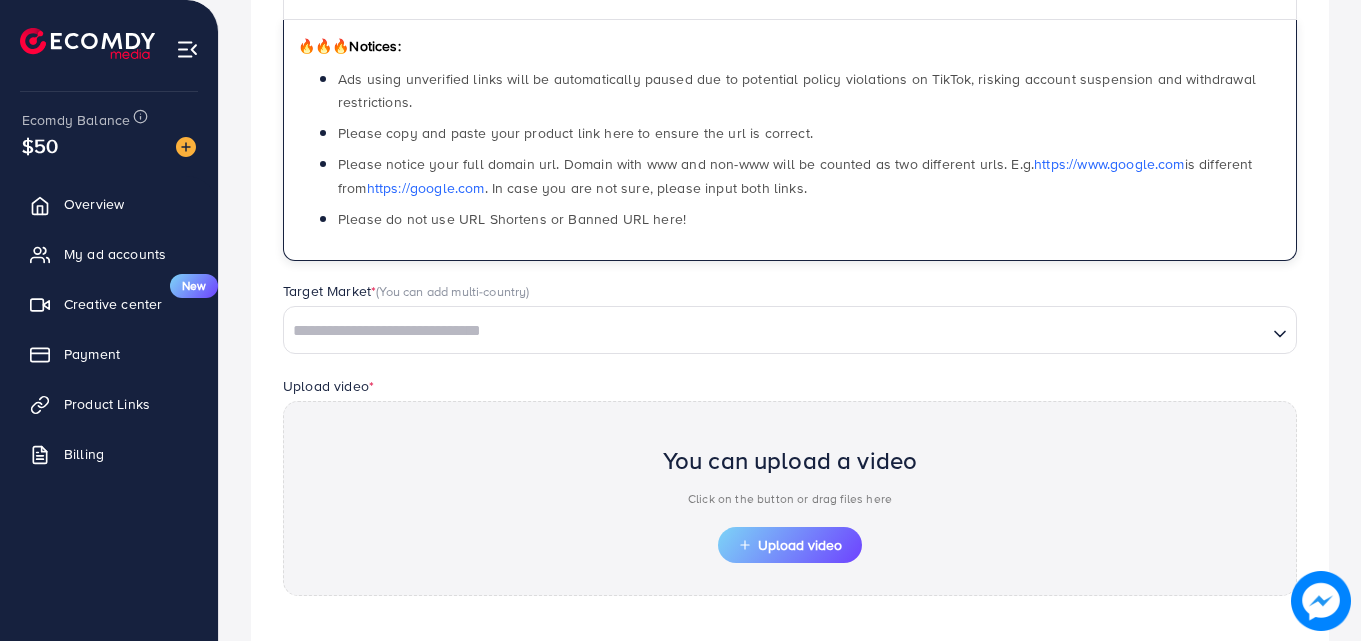 click at bounding box center (775, 331) 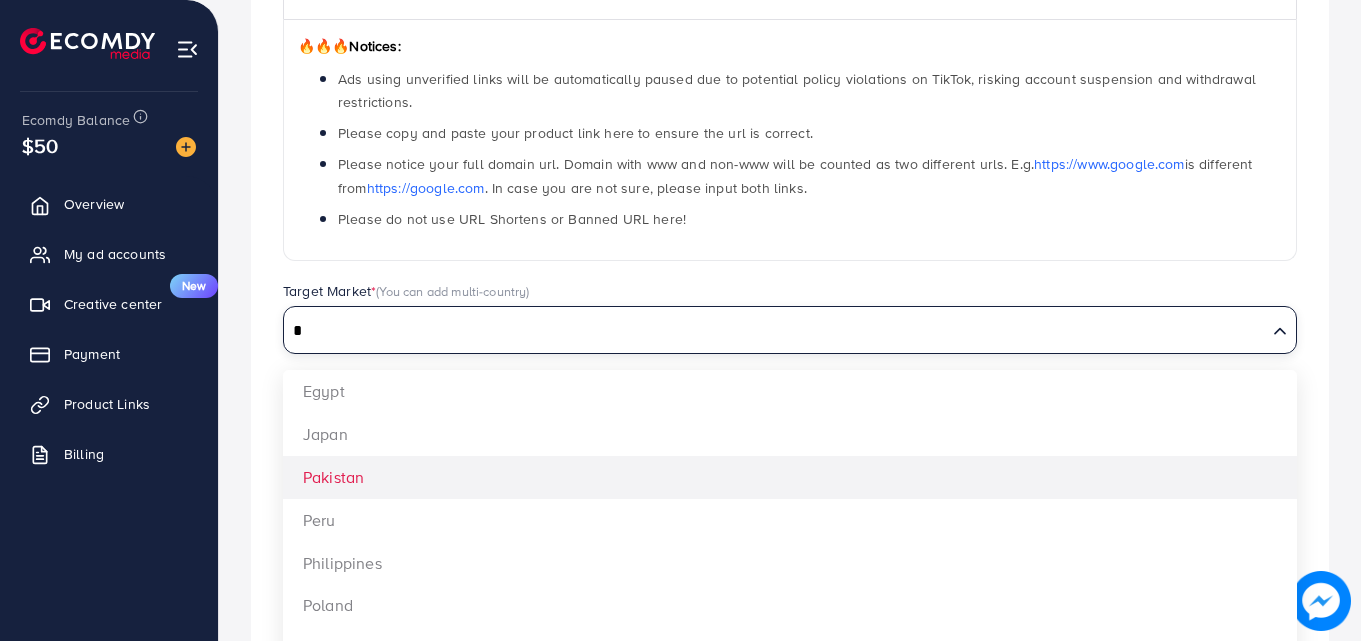 type on "*" 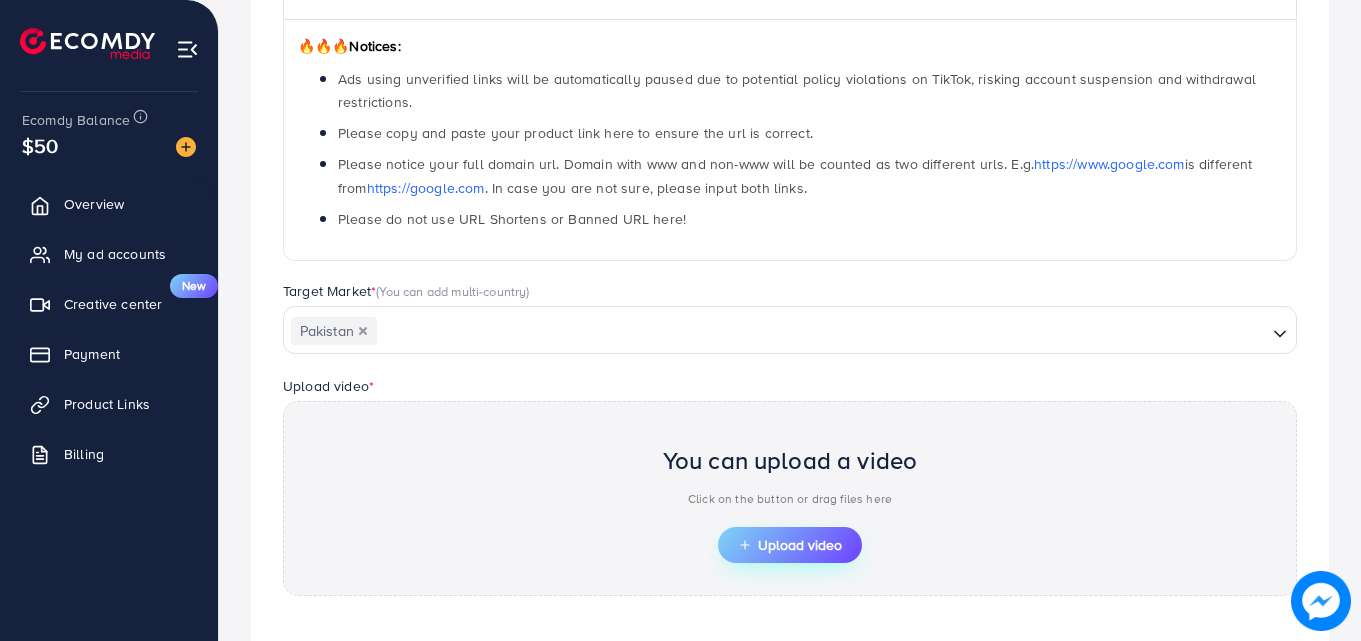 click 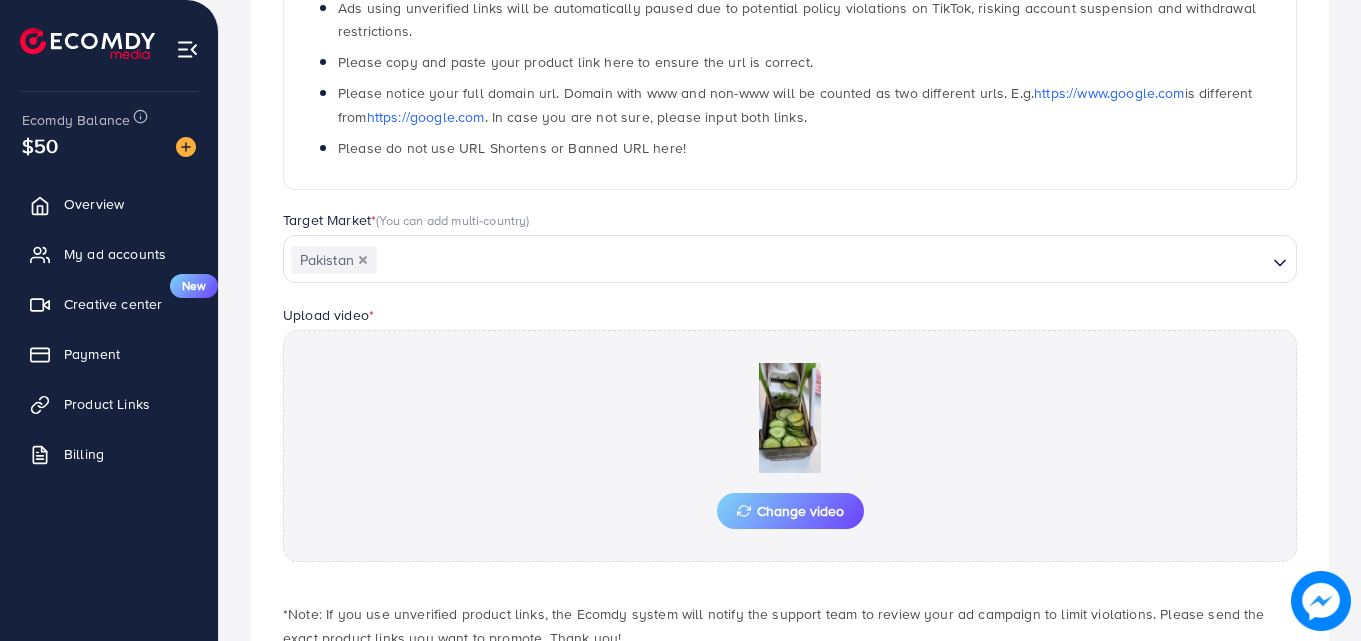 scroll, scrollTop: 521, scrollLeft: 0, axis: vertical 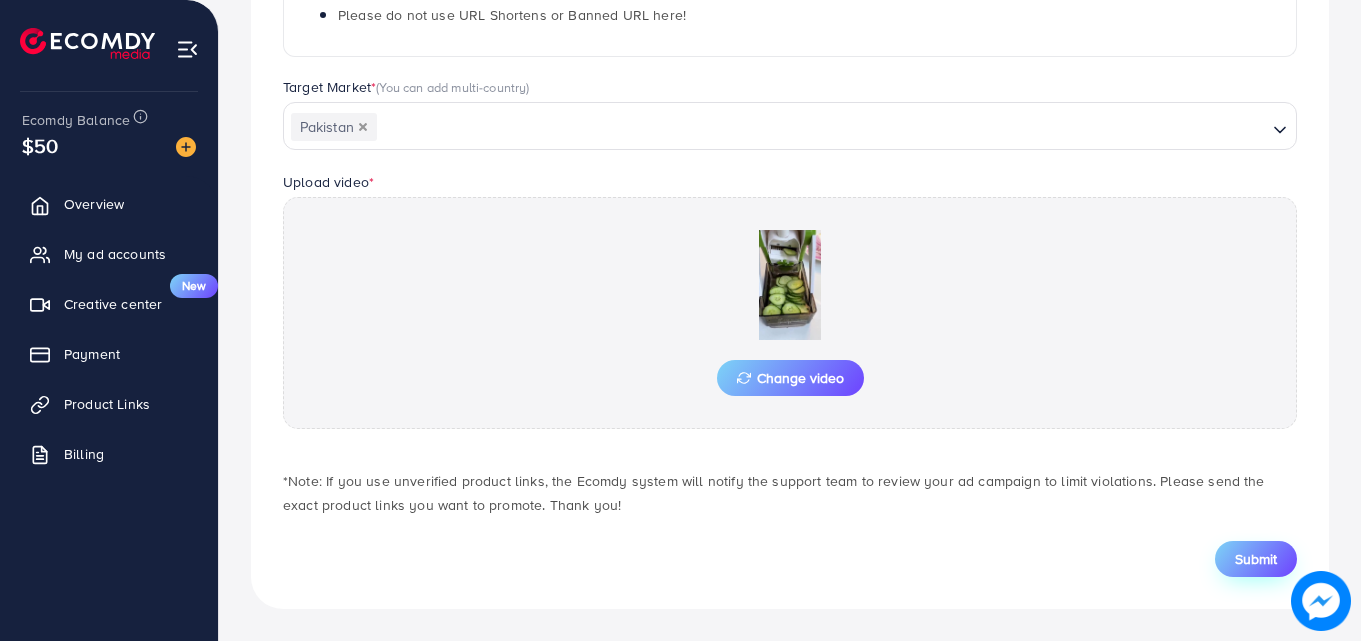 click on "Submit" at bounding box center (1256, 559) 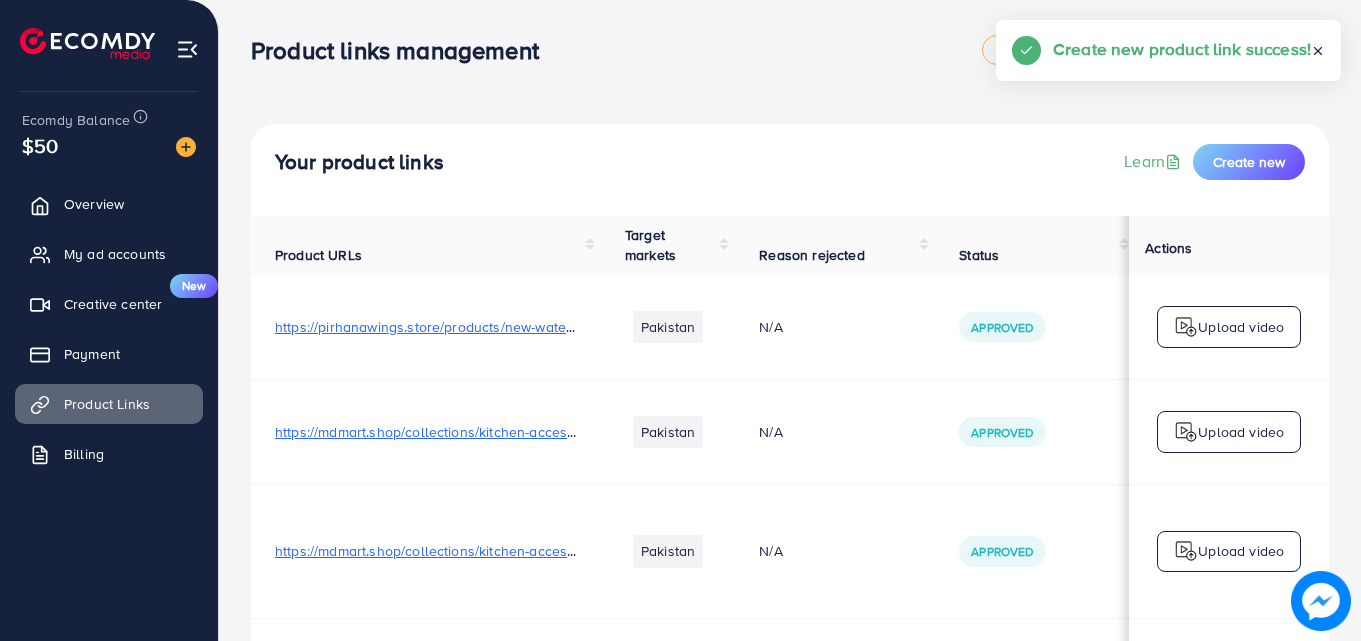 scroll, scrollTop: 779, scrollLeft: 0, axis: vertical 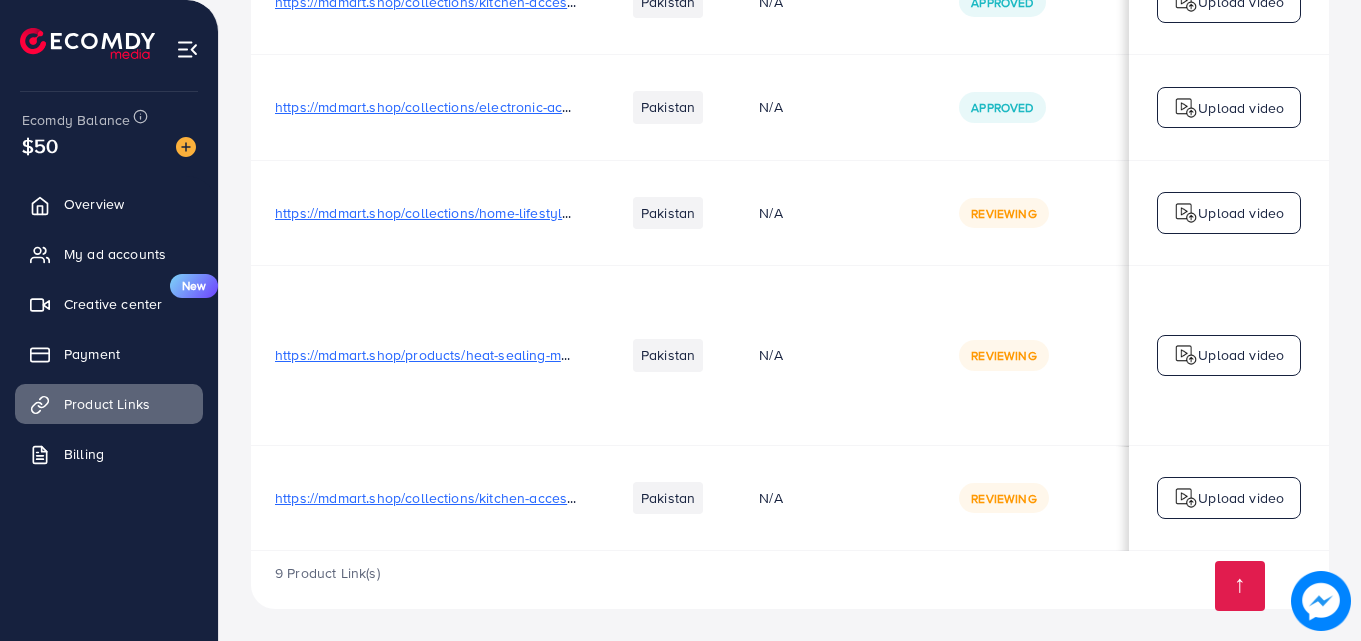 click on "9 Product Link(s)" at bounding box center [790, 580] 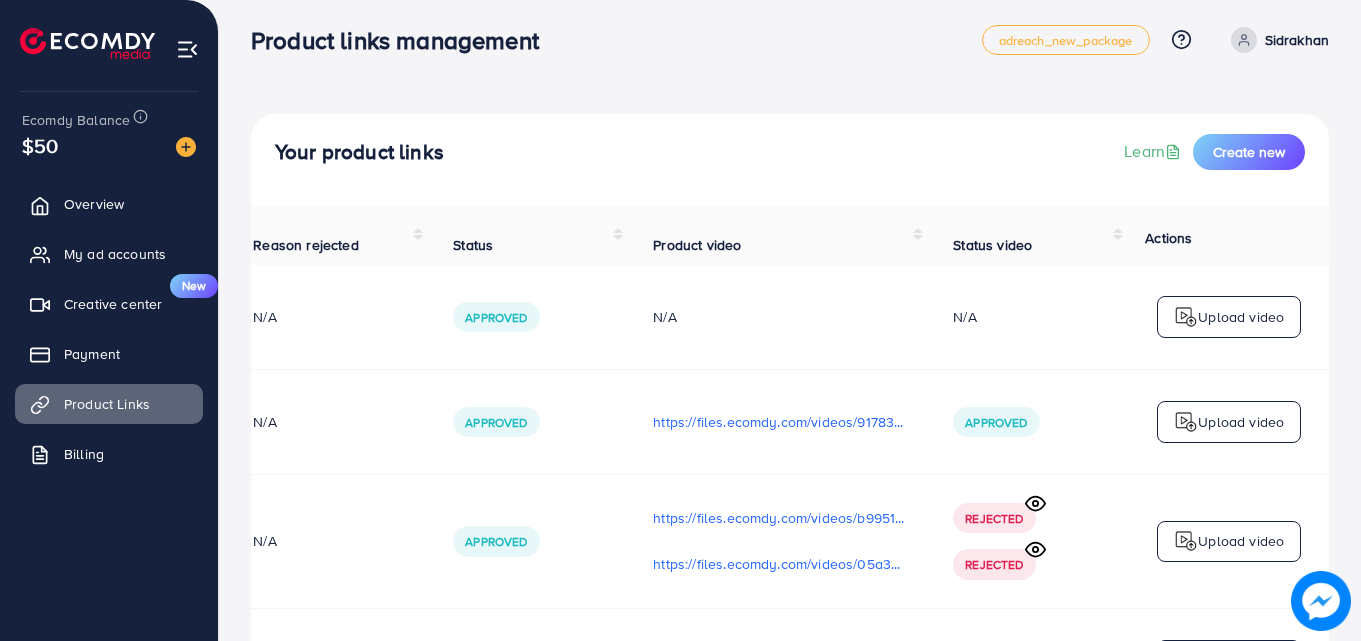 scroll, scrollTop: 0, scrollLeft: 0, axis: both 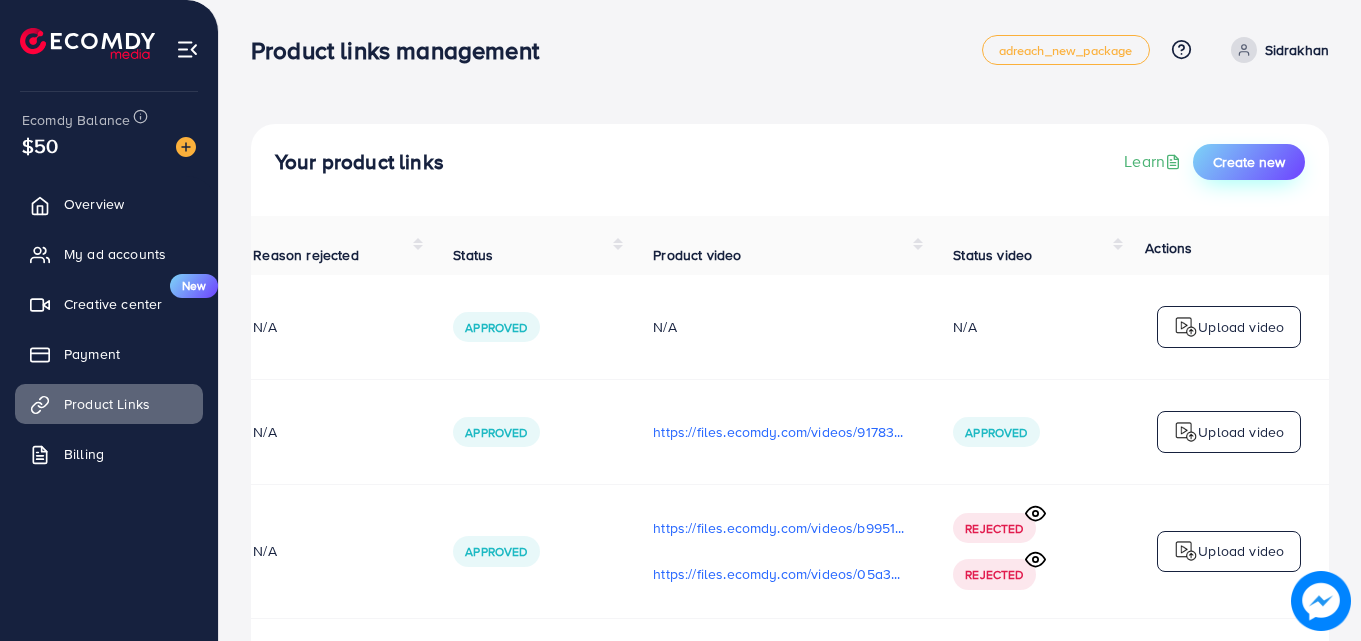 click on "Create new" at bounding box center [1249, 162] 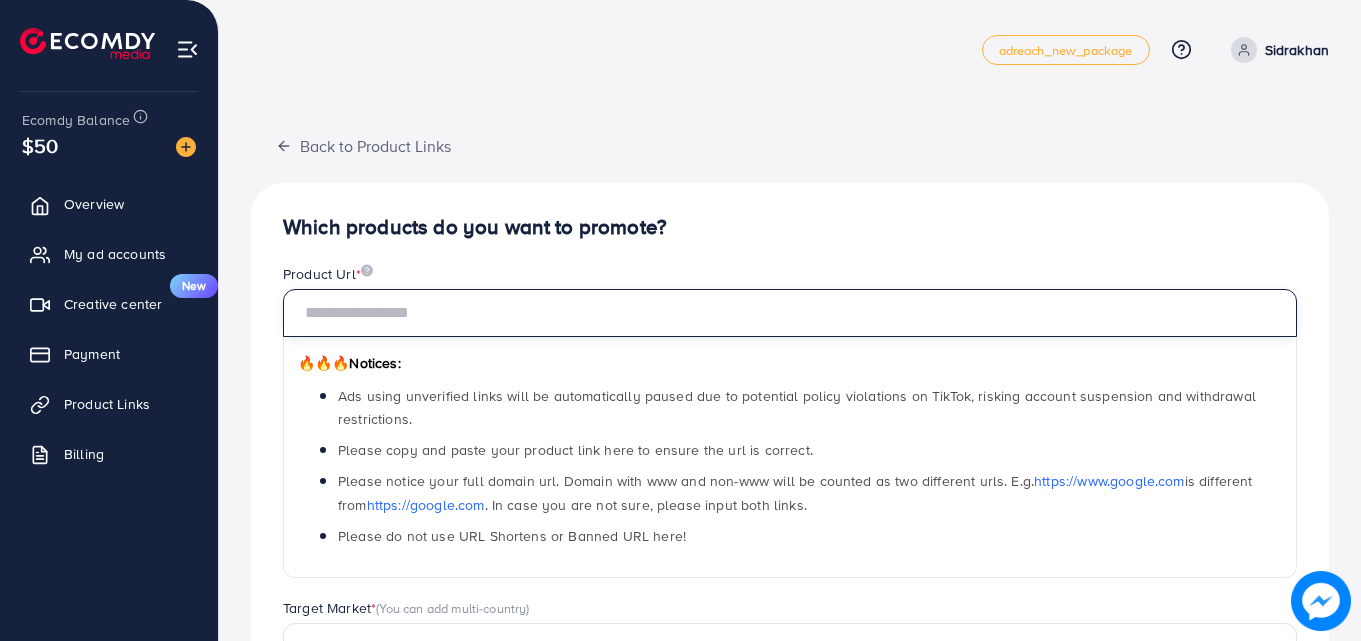 click at bounding box center (790, 313) 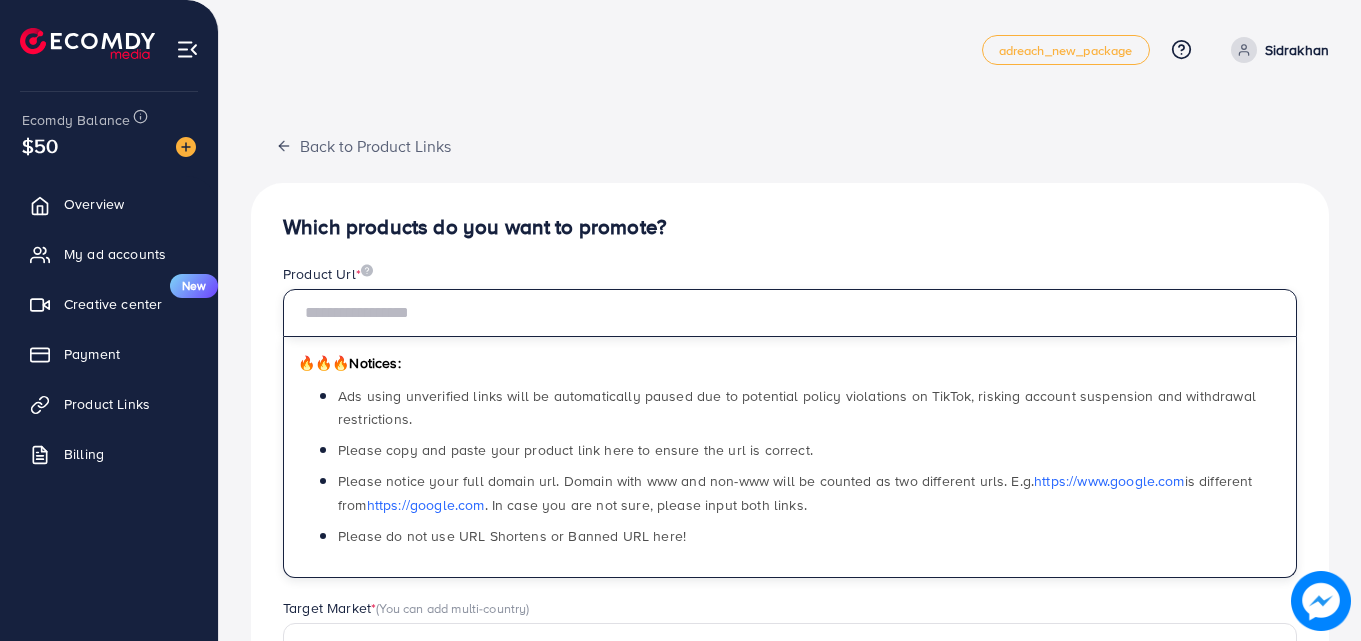 paste on "**********" 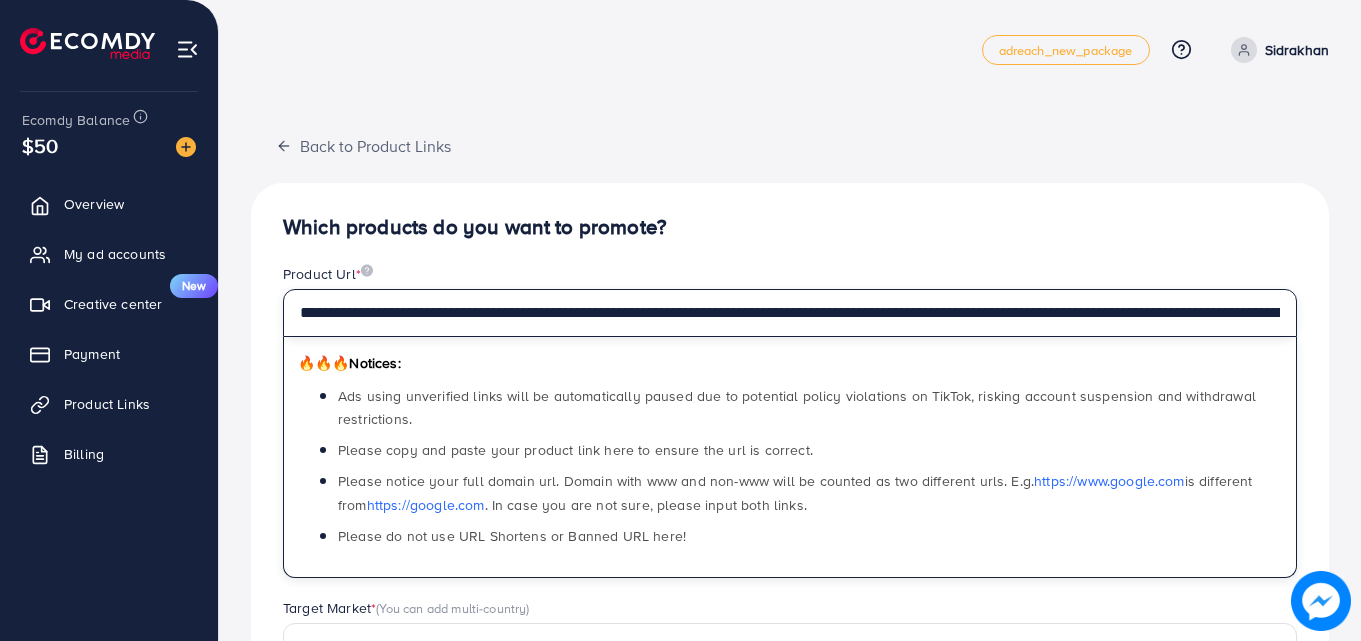 scroll, scrollTop: 0, scrollLeft: 314, axis: horizontal 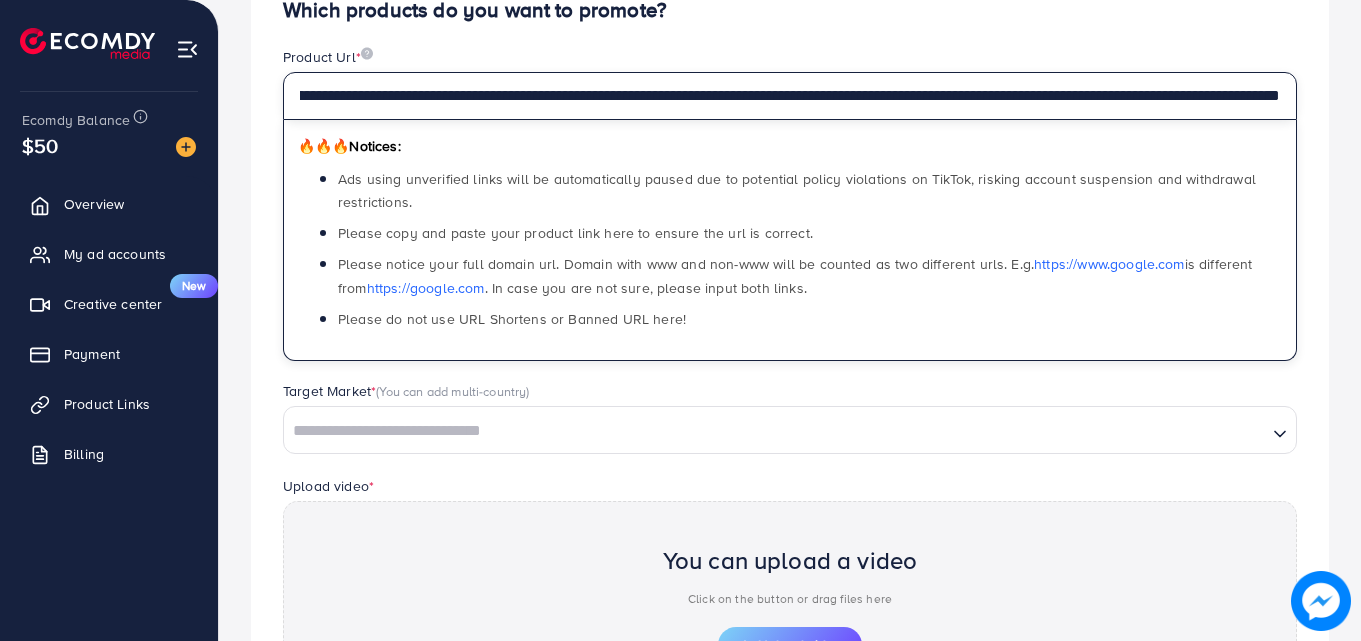 type on "**********" 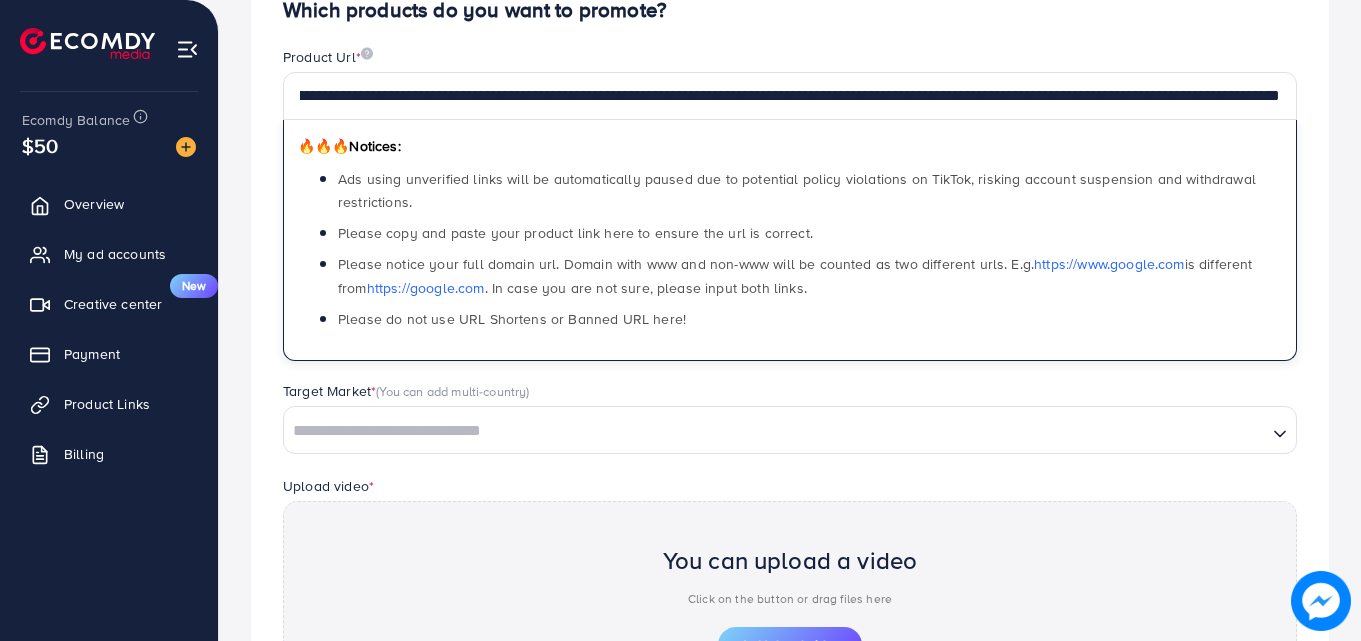 click at bounding box center (775, 431) 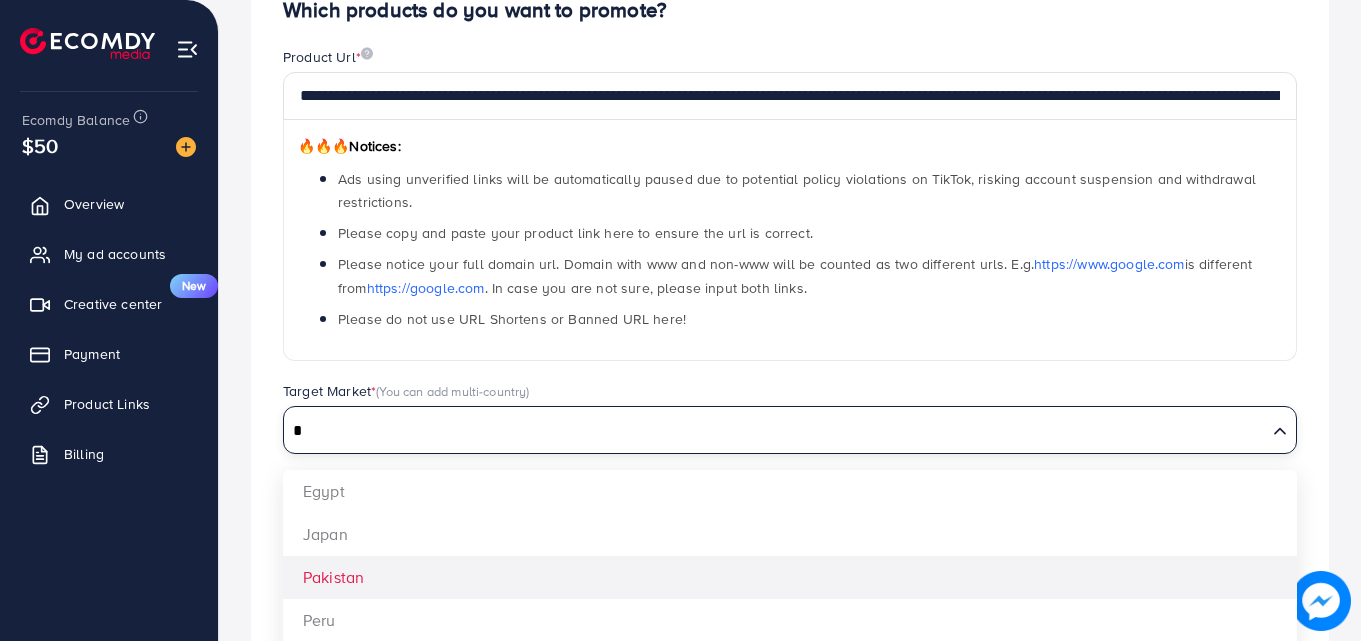 type on "*" 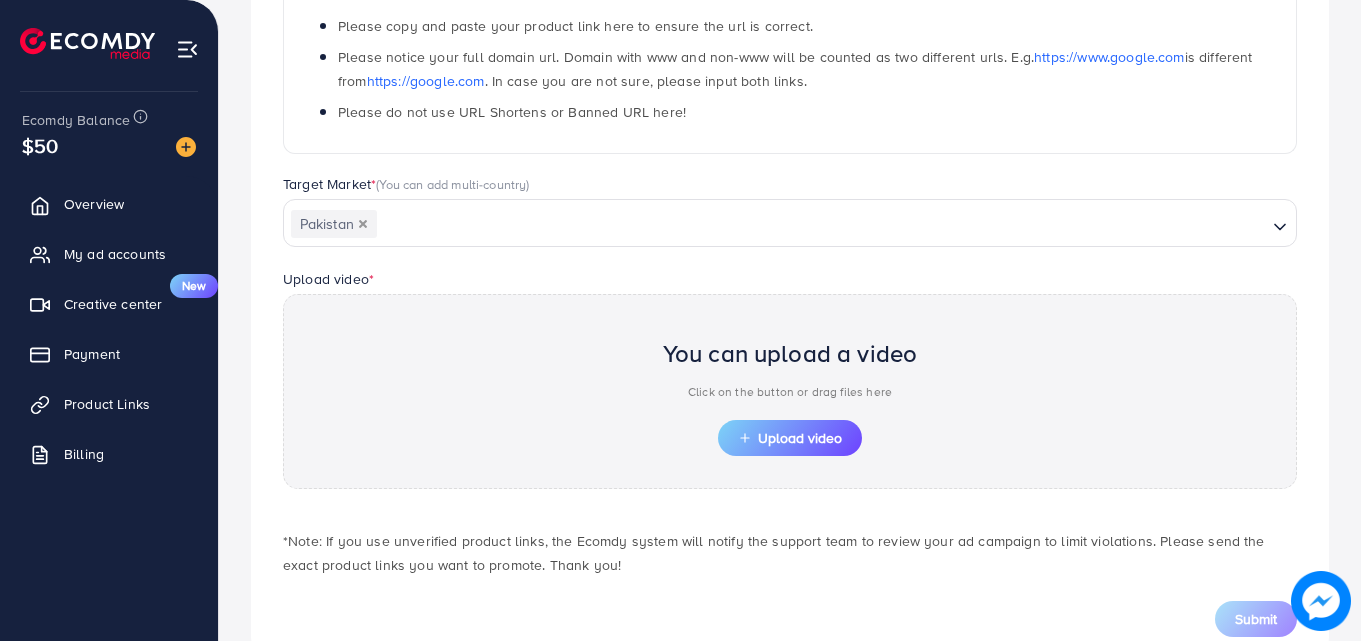 scroll, scrollTop: 484, scrollLeft: 0, axis: vertical 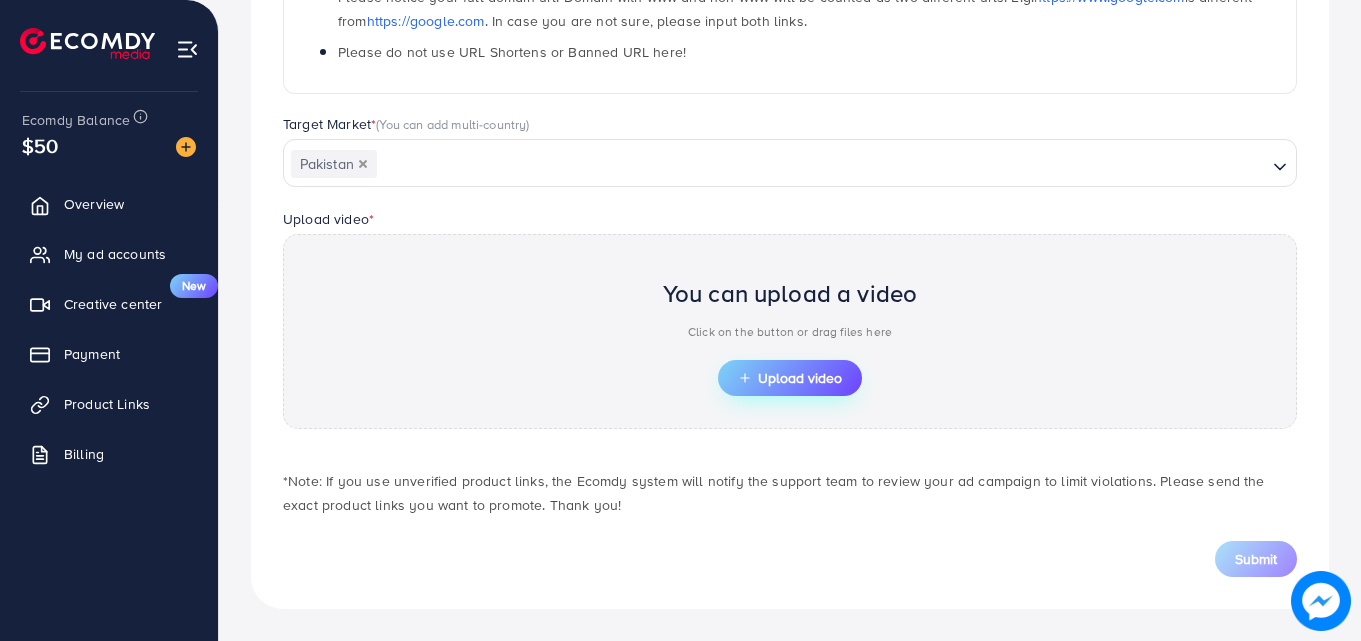 click on "Upload video" at bounding box center (790, 378) 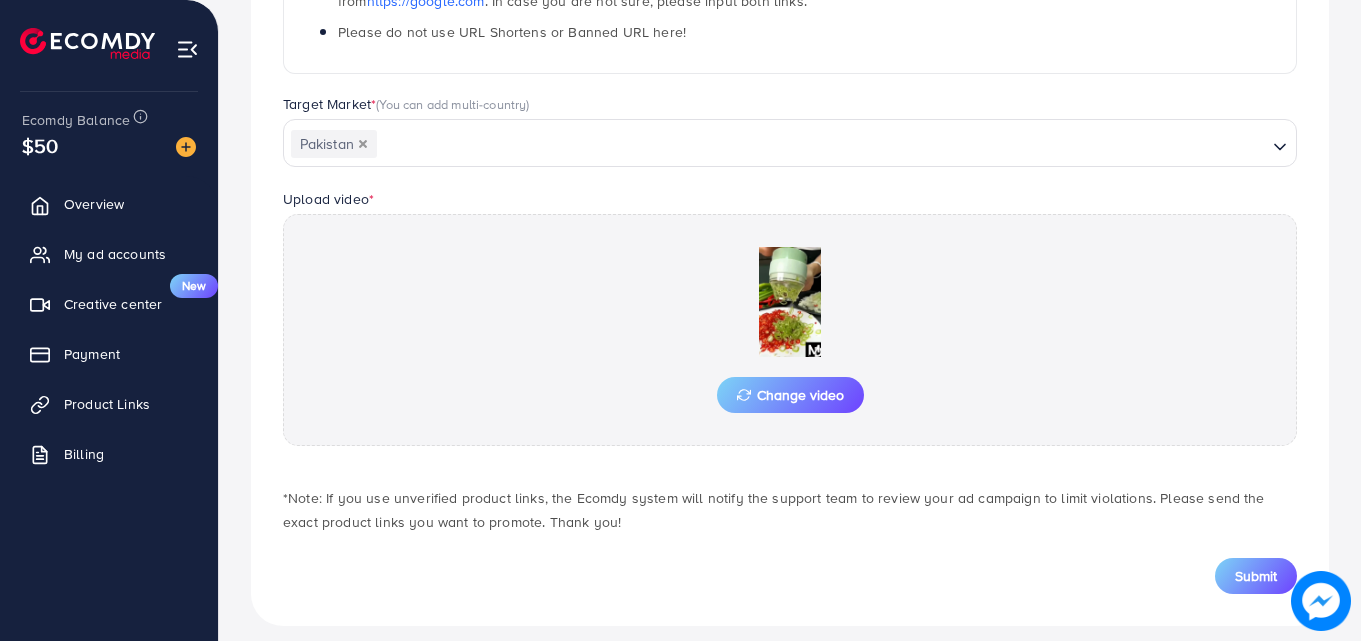 scroll, scrollTop: 521, scrollLeft: 0, axis: vertical 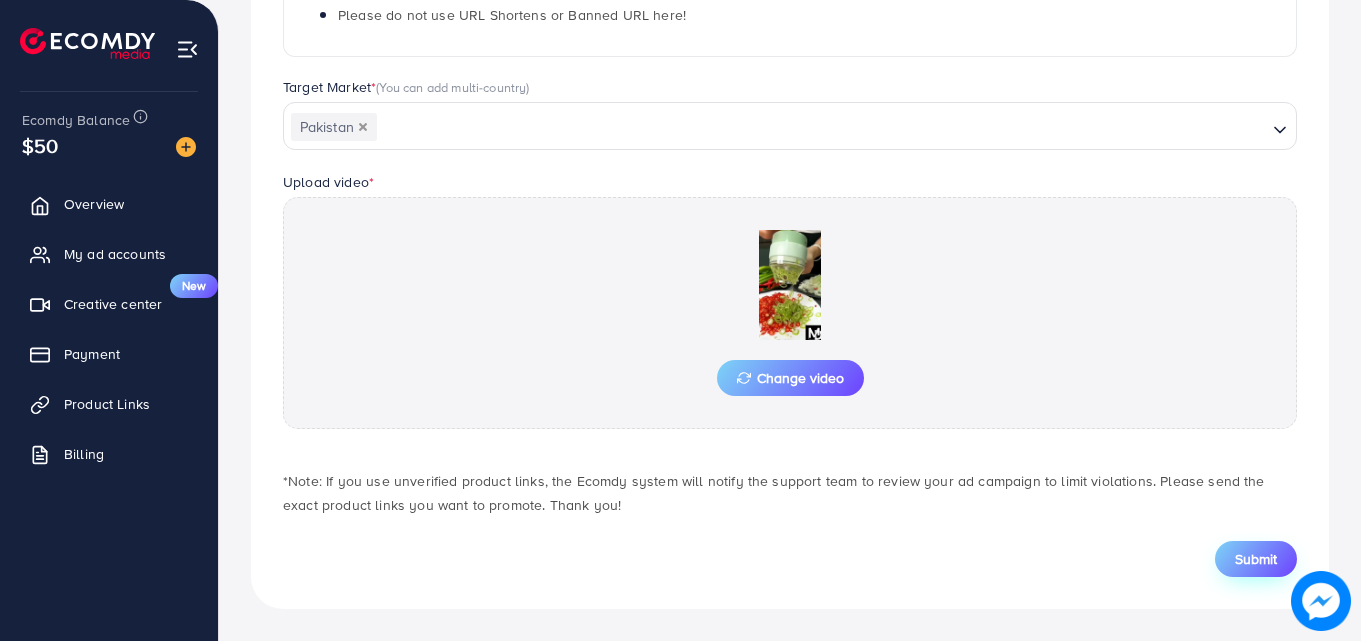 click on "Submit" at bounding box center [1256, 559] 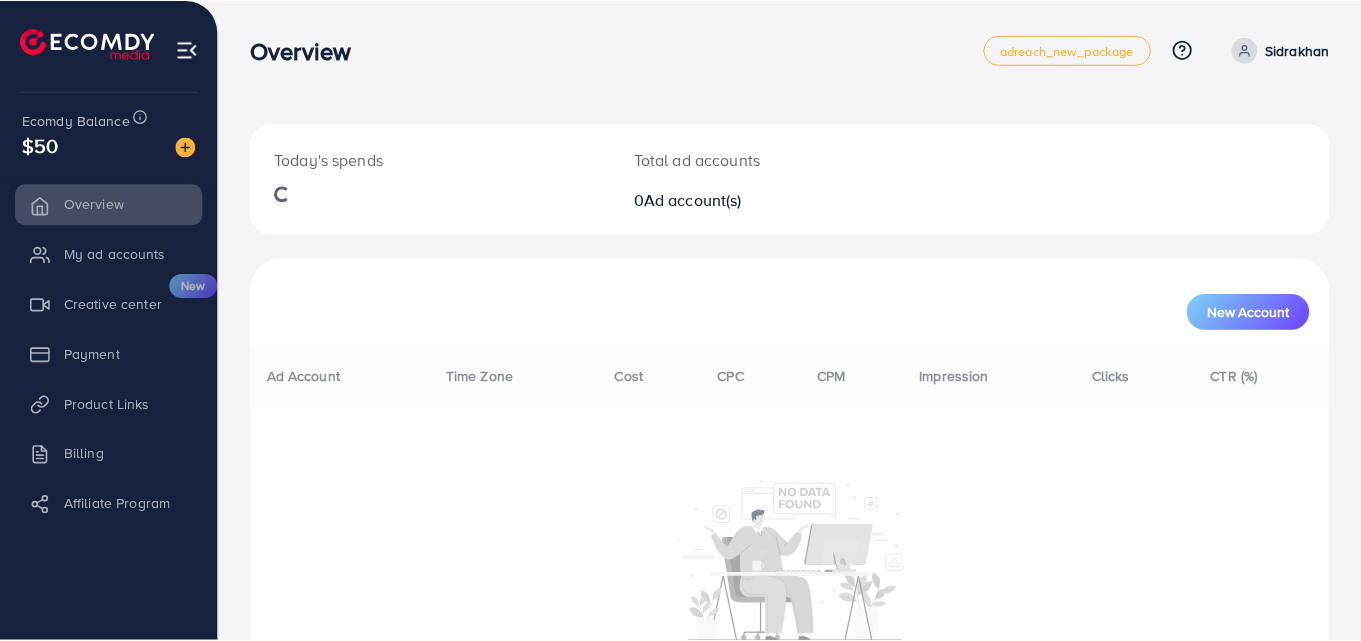 scroll, scrollTop: 0, scrollLeft: 0, axis: both 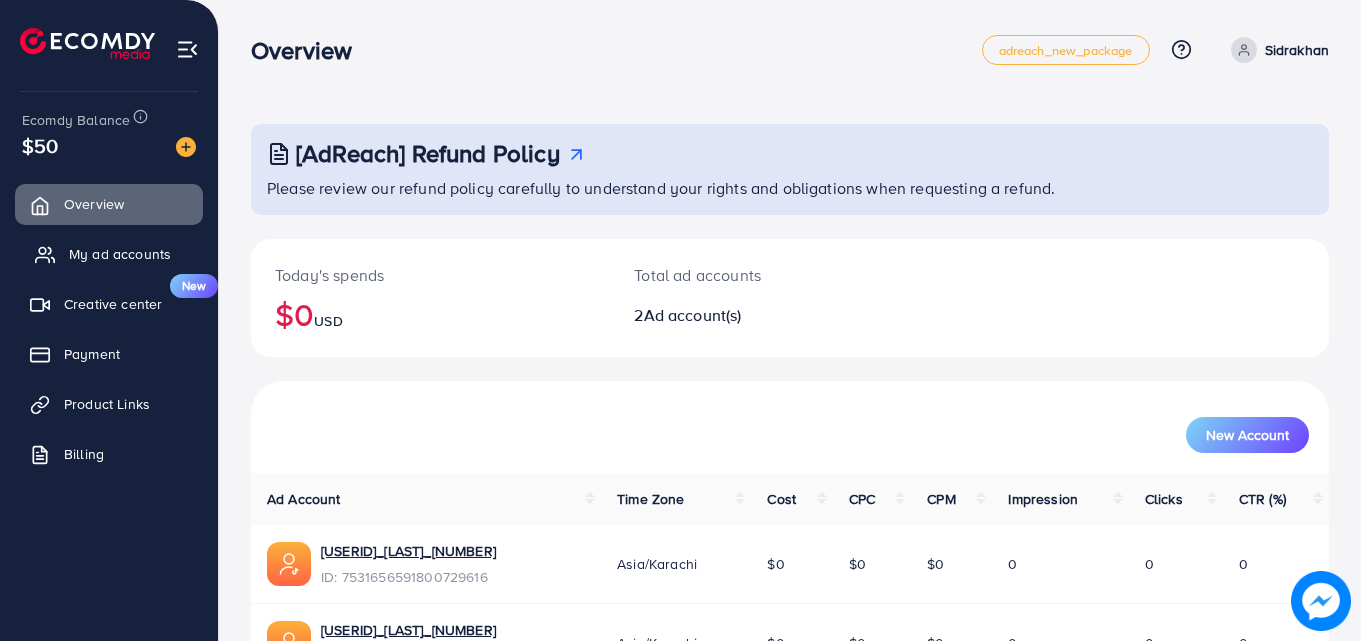click on "My ad accounts" at bounding box center [109, 254] 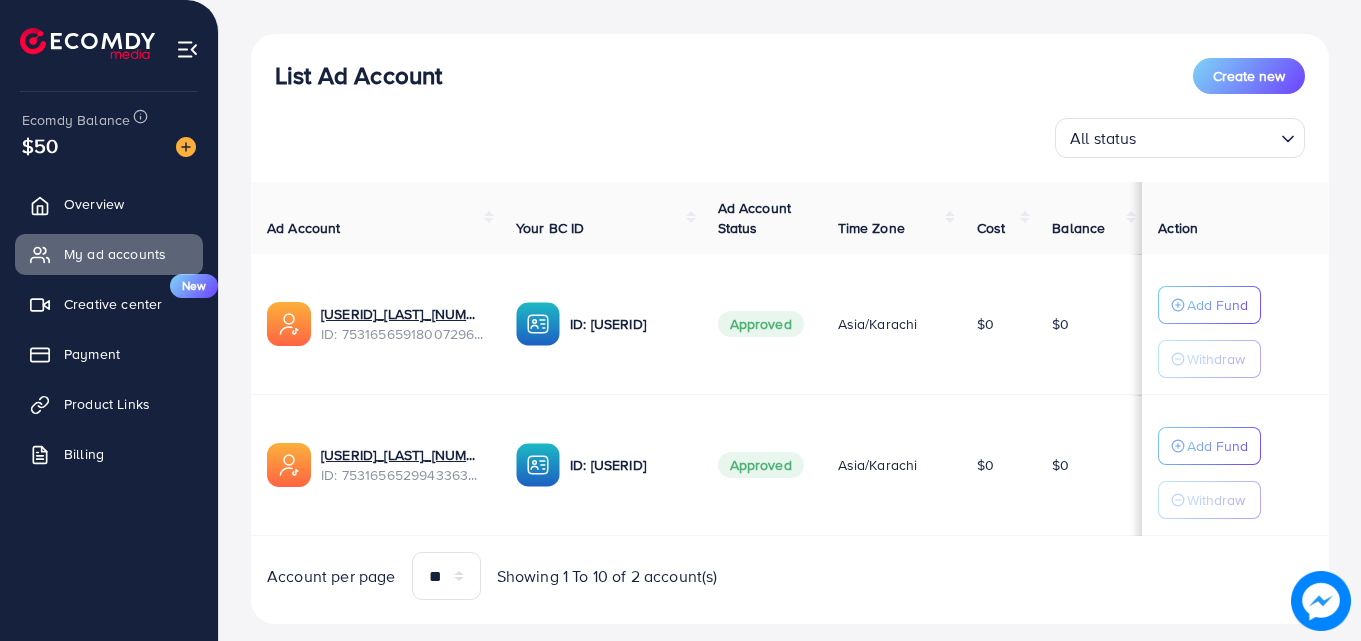 scroll, scrollTop: 245, scrollLeft: 0, axis: vertical 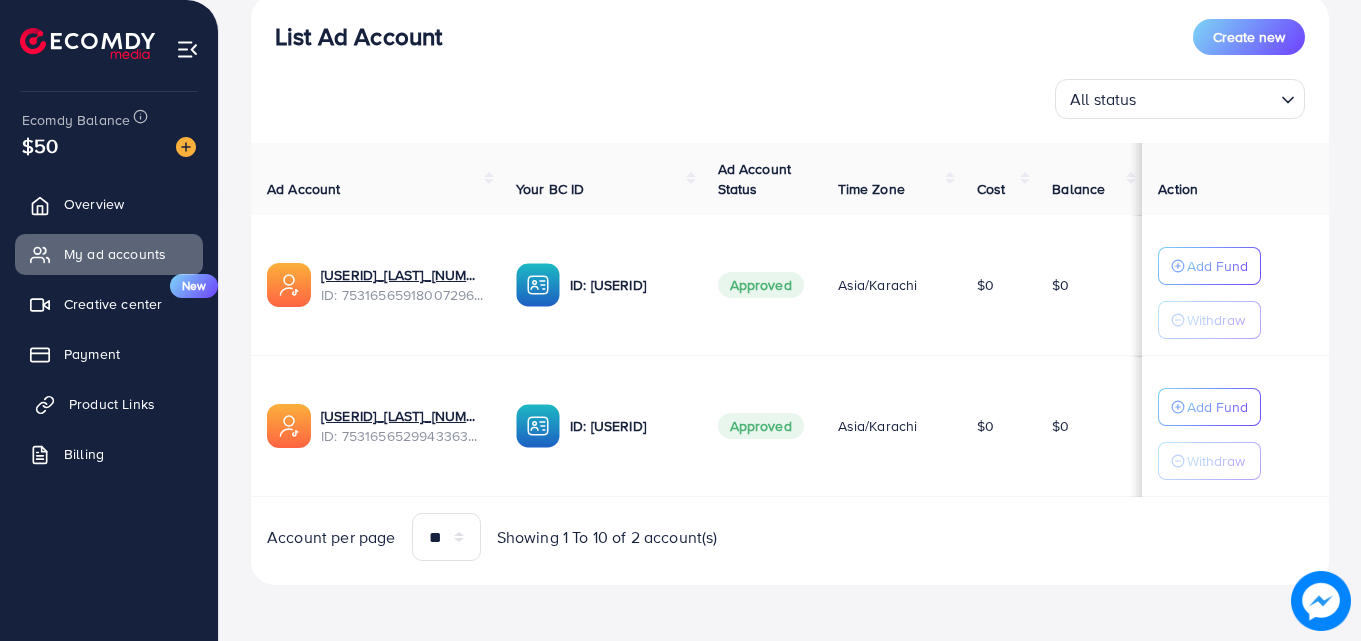 click on "Product Links" at bounding box center (112, 404) 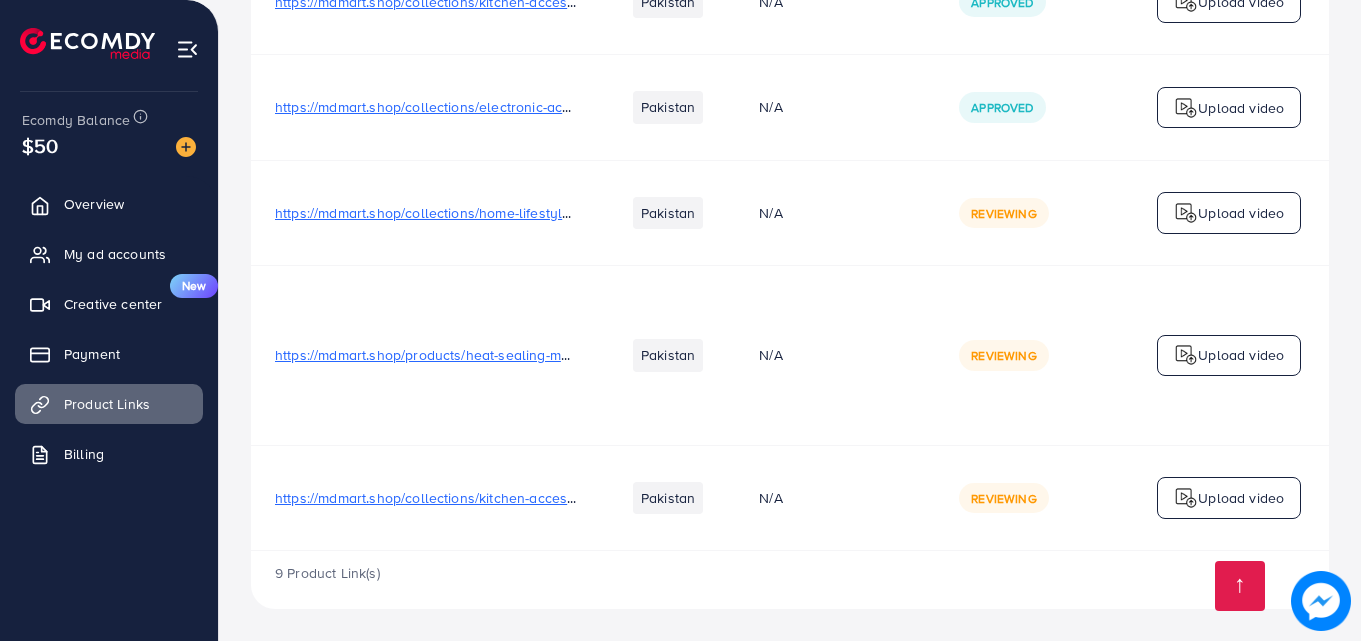 scroll, scrollTop: 779, scrollLeft: 0, axis: vertical 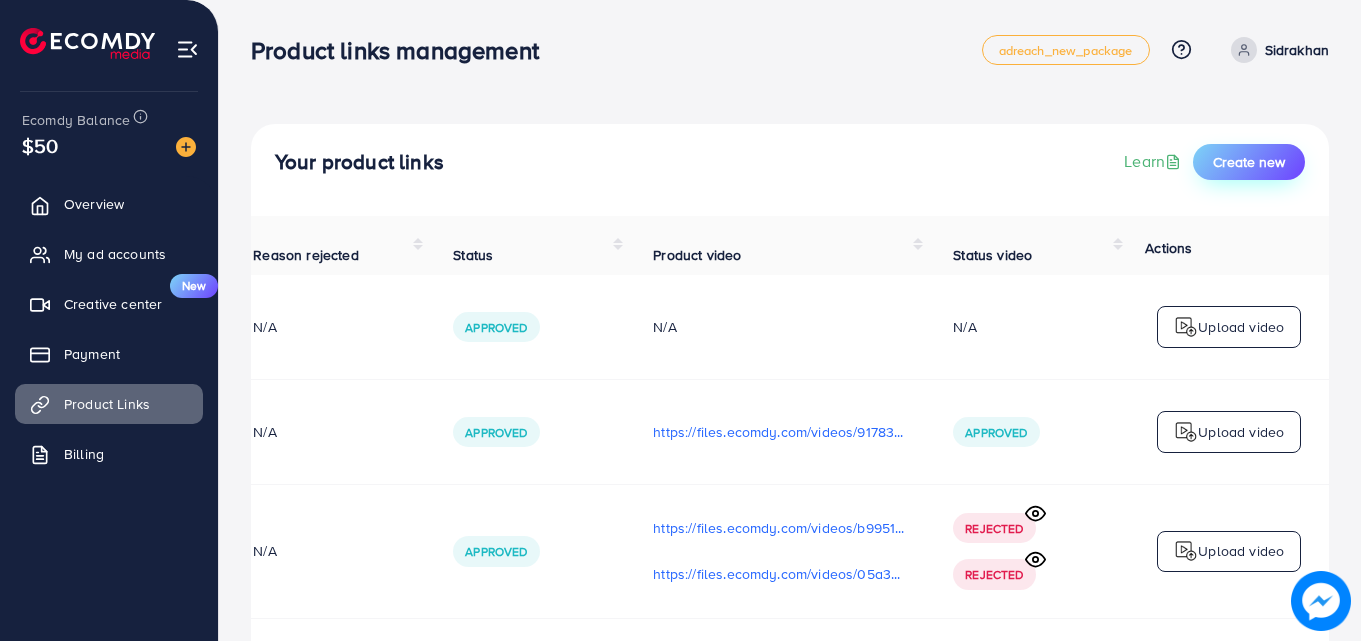 click on "Create new" at bounding box center (1249, 162) 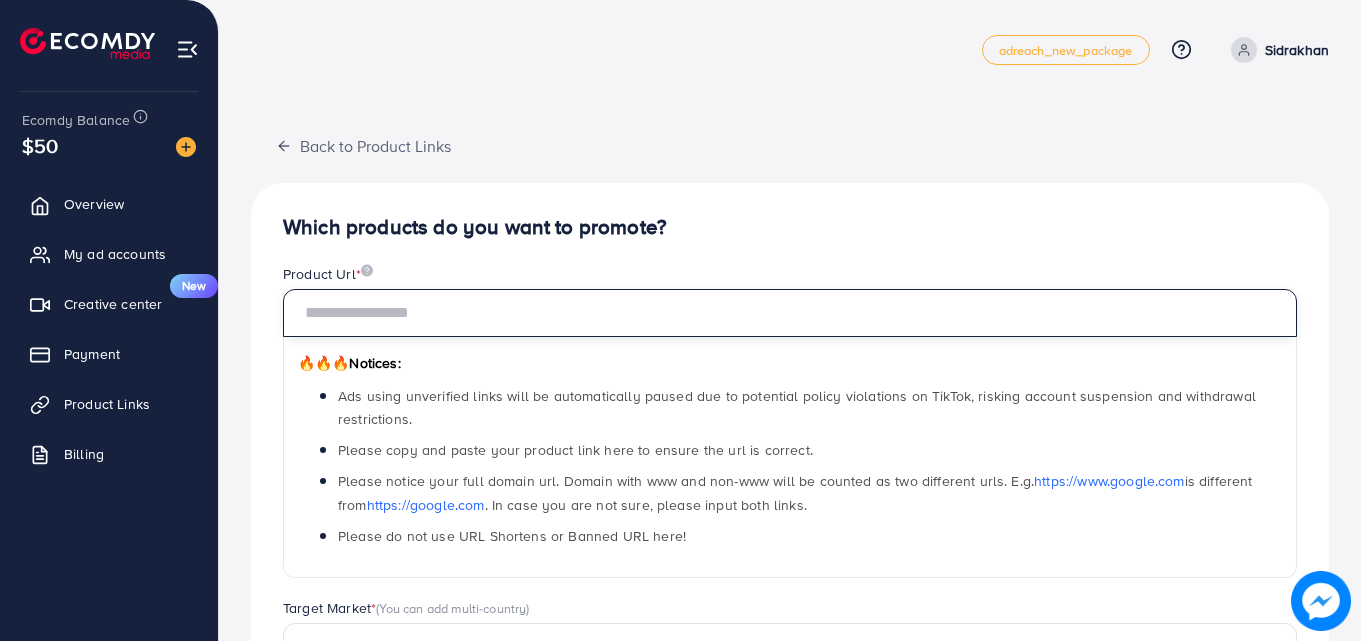 click at bounding box center (790, 313) 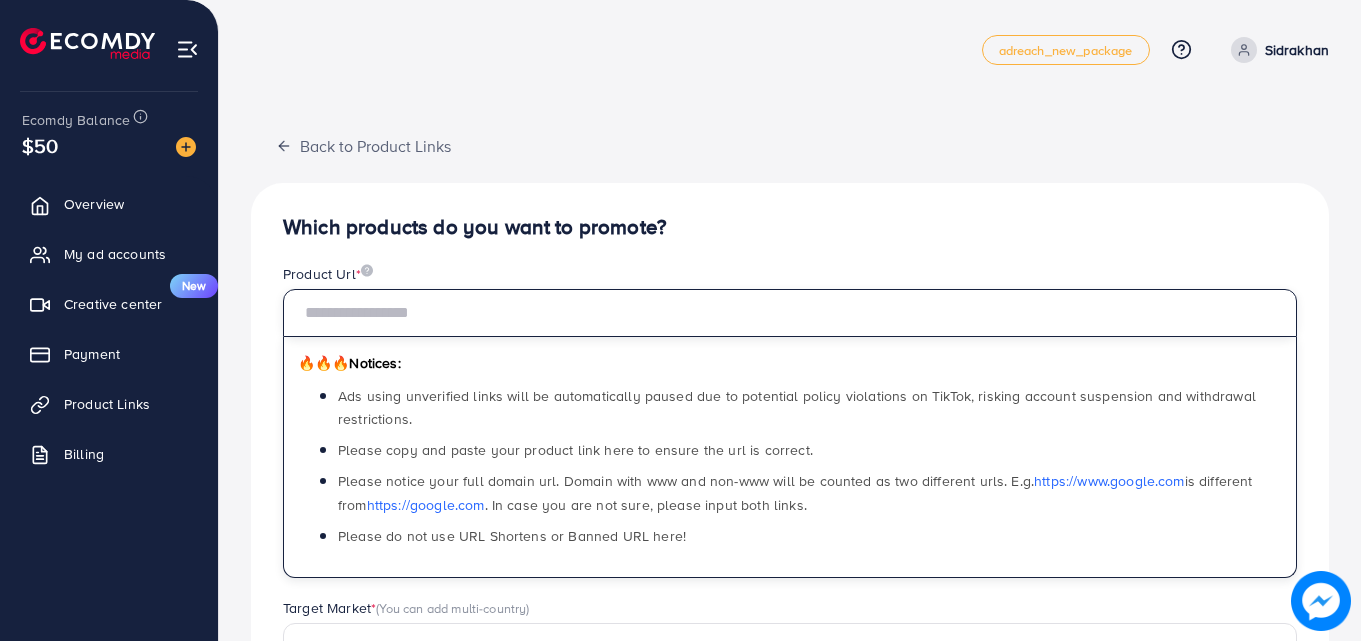 paste on "**********" 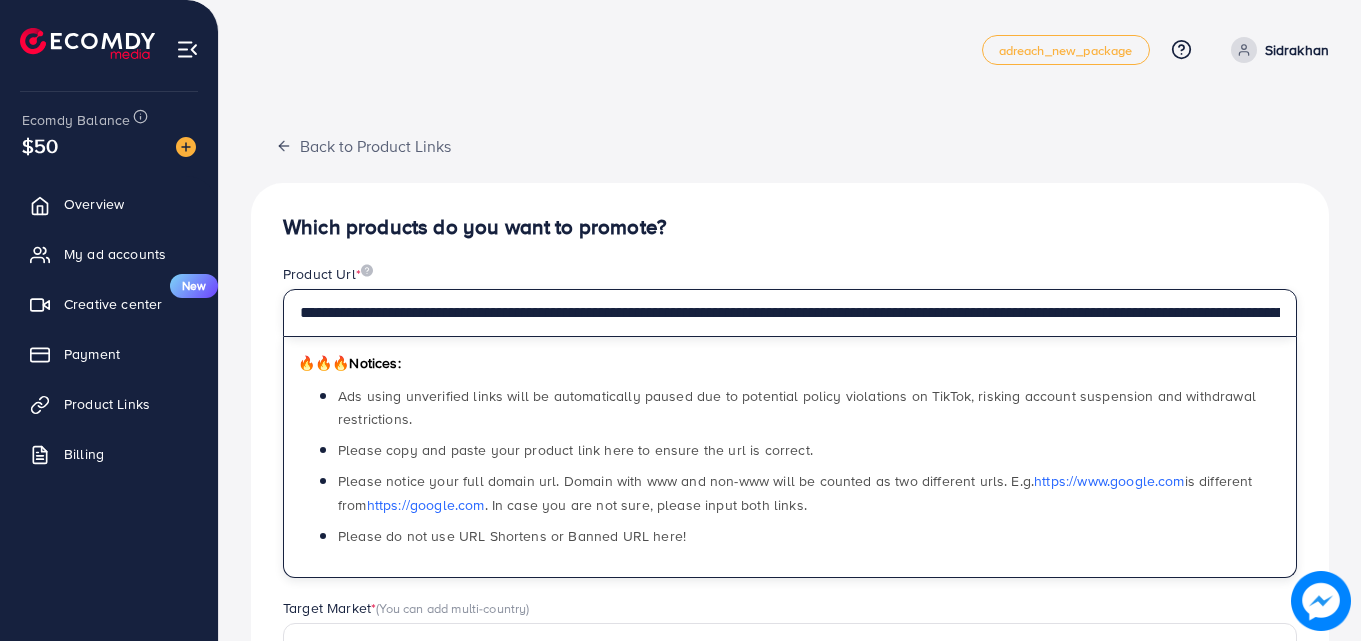 scroll, scrollTop: 0, scrollLeft: 314, axis: horizontal 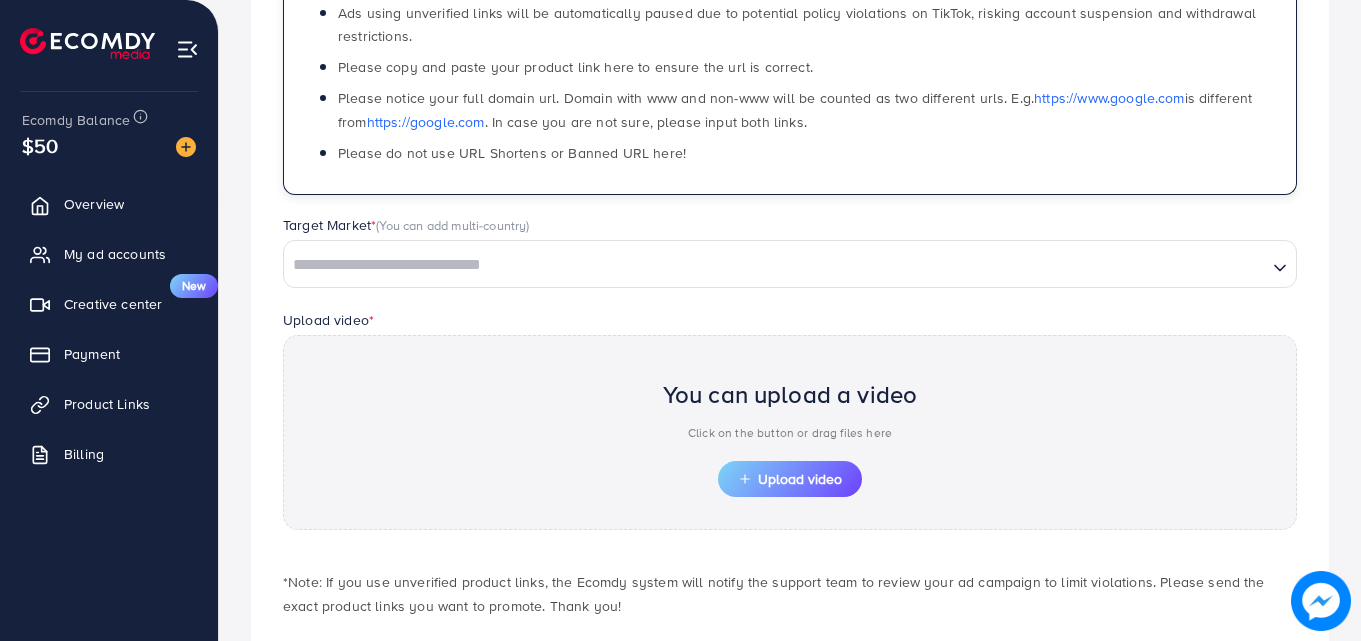 type on "**********" 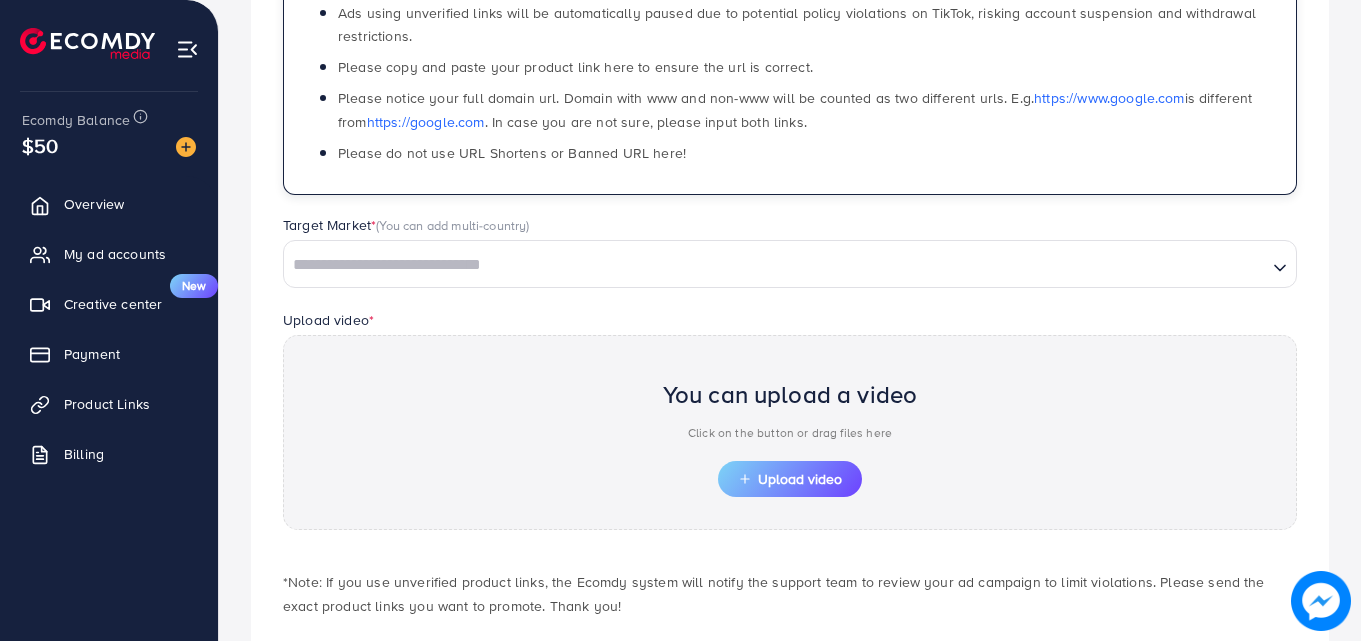 click at bounding box center (775, 265) 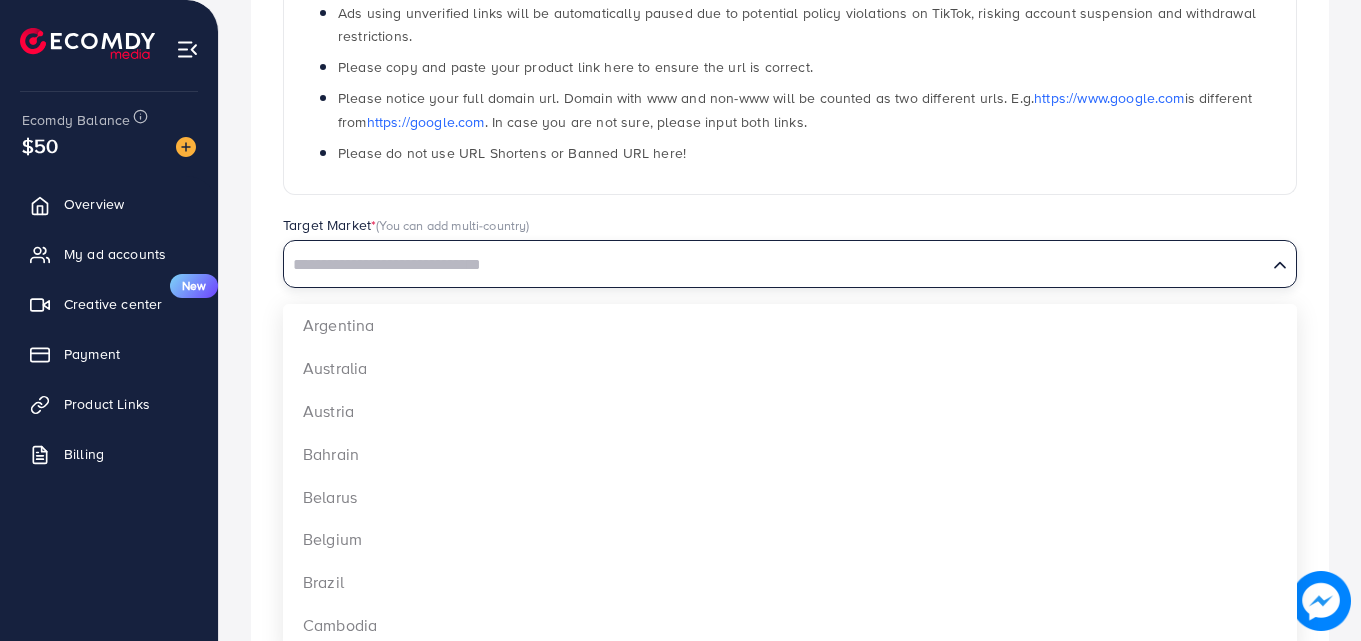 scroll, scrollTop: 0, scrollLeft: 0, axis: both 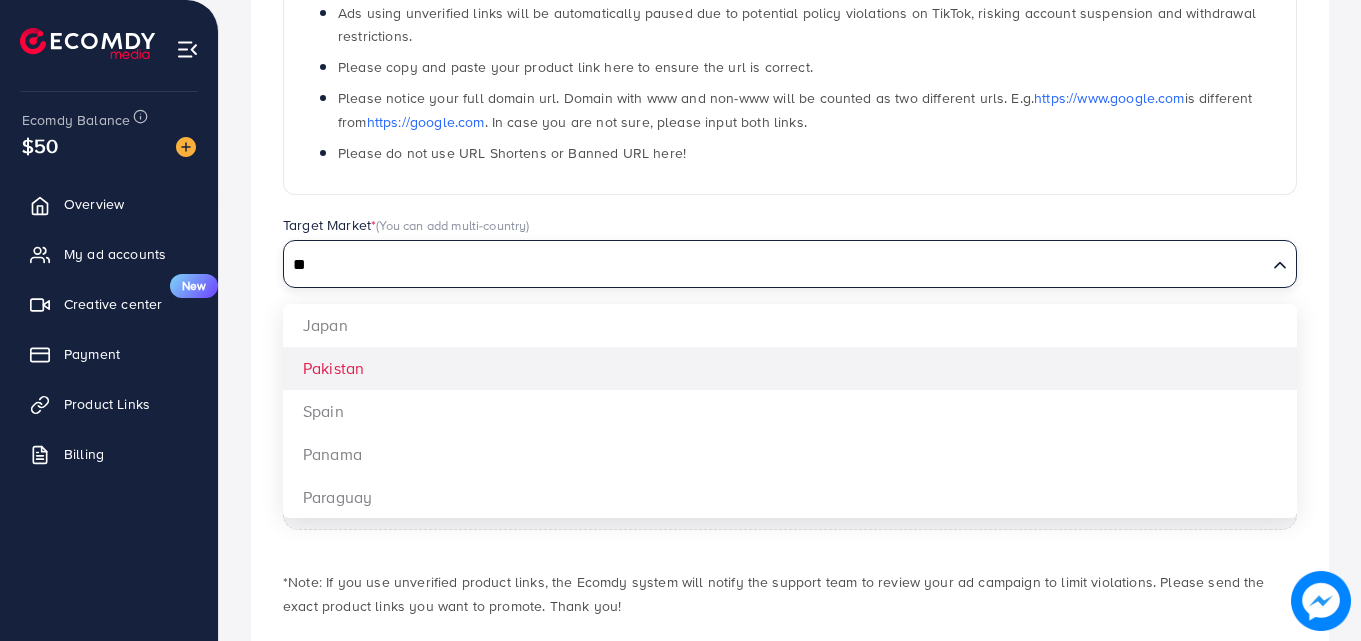 type on "**" 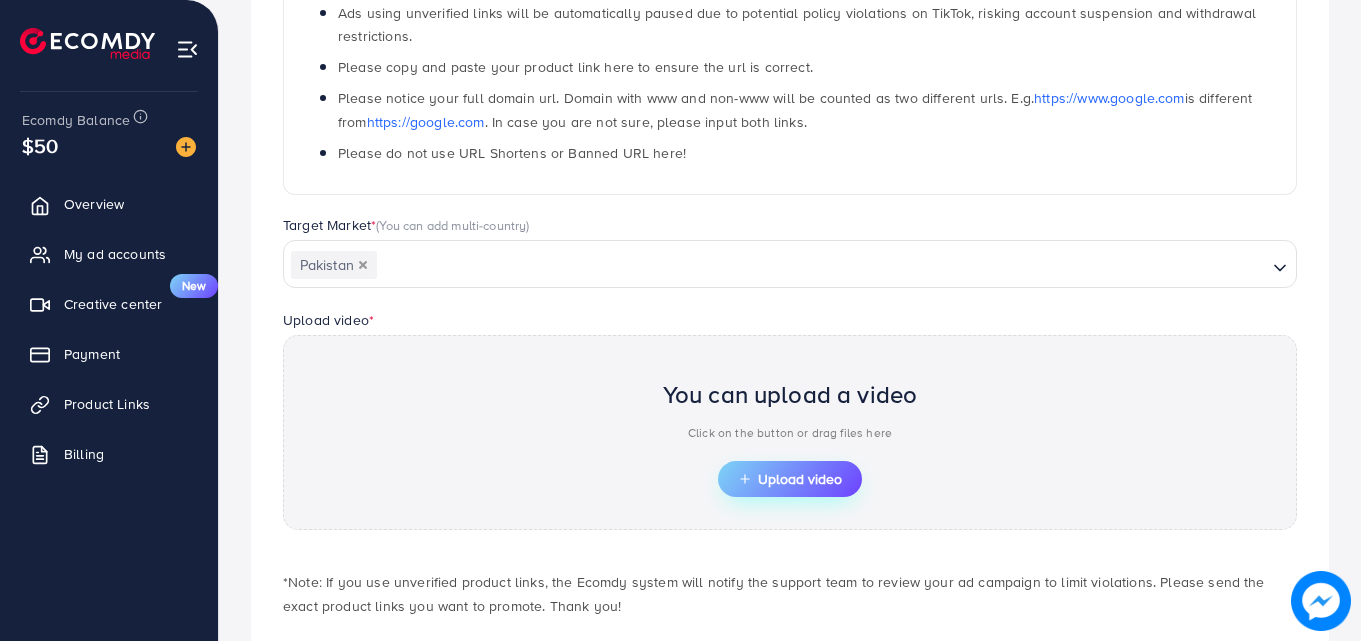 click on "Upload video" at bounding box center (790, 479) 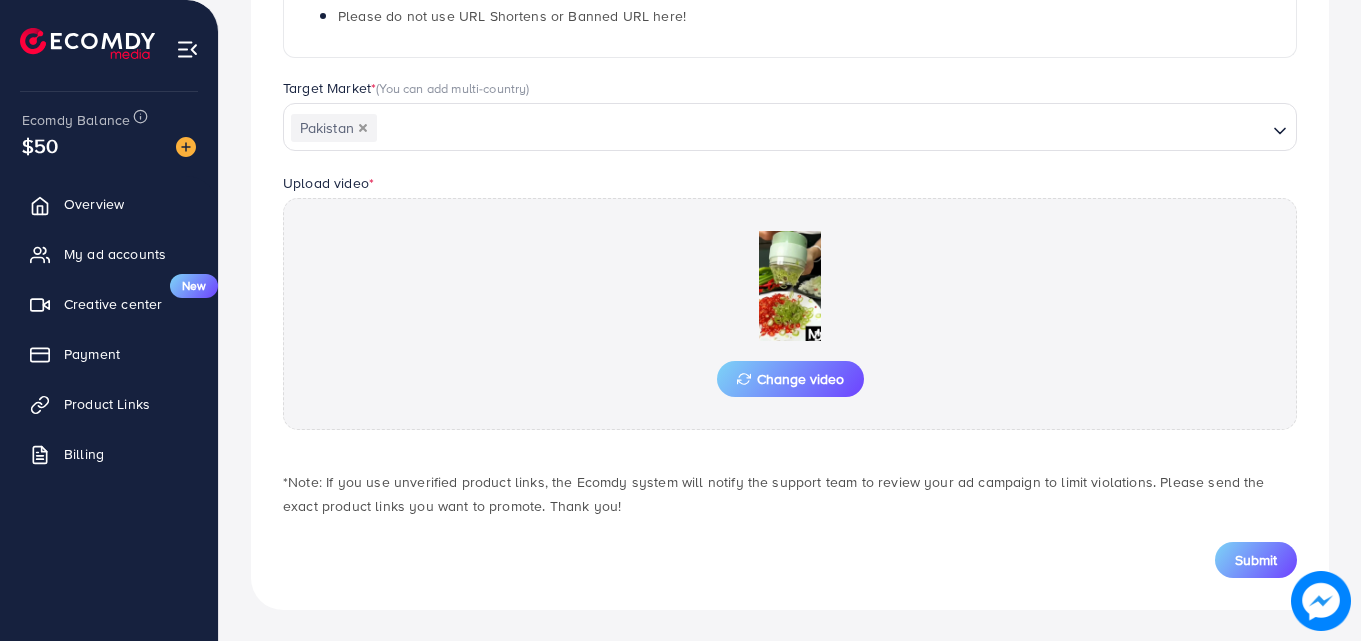 scroll, scrollTop: 521, scrollLeft: 0, axis: vertical 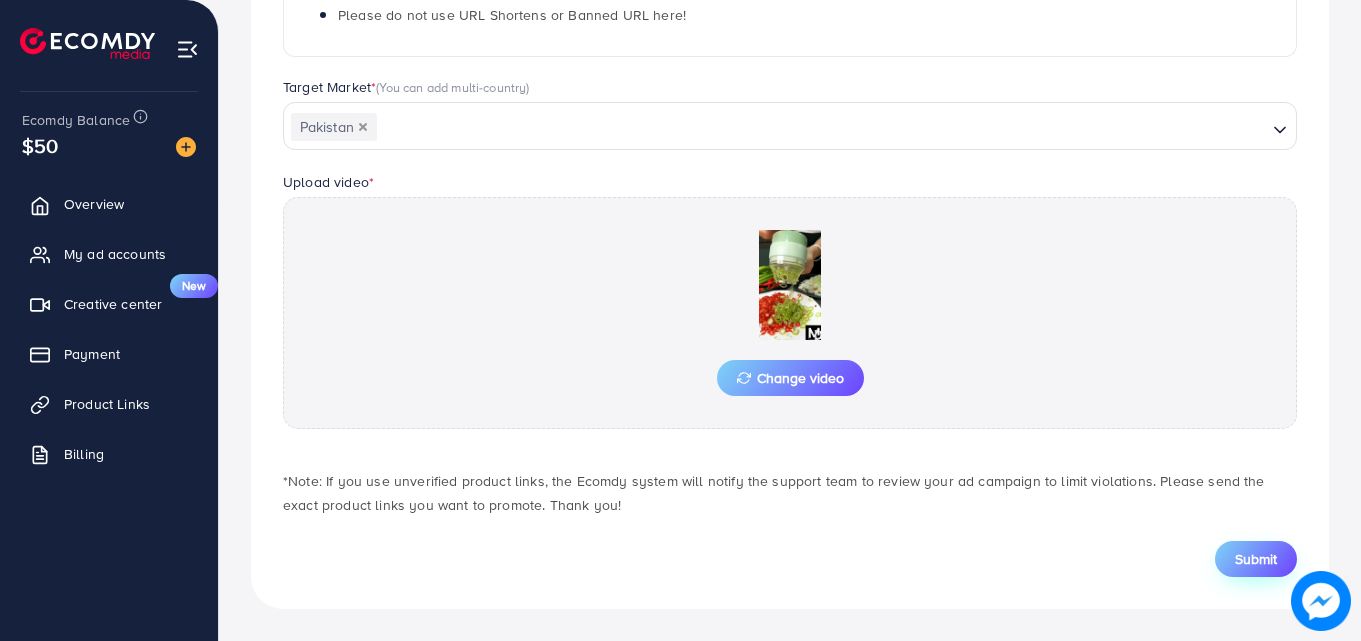 click on "Submit" at bounding box center [1256, 559] 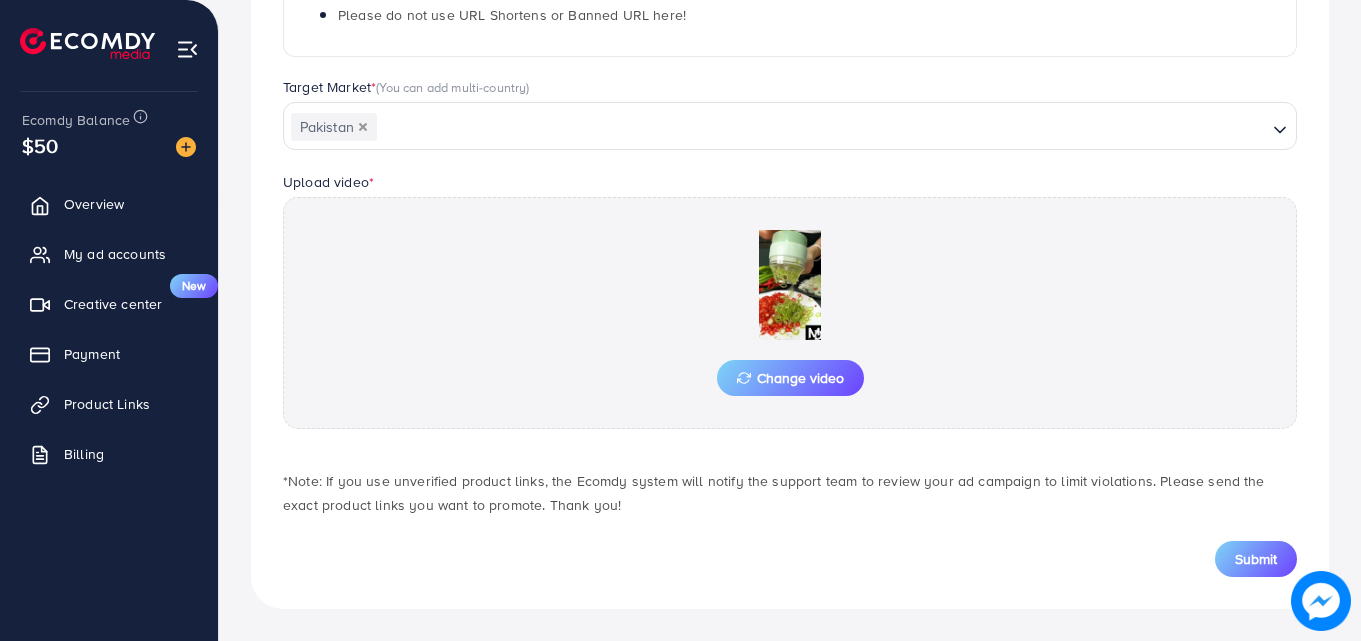 scroll, scrollTop: 0, scrollLeft: 0, axis: both 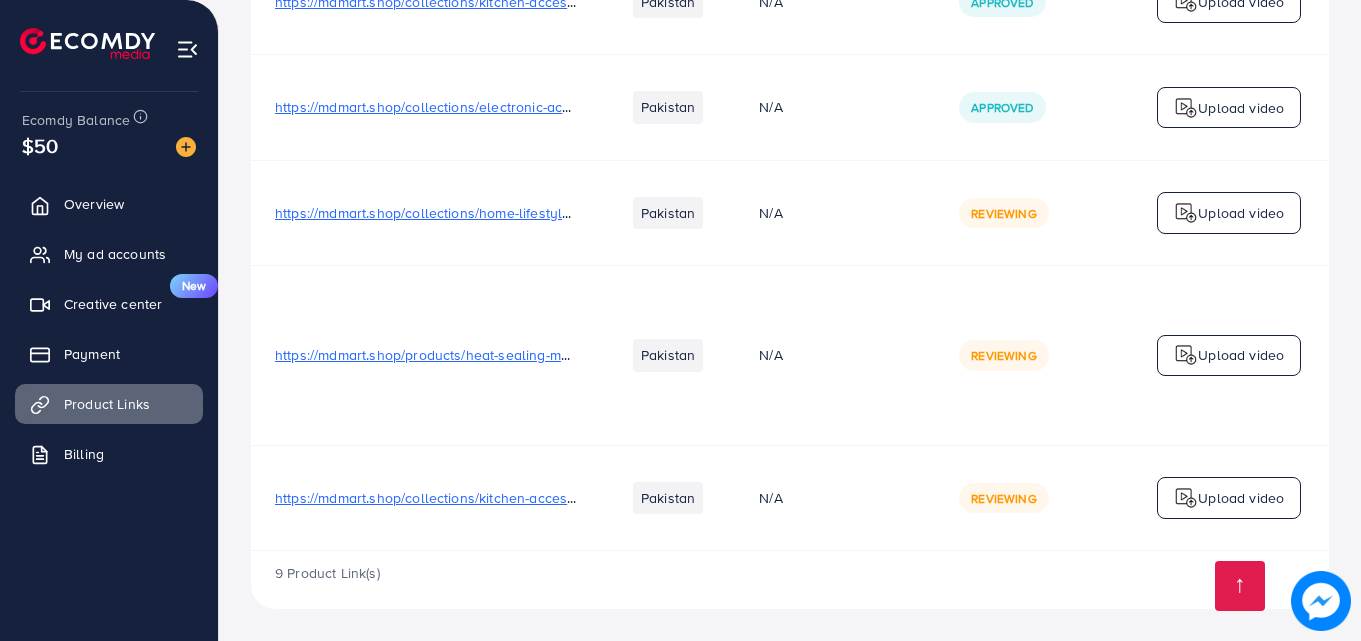 click on "https://mdmart.shop/collections/kitchen-accessories/products/brava-spring-slicer-adjustable-slicer-slicer-vegetable-slicer-vegetable-cutter" at bounding box center (716, 498) 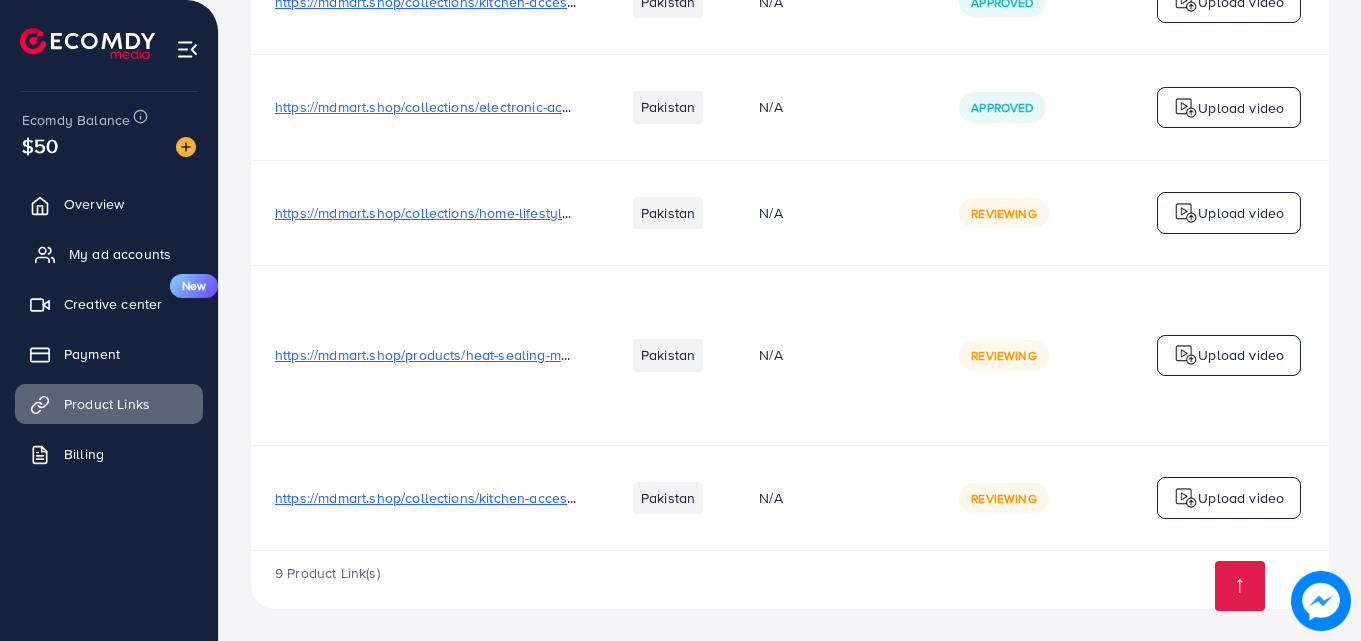click on "My ad accounts" at bounding box center (120, 254) 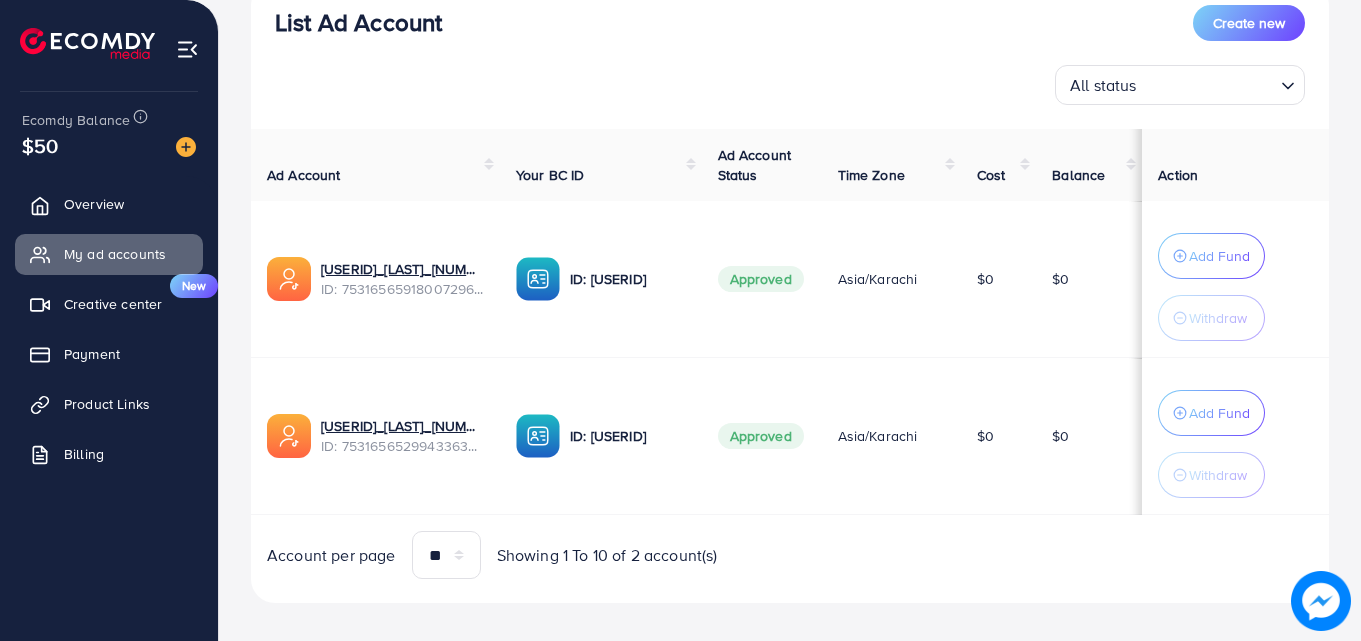 scroll, scrollTop: 277, scrollLeft: 0, axis: vertical 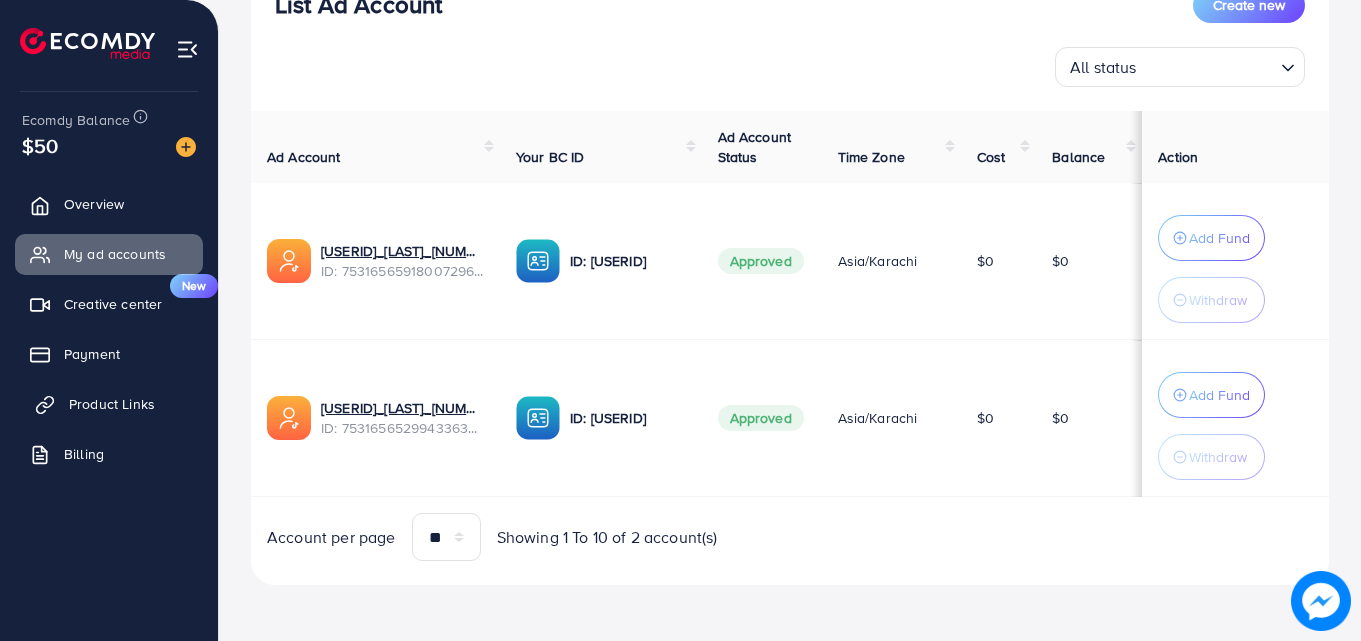 click on "Product Links" at bounding box center [112, 404] 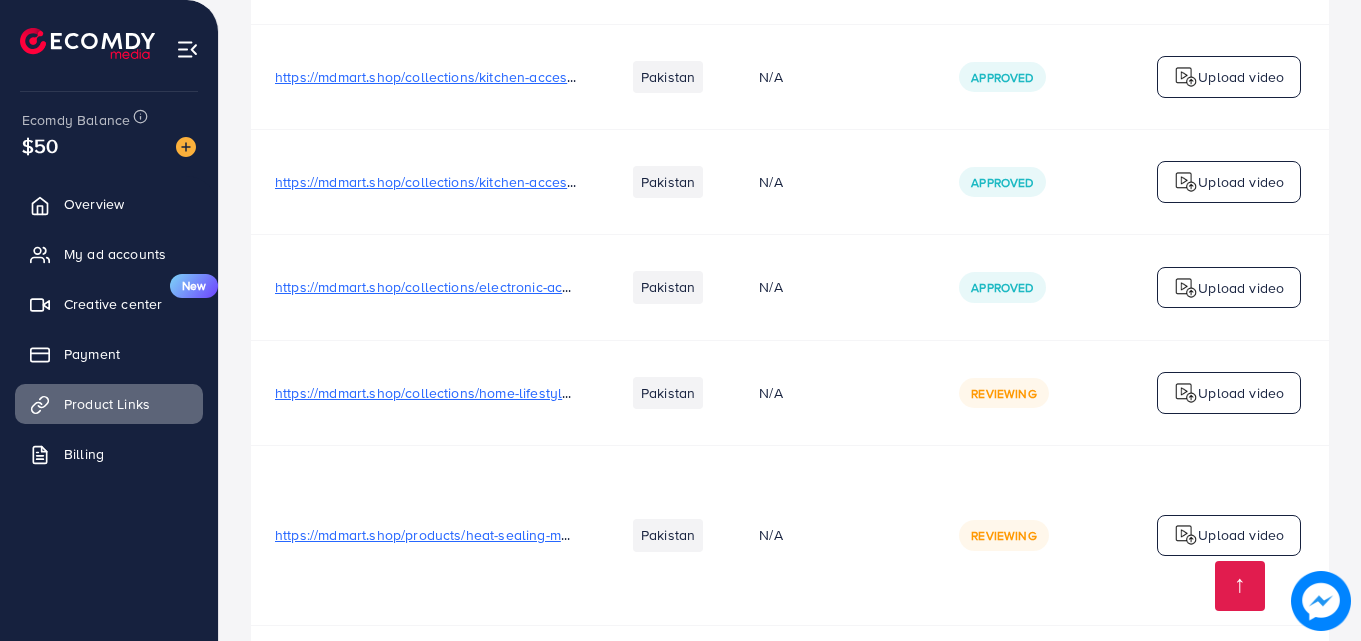 scroll, scrollTop: 779, scrollLeft: 0, axis: vertical 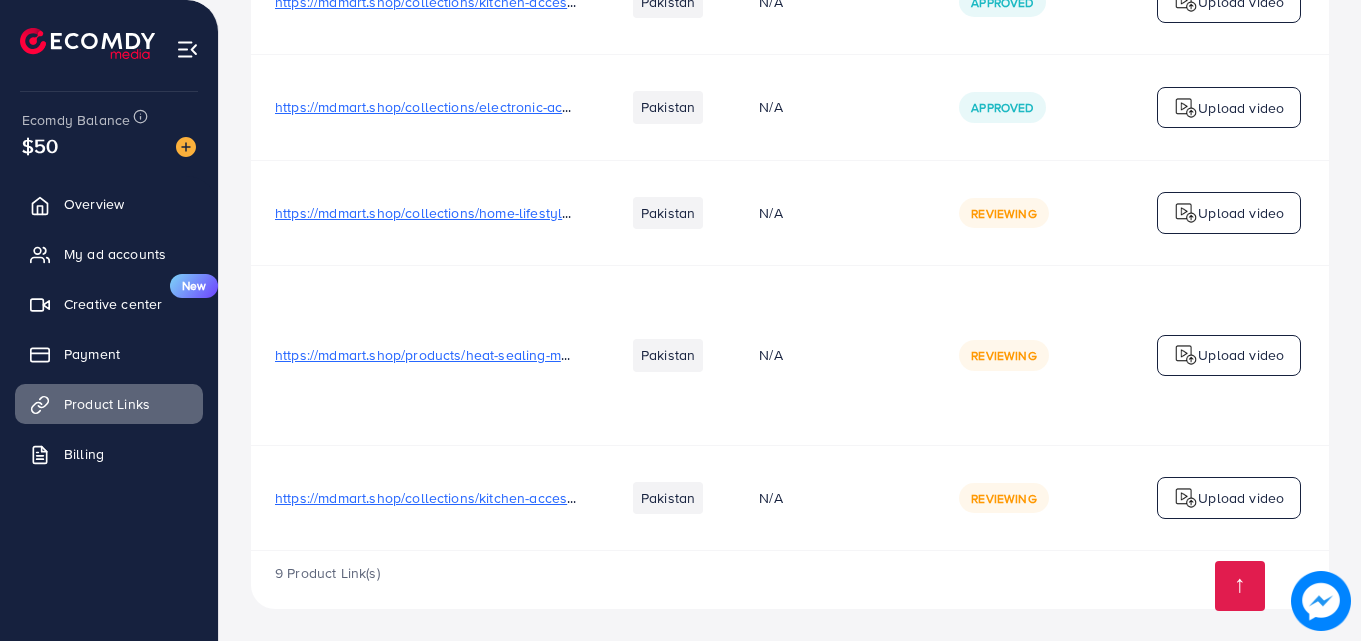 click on "9 Product Link(s)" at bounding box center (790, 580) 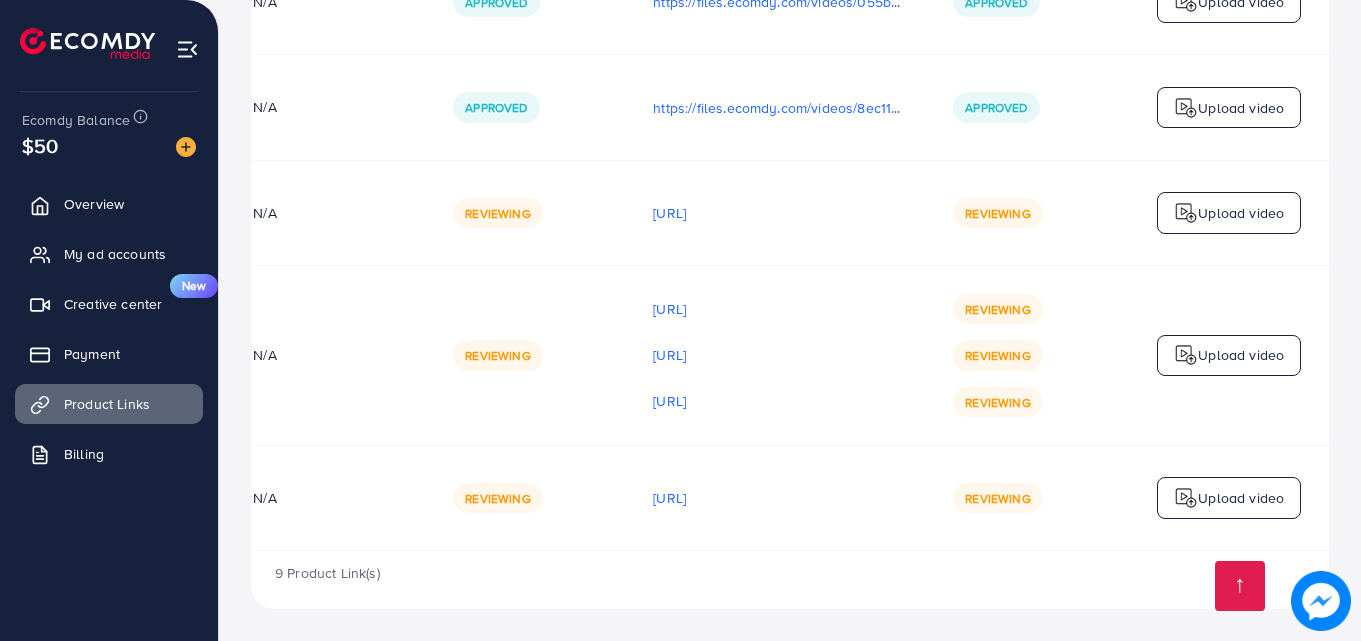 scroll, scrollTop: 0, scrollLeft: 0, axis: both 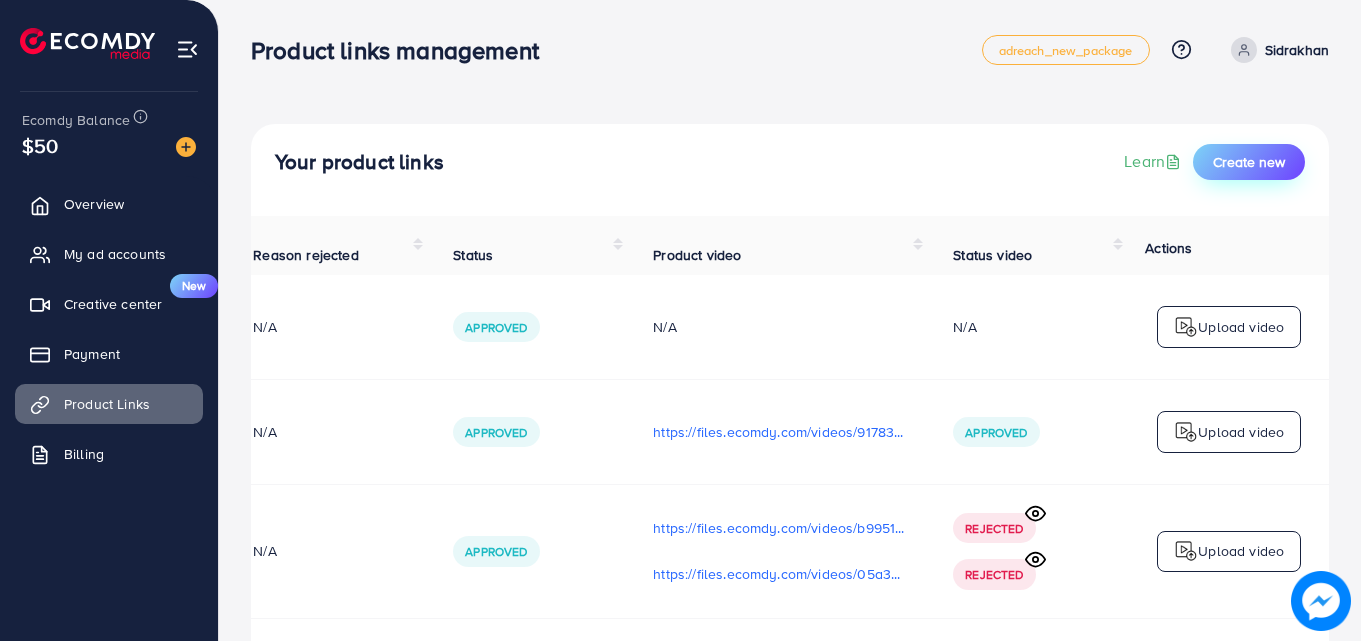 click on "Create new" at bounding box center (1249, 162) 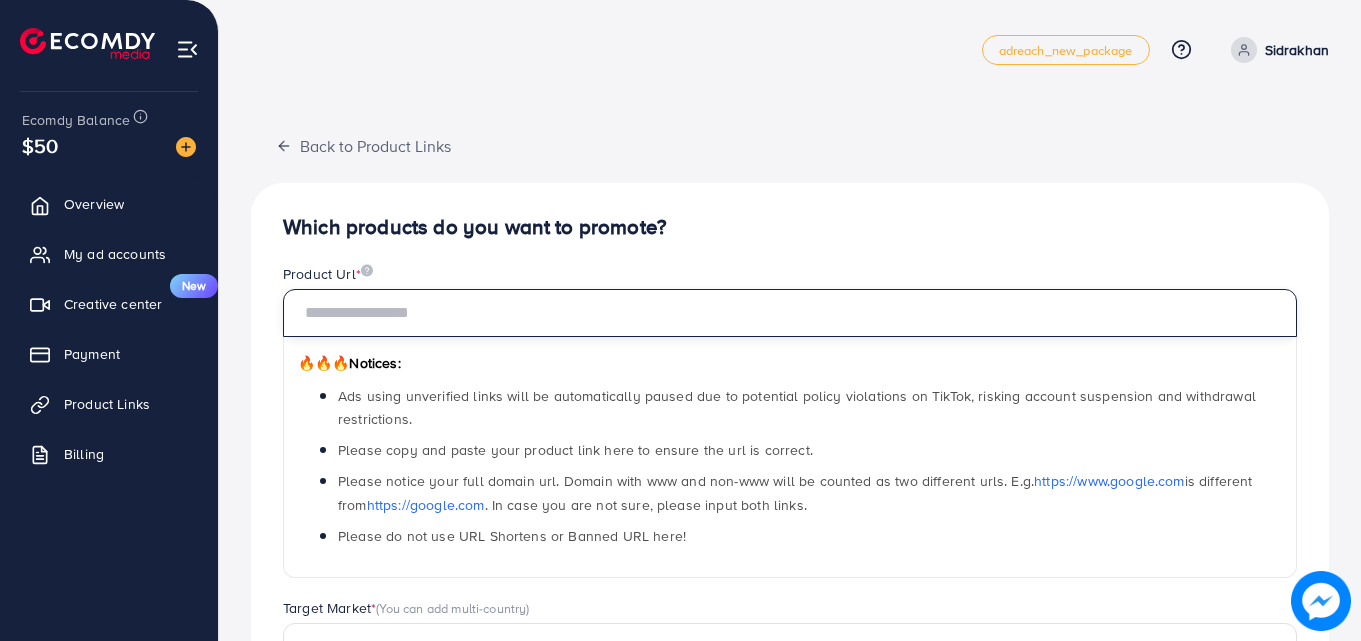click at bounding box center [790, 313] 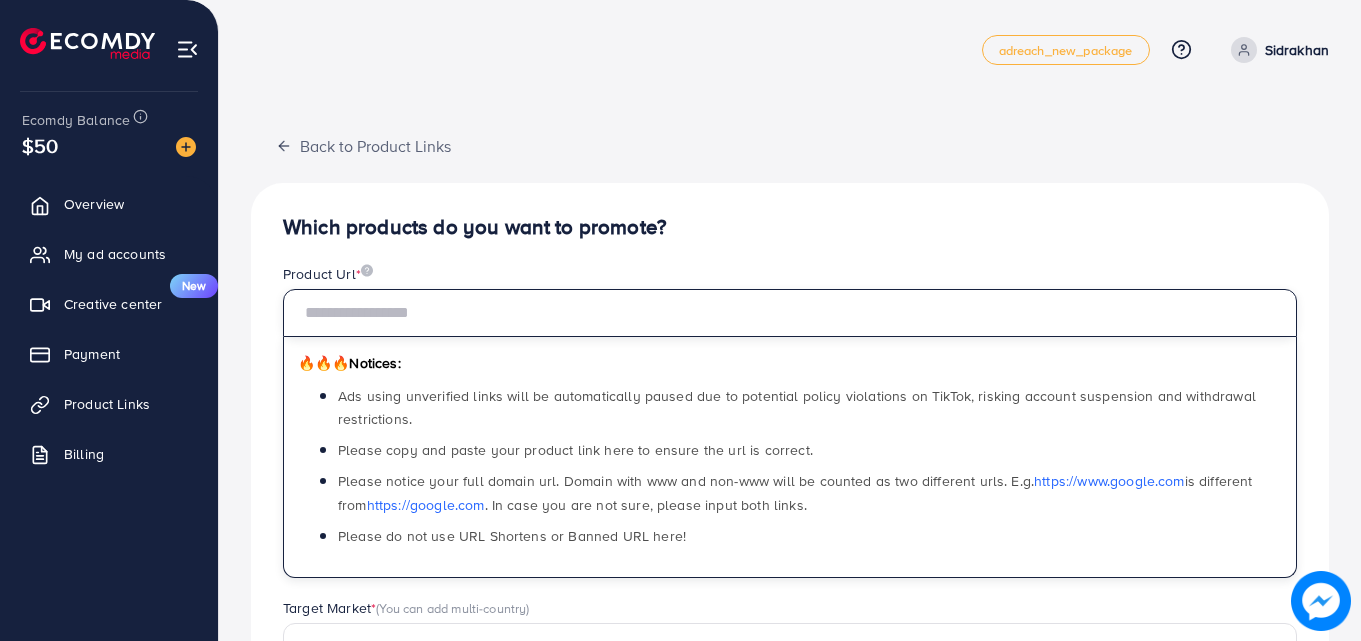 paste on "**********" 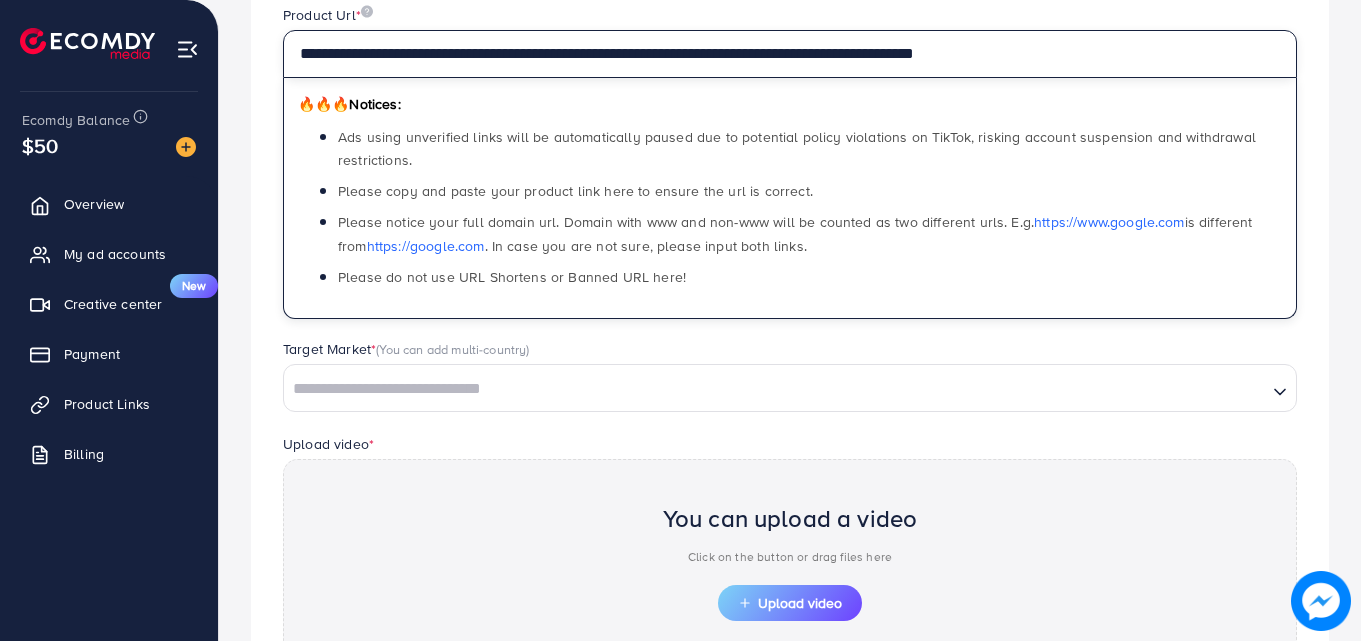 scroll, scrollTop: 267, scrollLeft: 0, axis: vertical 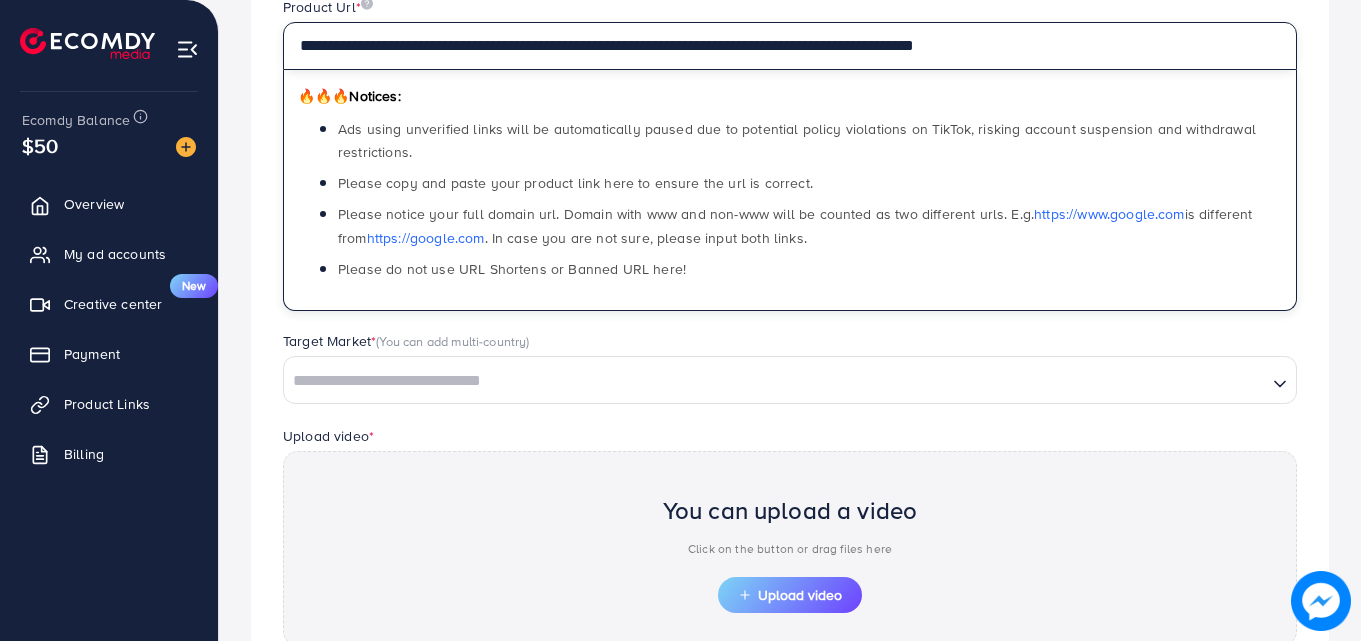 type on "**********" 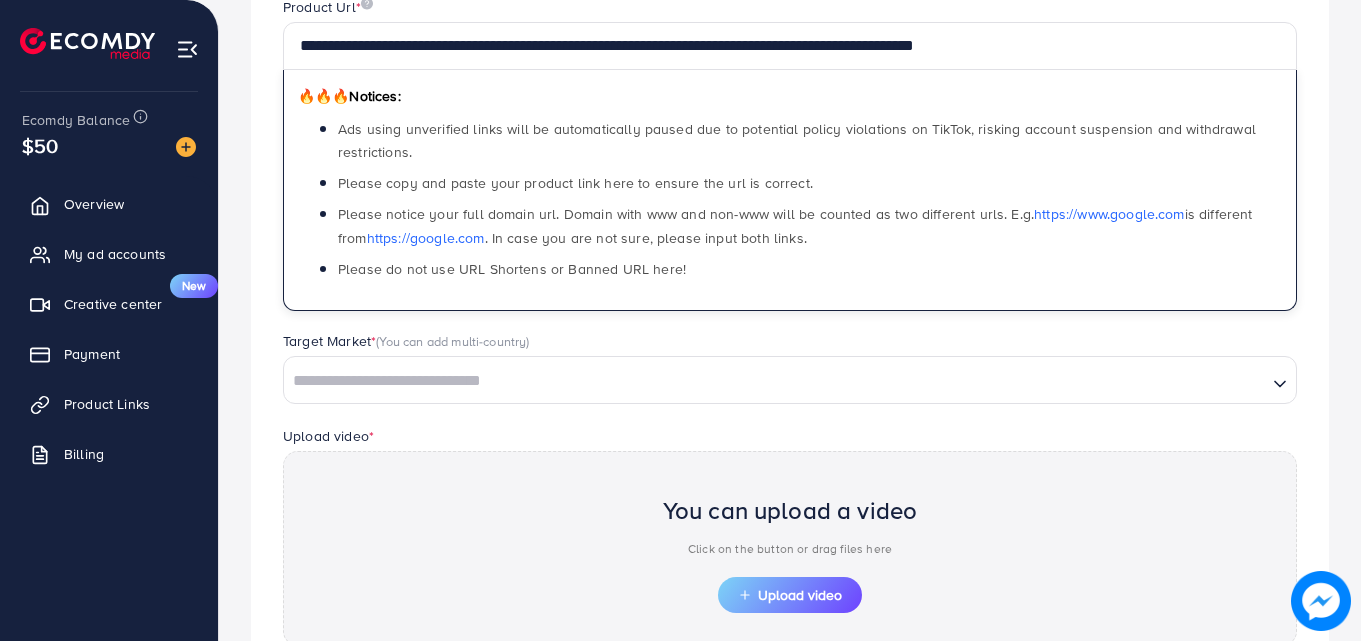 click at bounding box center (775, 381) 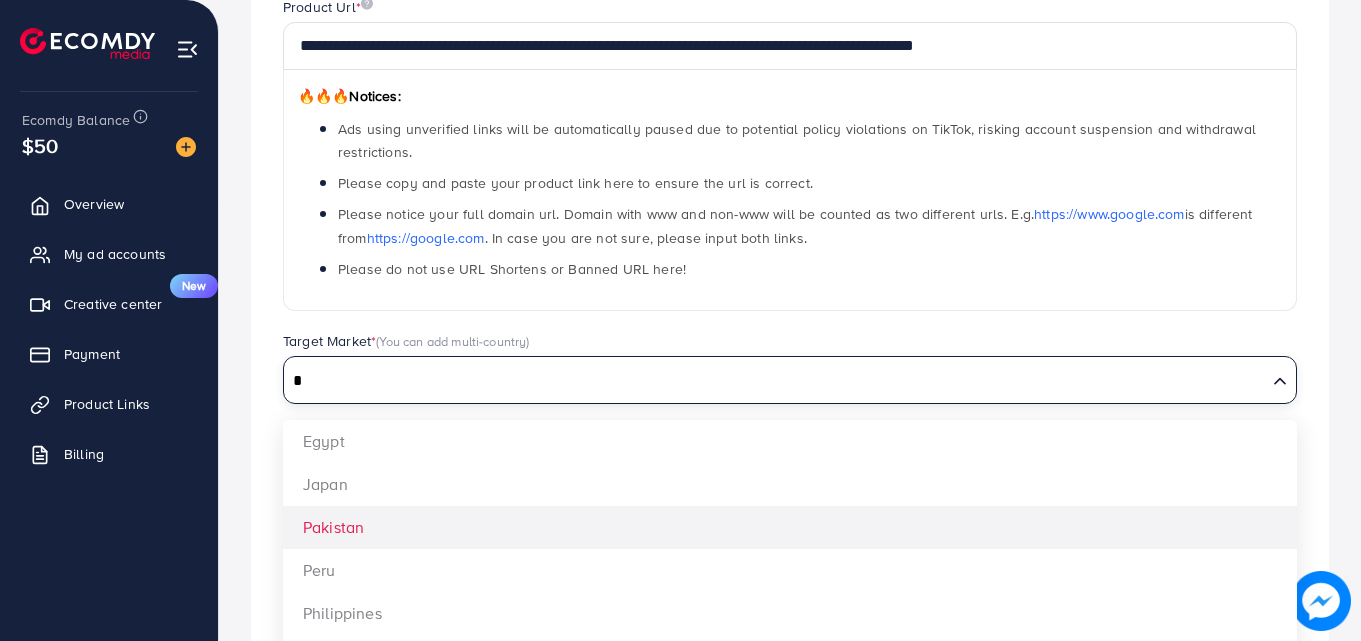 type on "*" 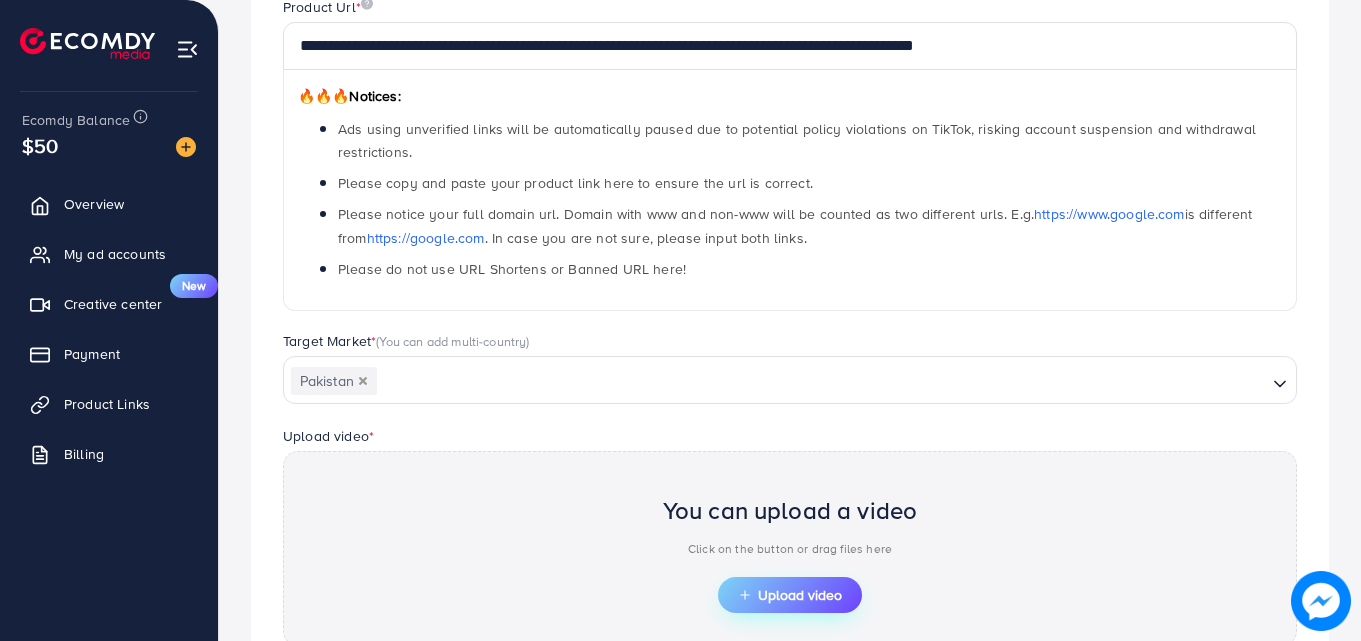 click 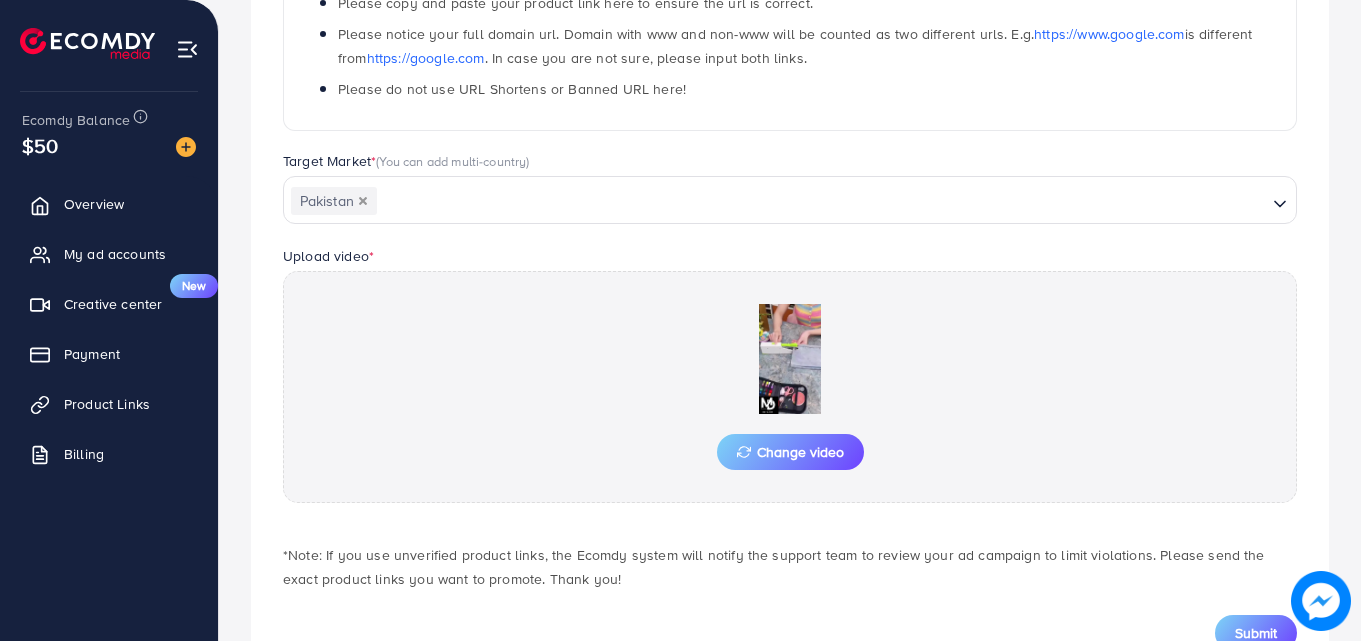 scroll, scrollTop: 521, scrollLeft: 0, axis: vertical 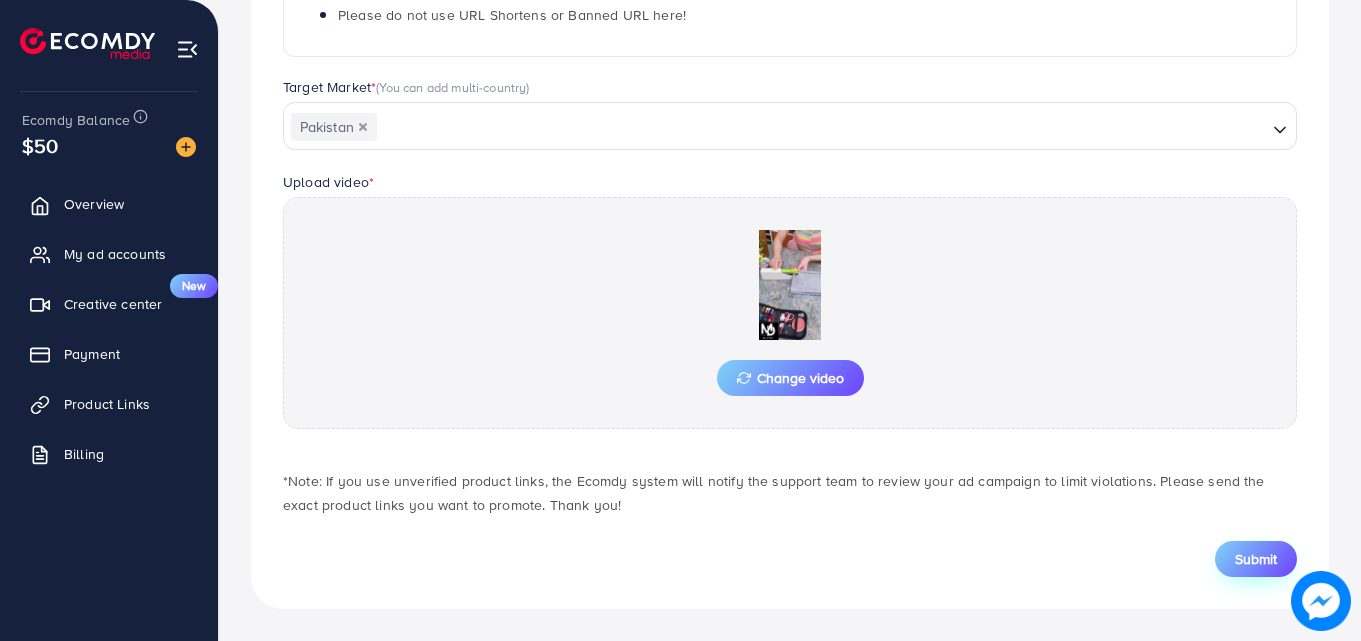 click on "Submit" at bounding box center [1256, 559] 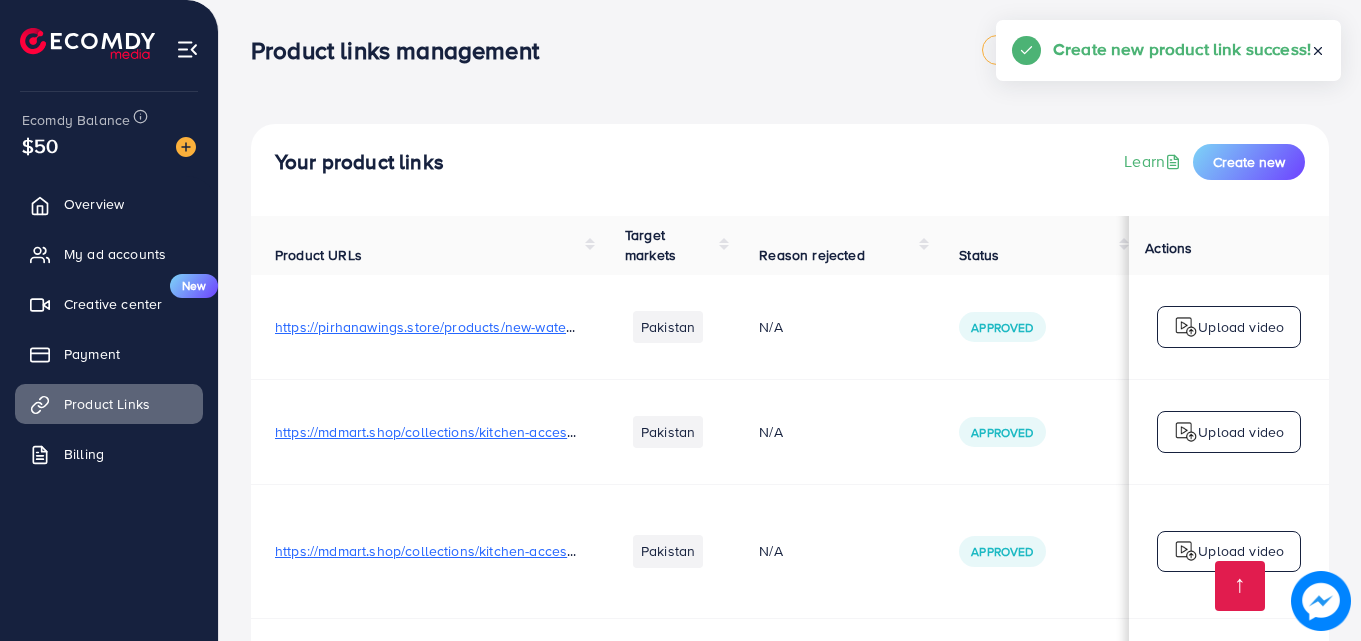 scroll, scrollTop: 885, scrollLeft: 0, axis: vertical 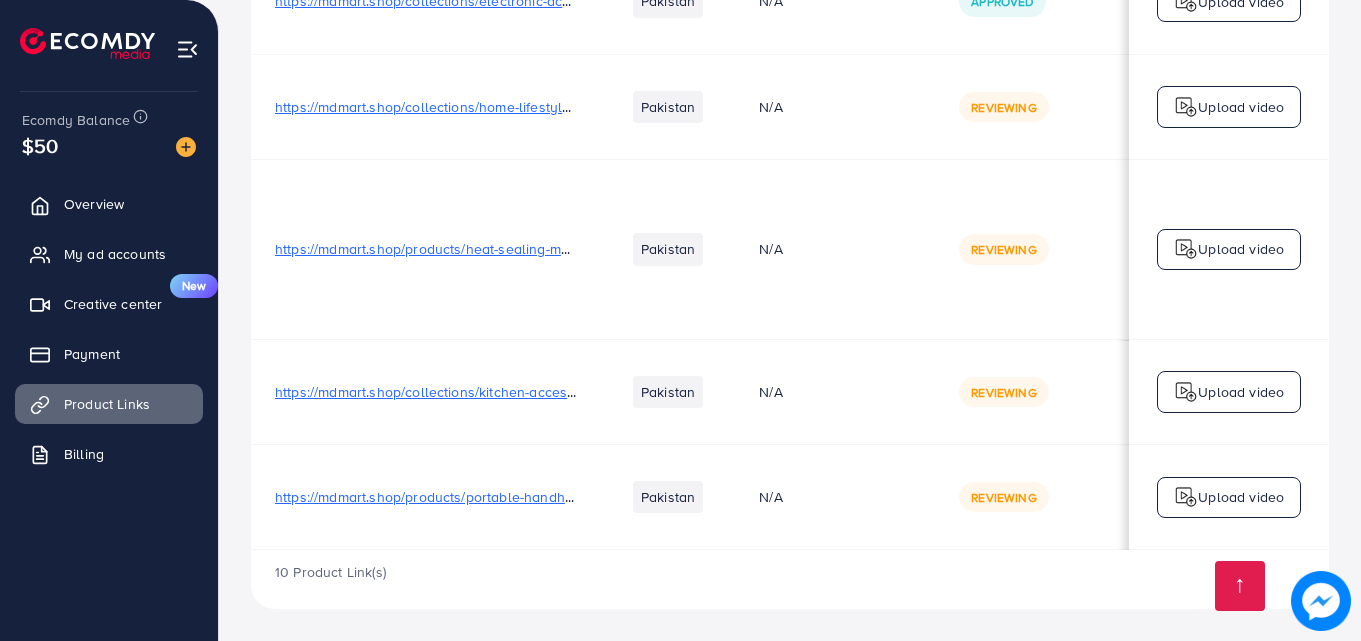 click on "Reviewing" at bounding box center [1035, 497] 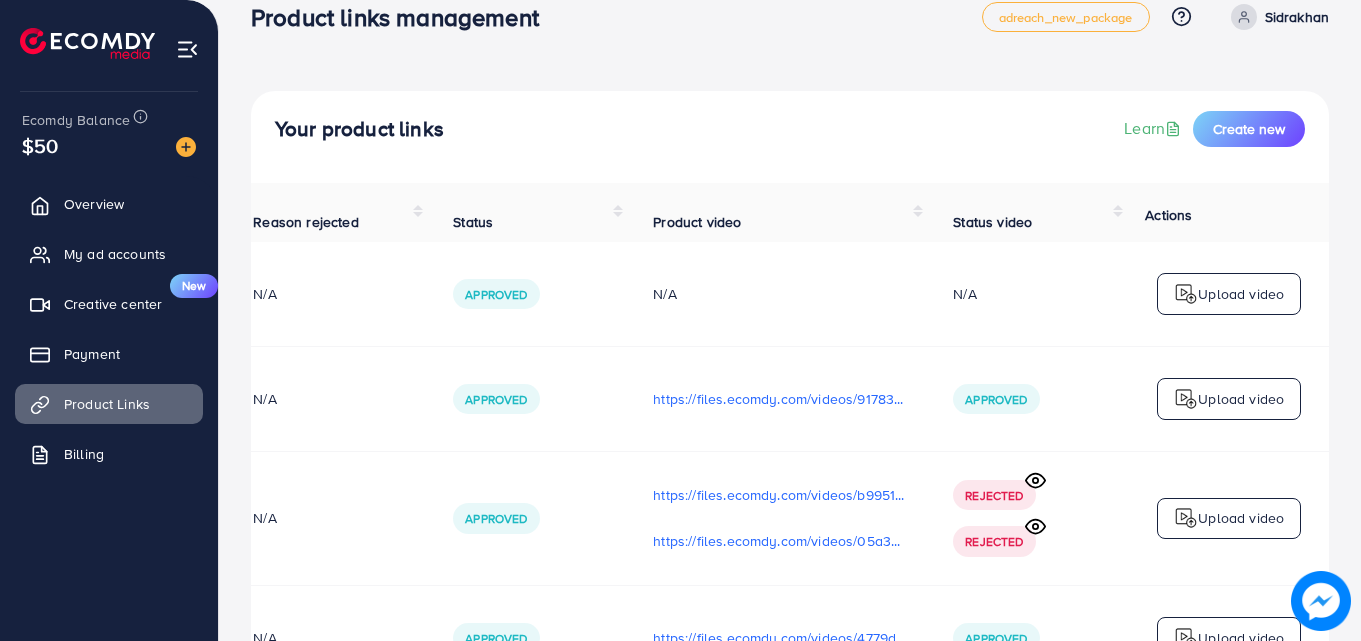 scroll, scrollTop: 18, scrollLeft: 0, axis: vertical 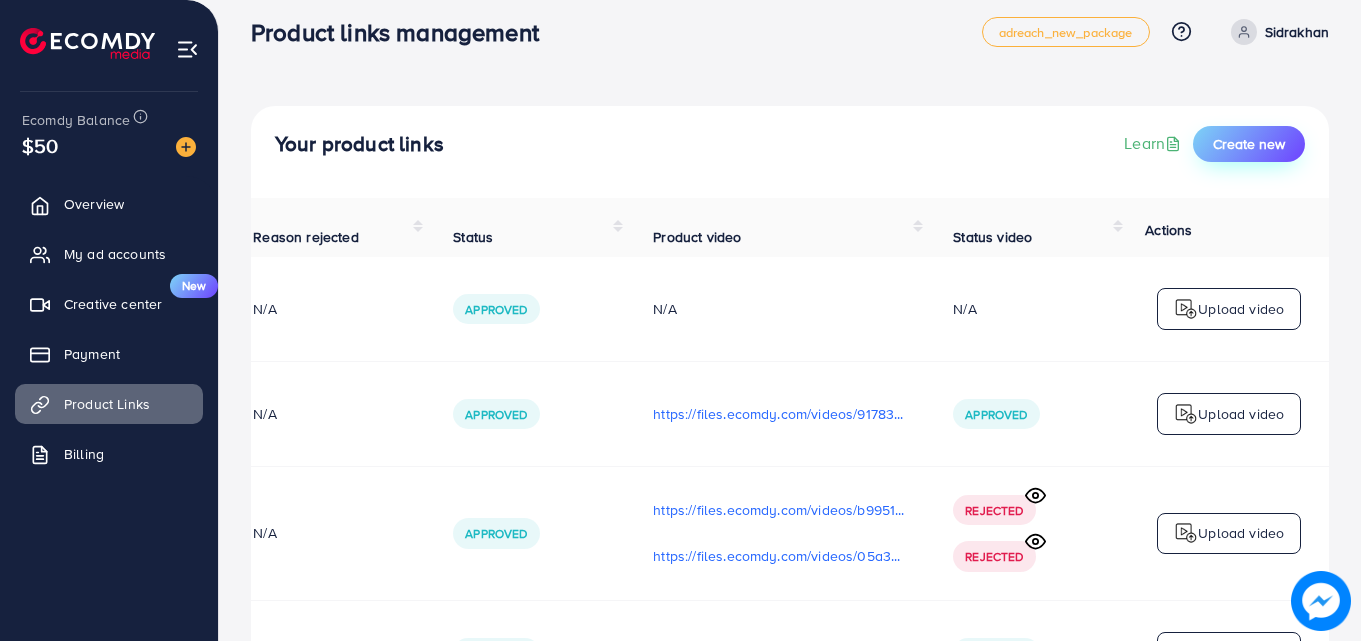 click on "Create new" at bounding box center (1249, 144) 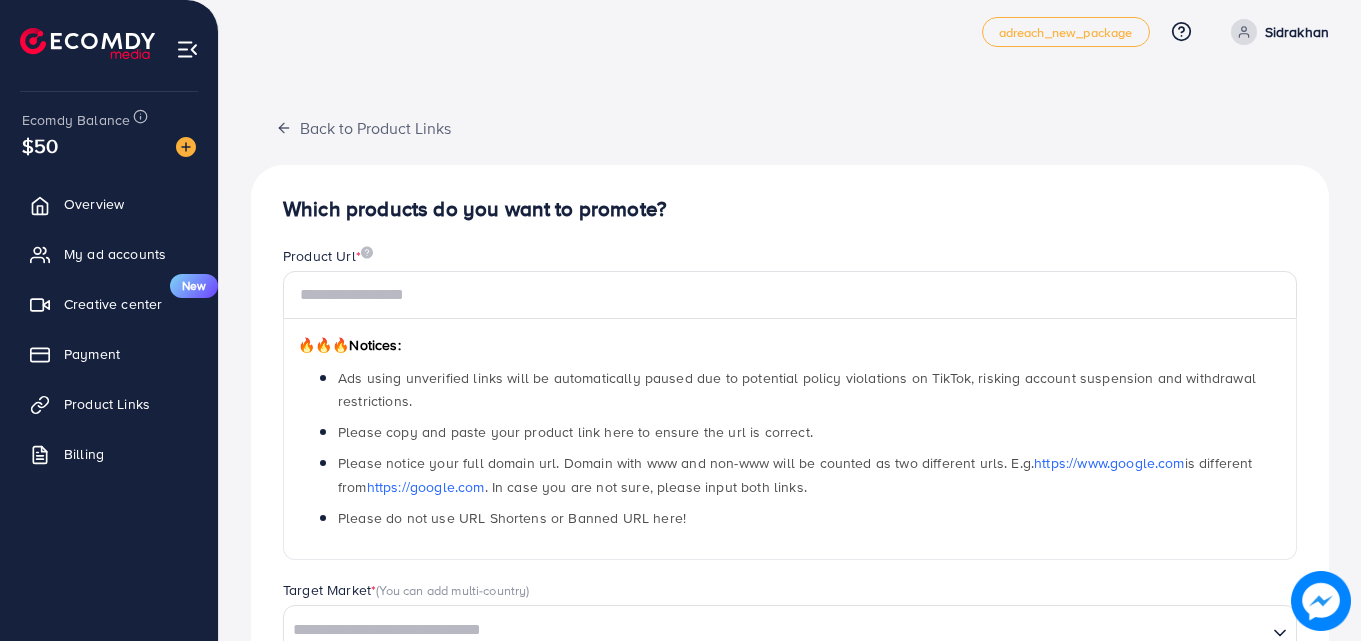 scroll, scrollTop: 0, scrollLeft: 0, axis: both 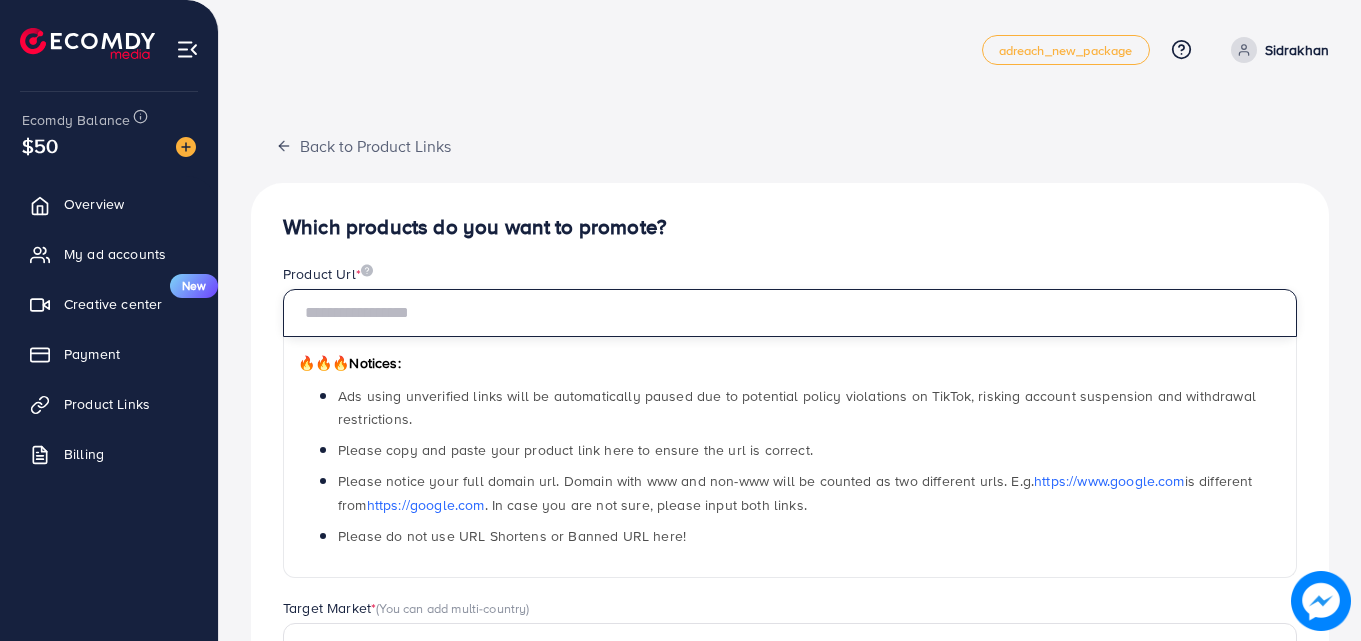 click at bounding box center (790, 313) 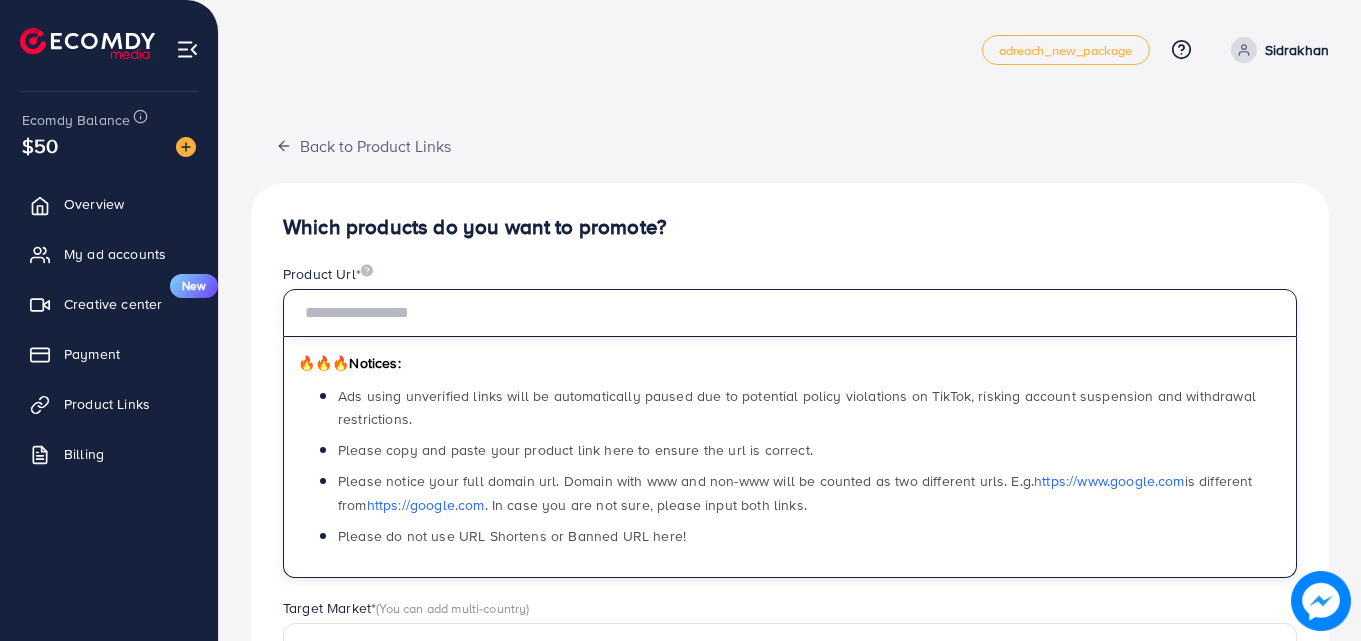 paste on "**********" 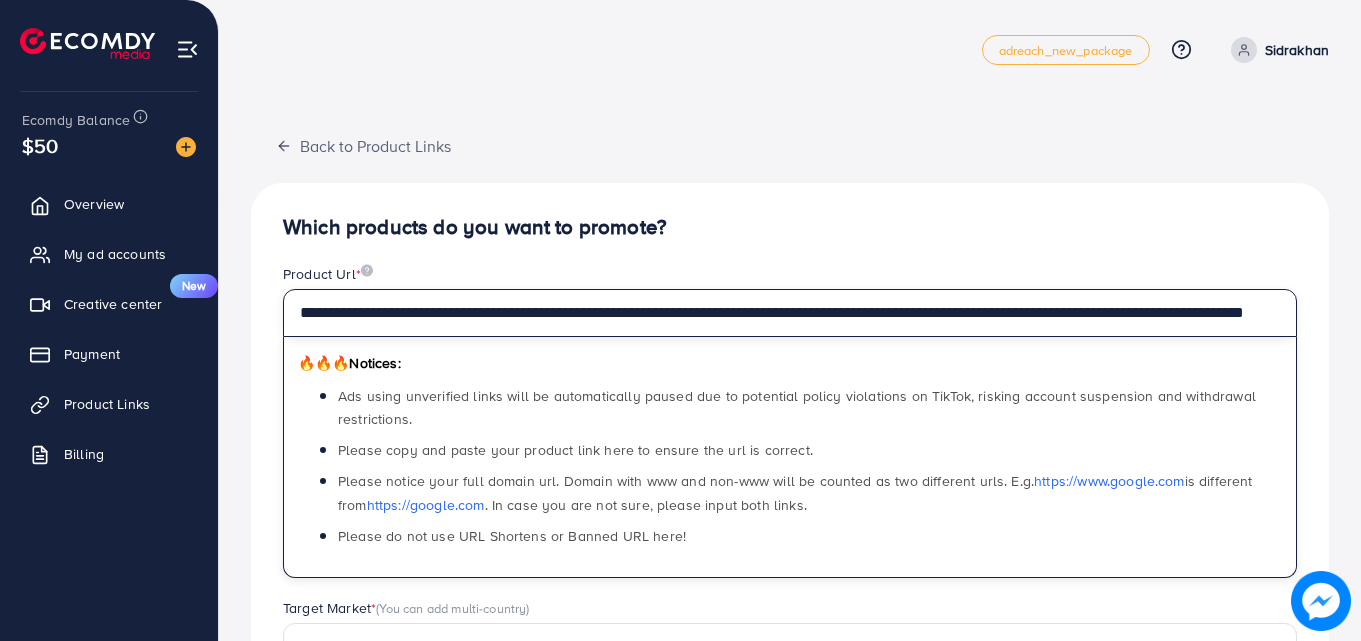 scroll, scrollTop: 0, scrollLeft: 214, axis: horizontal 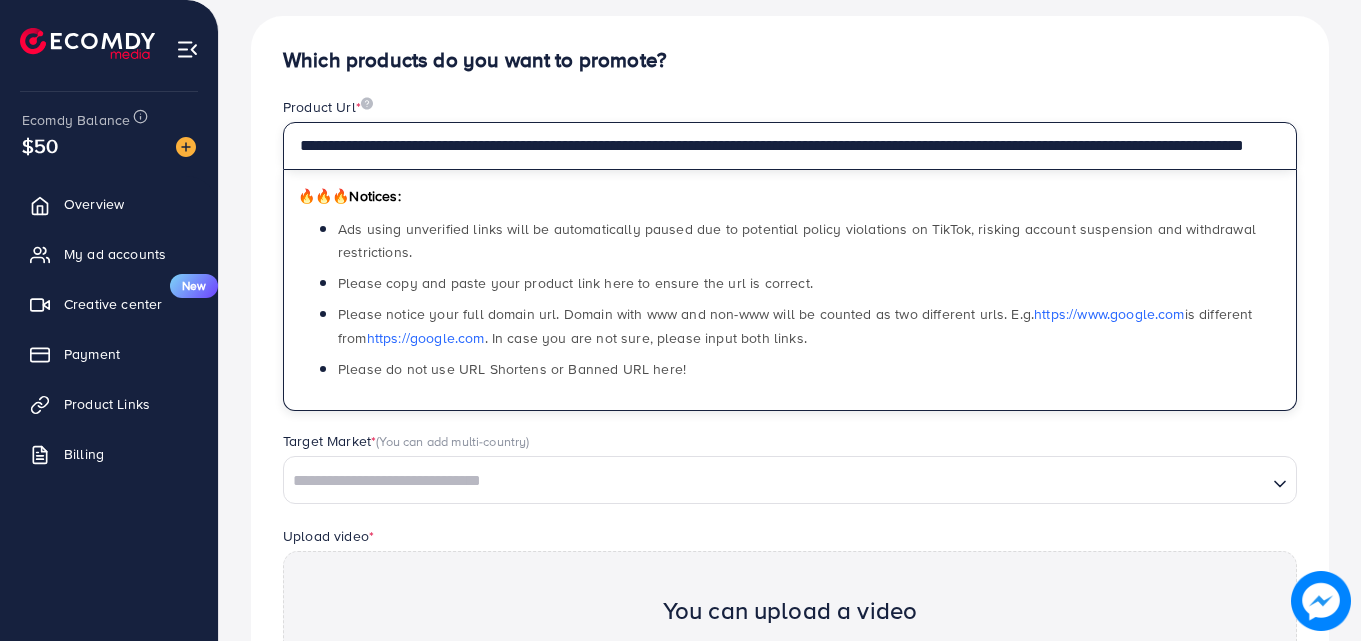 type on "**********" 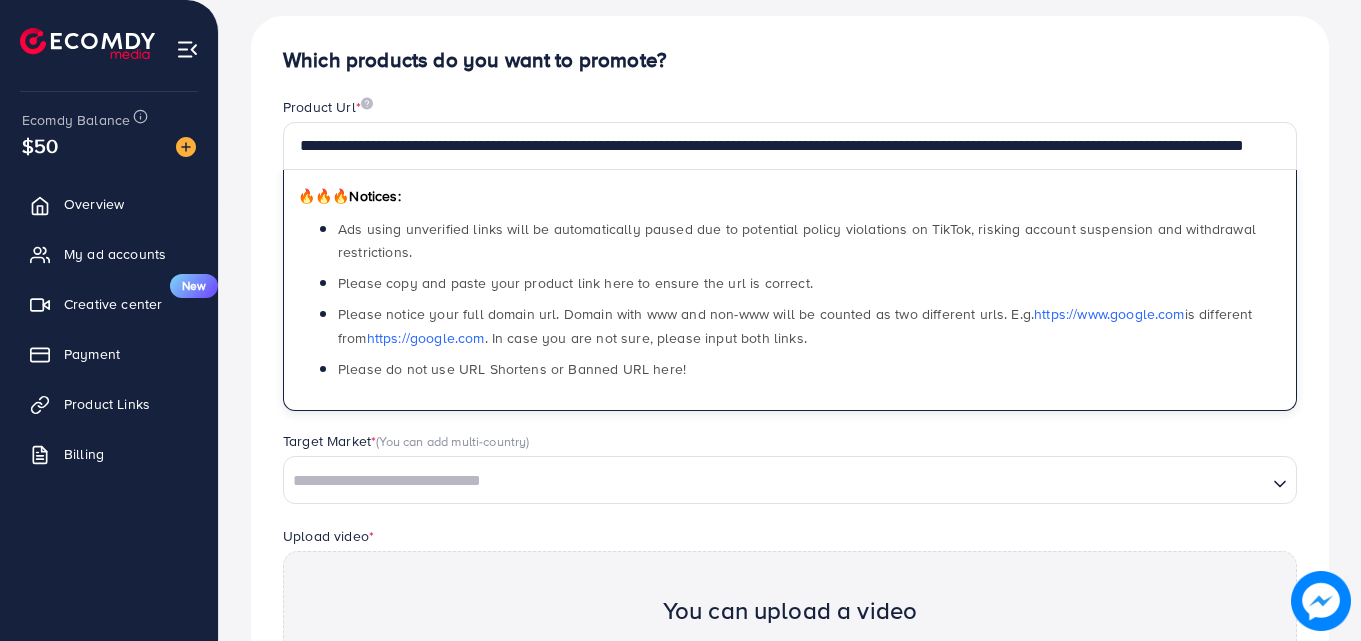 click at bounding box center (775, 481) 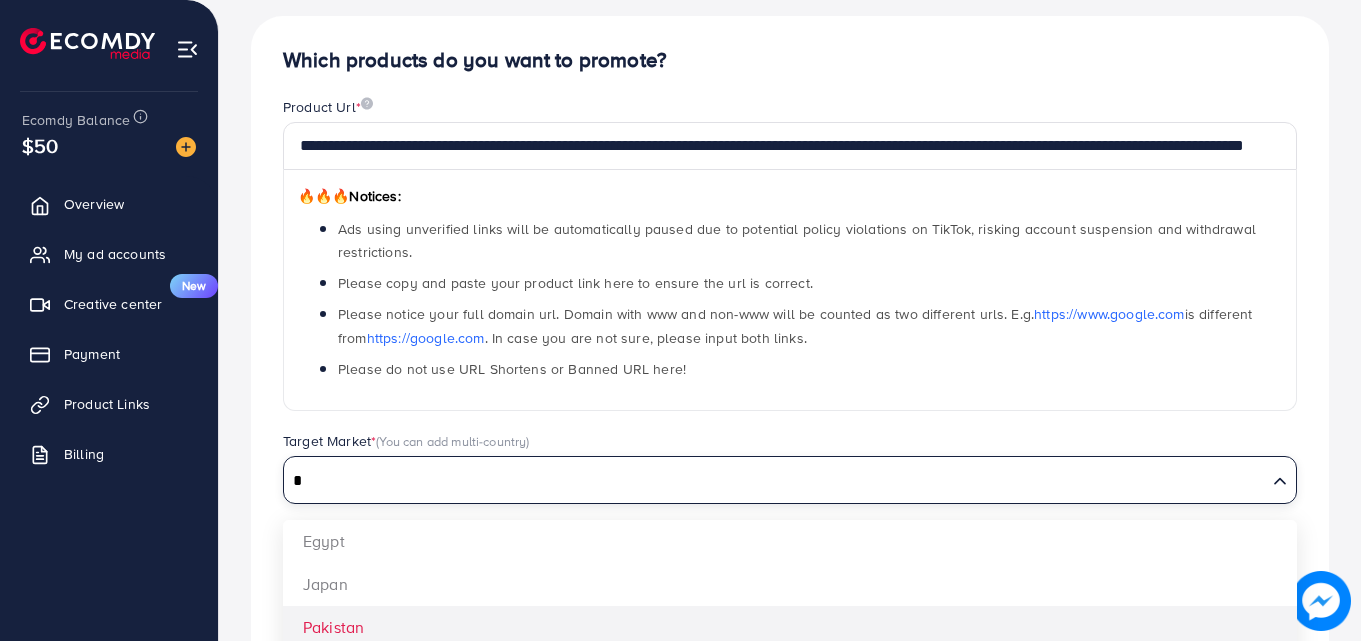 type on "*" 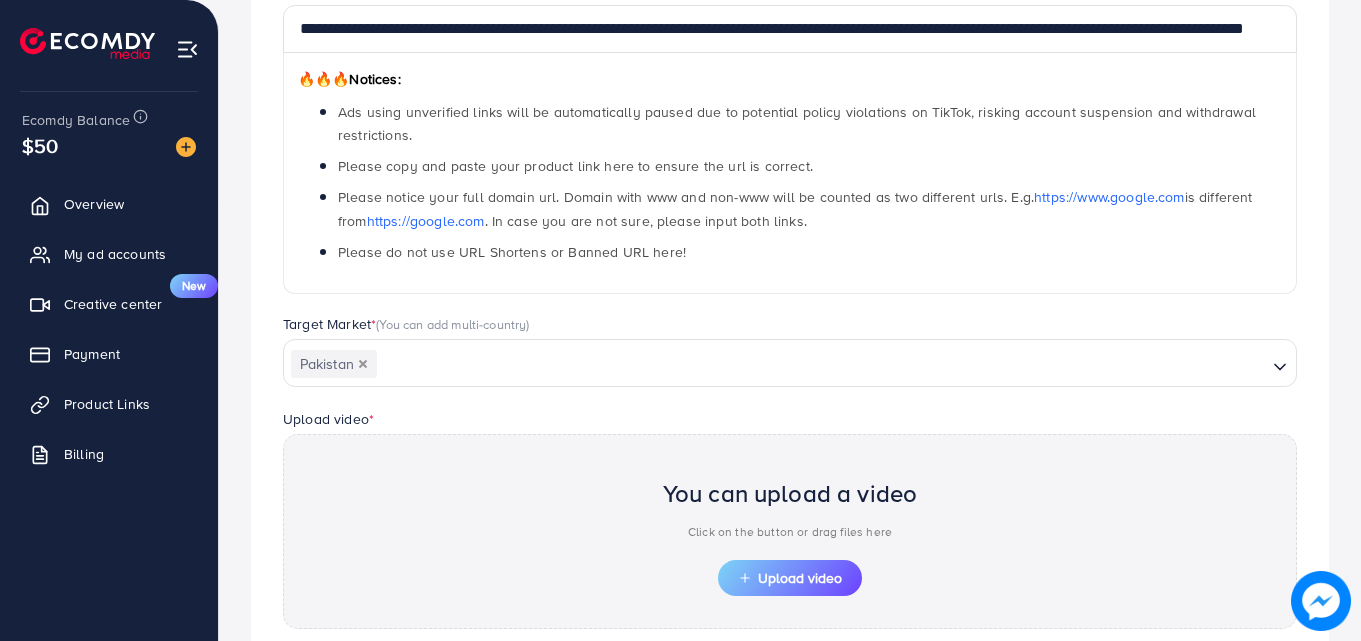 scroll, scrollTop: 484, scrollLeft: 0, axis: vertical 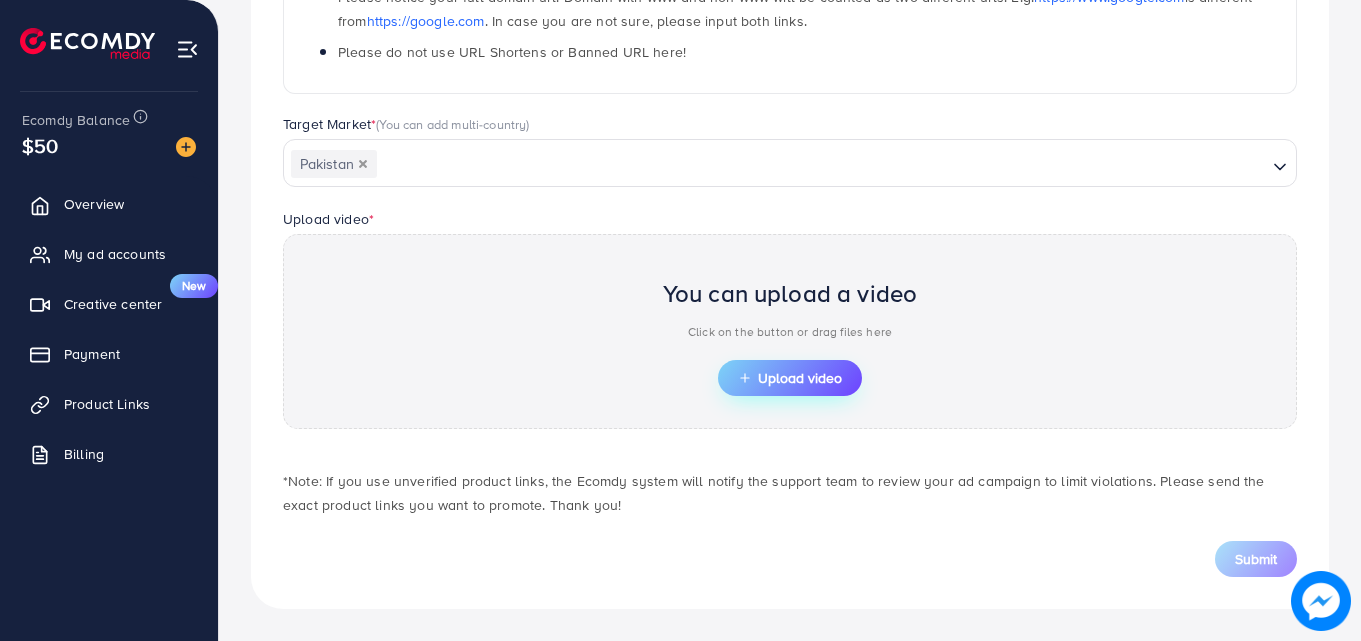 click on "Upload video" at bounding box center (790, 378) 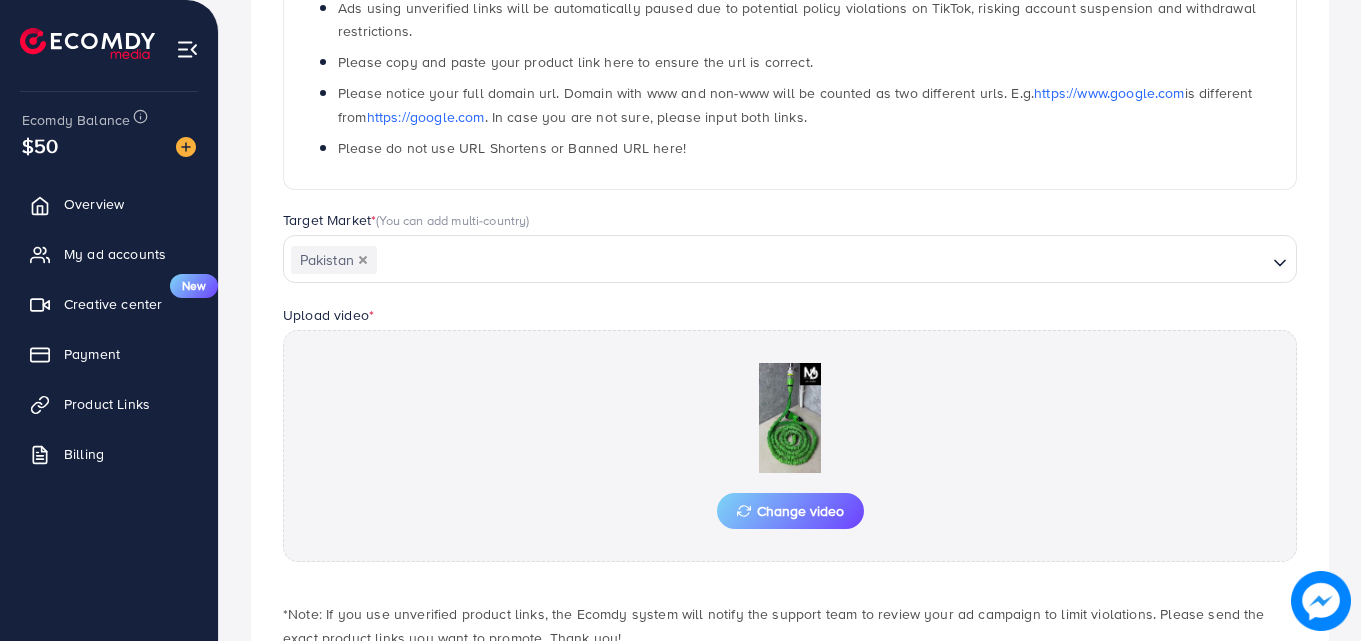 scroll, scrollTop: 484, scrollLeft: 0, axis: vertical 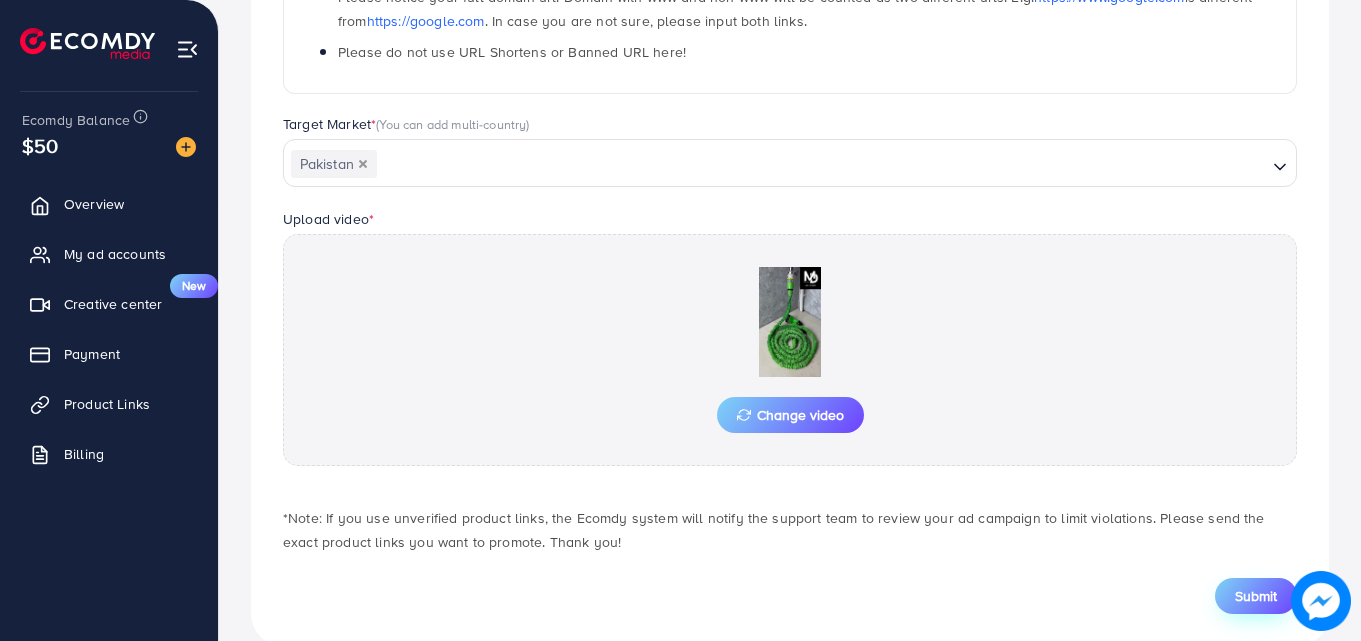 click on "Submit" at bounding box center (1256, 596) 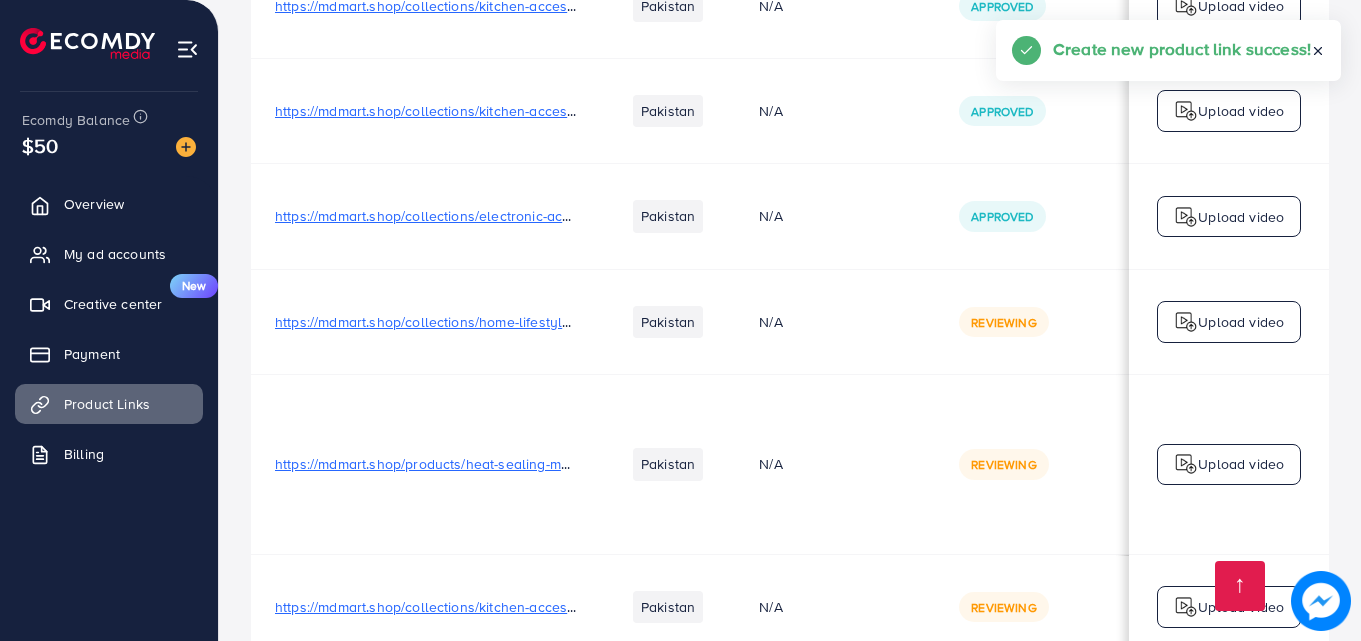 scroll, scrollTop: 990, scrollLeft: 0, axis: vertical 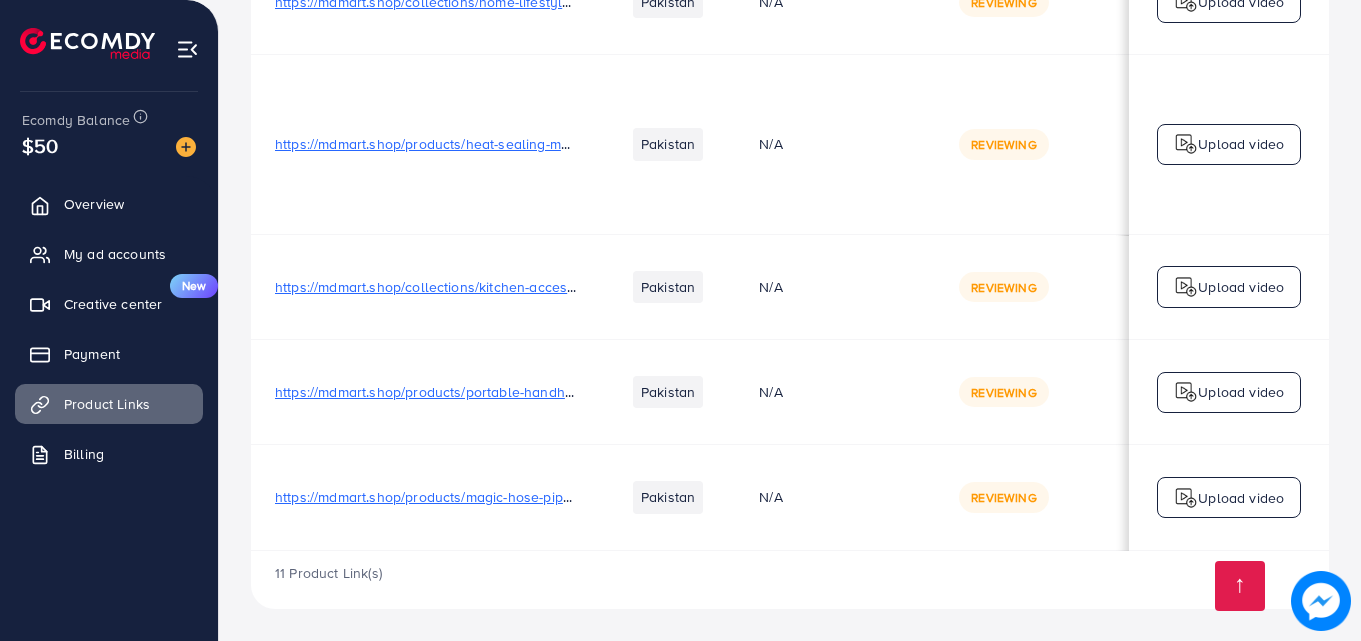 click on "Reviewing" at bounding box center [1035, 497] 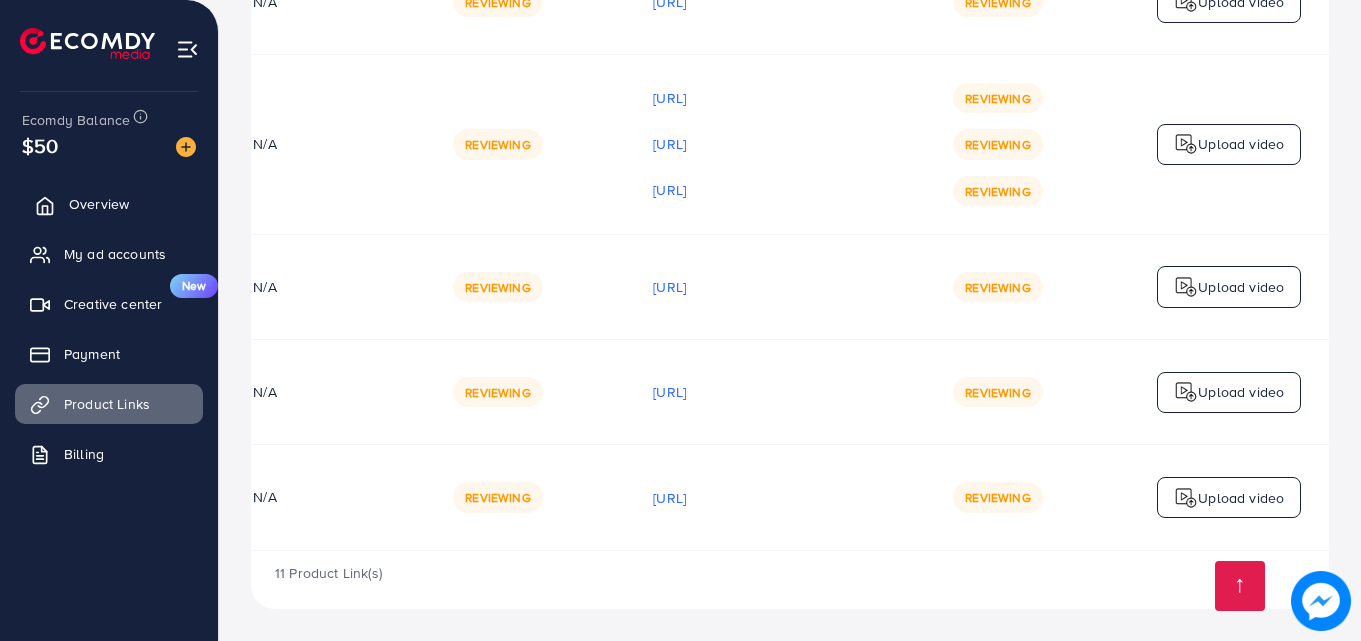 click on "Overview" at bounding box center [99, 204] 